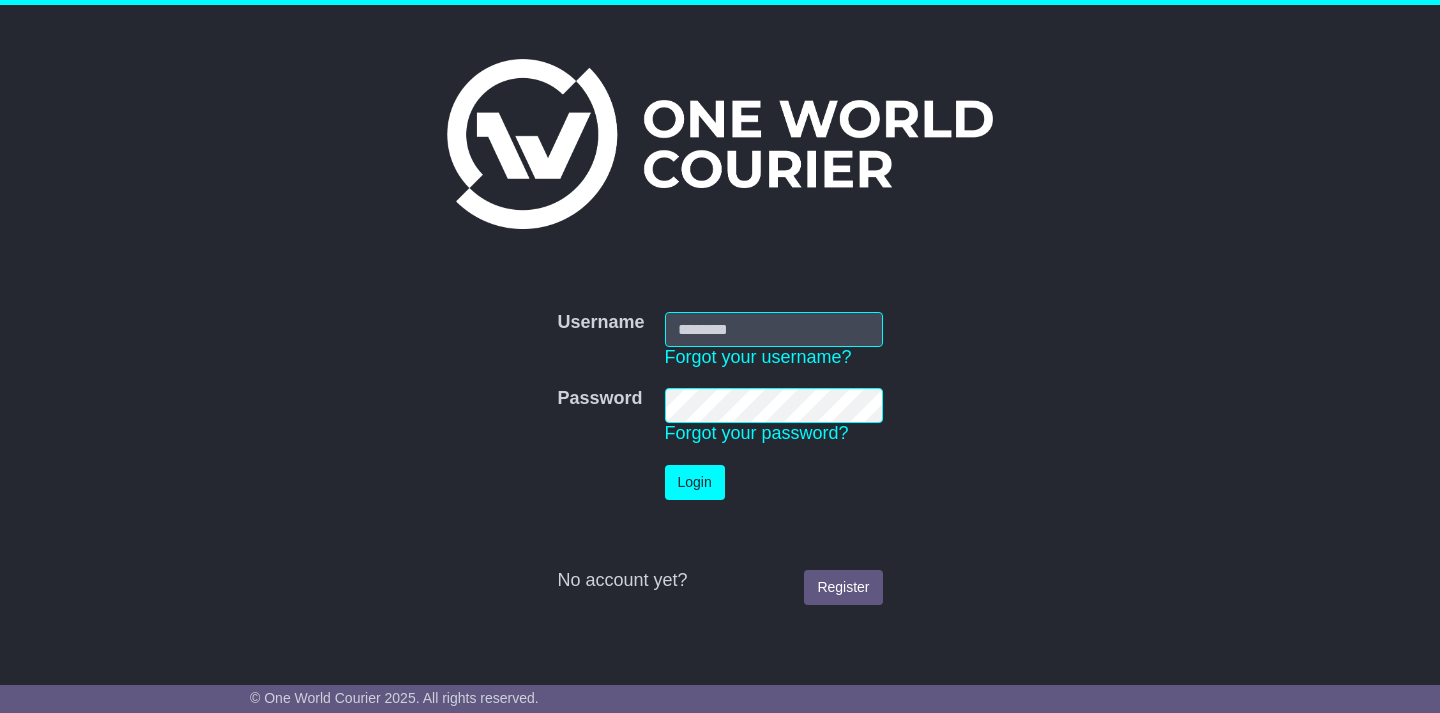 scroll, scrollTop: 0, scrollLeft: 0, axis: both 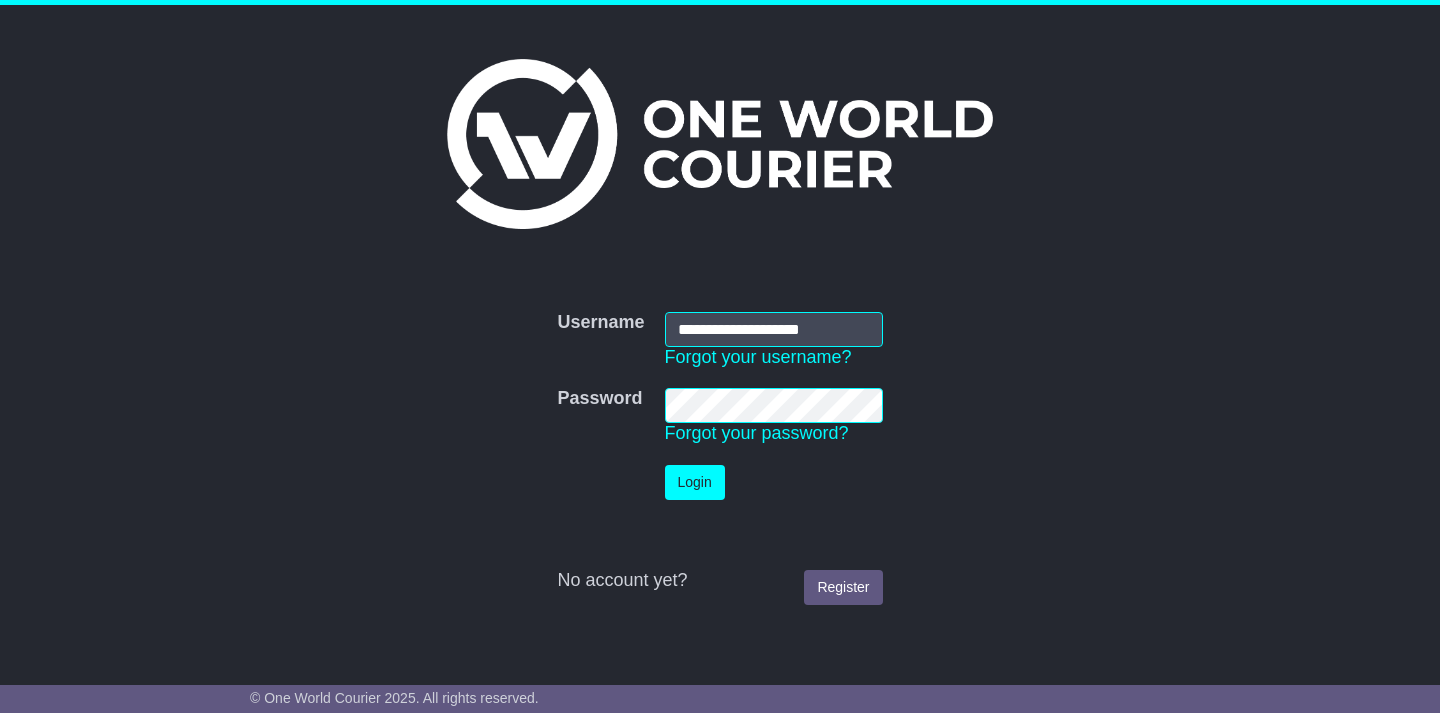 type on "**********" 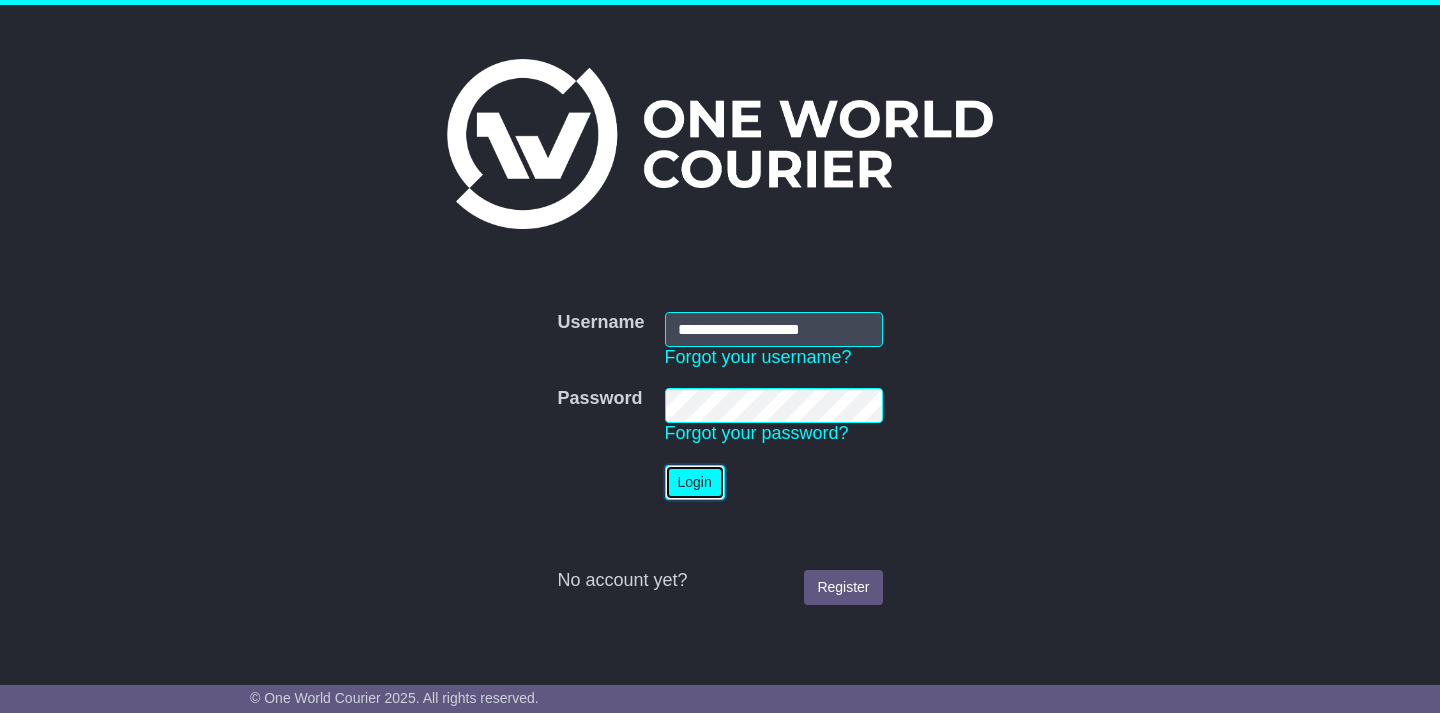 click on "Login" at bounding box center (695, 482) 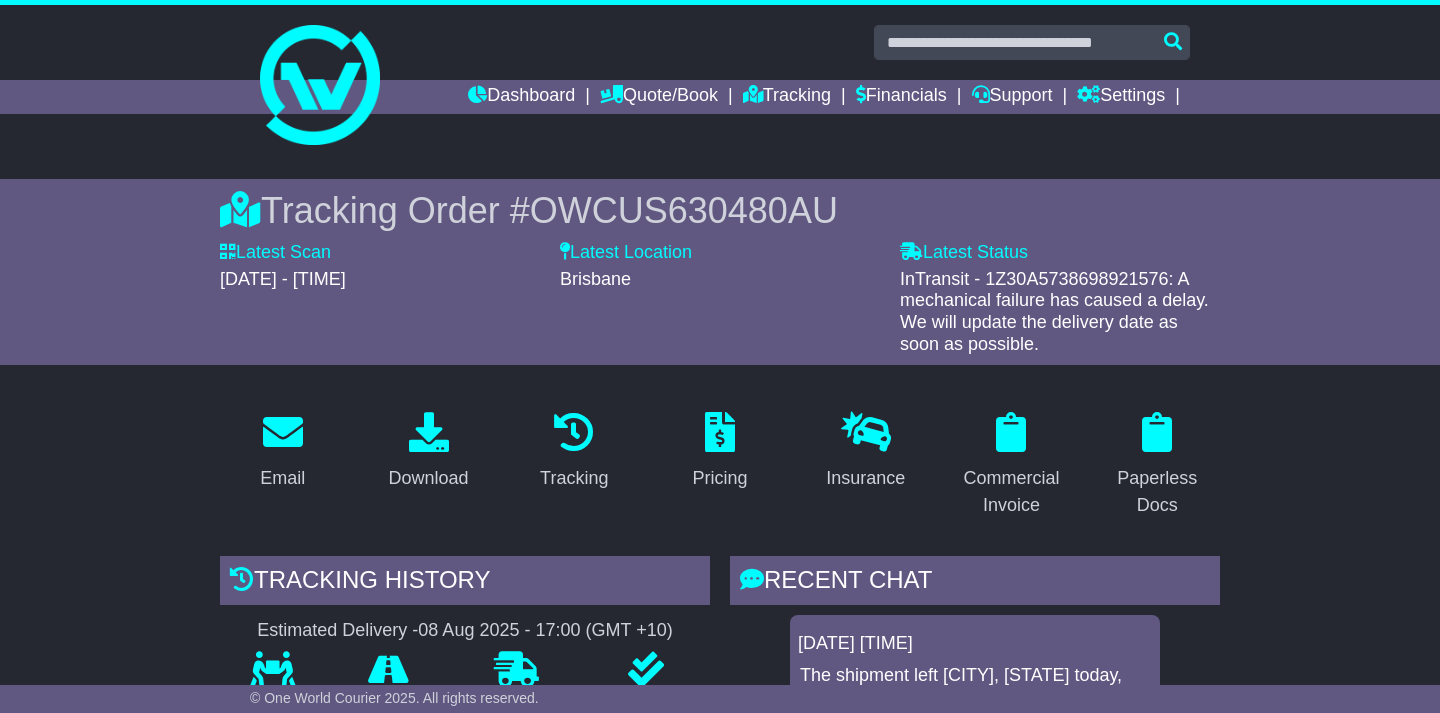 scroll, scrollTop: 0, scrollLeft: 0, axis: both 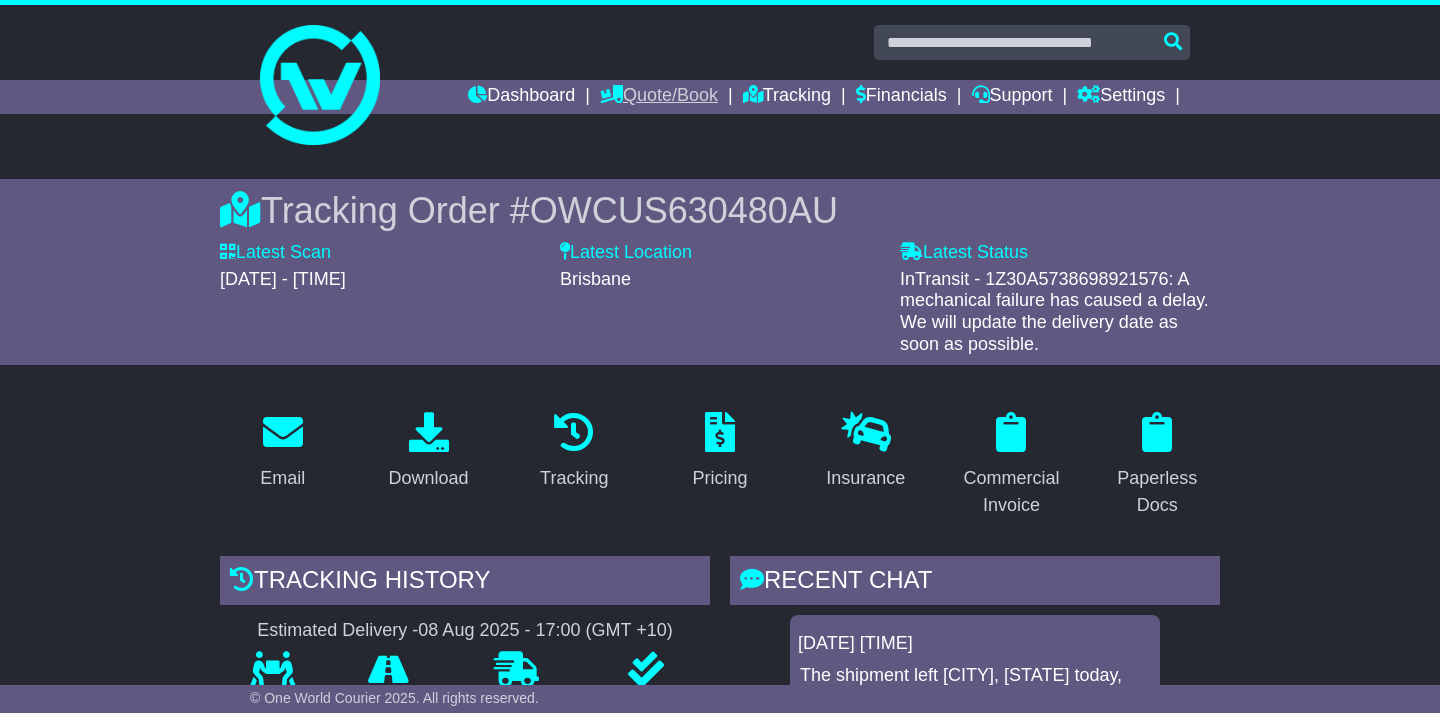 click on "Quote/Book" at bounding box center [659, 97] 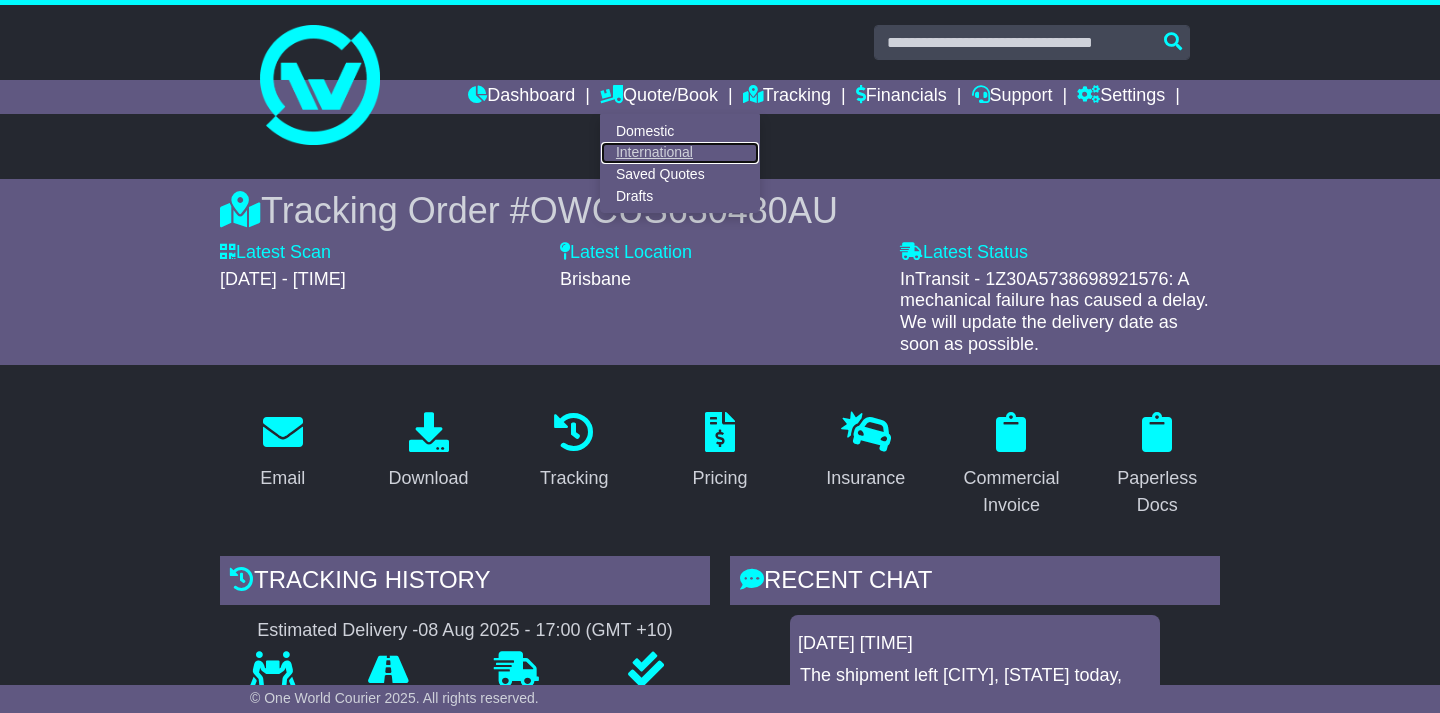 click on "International" at bounding box center [680, 153] 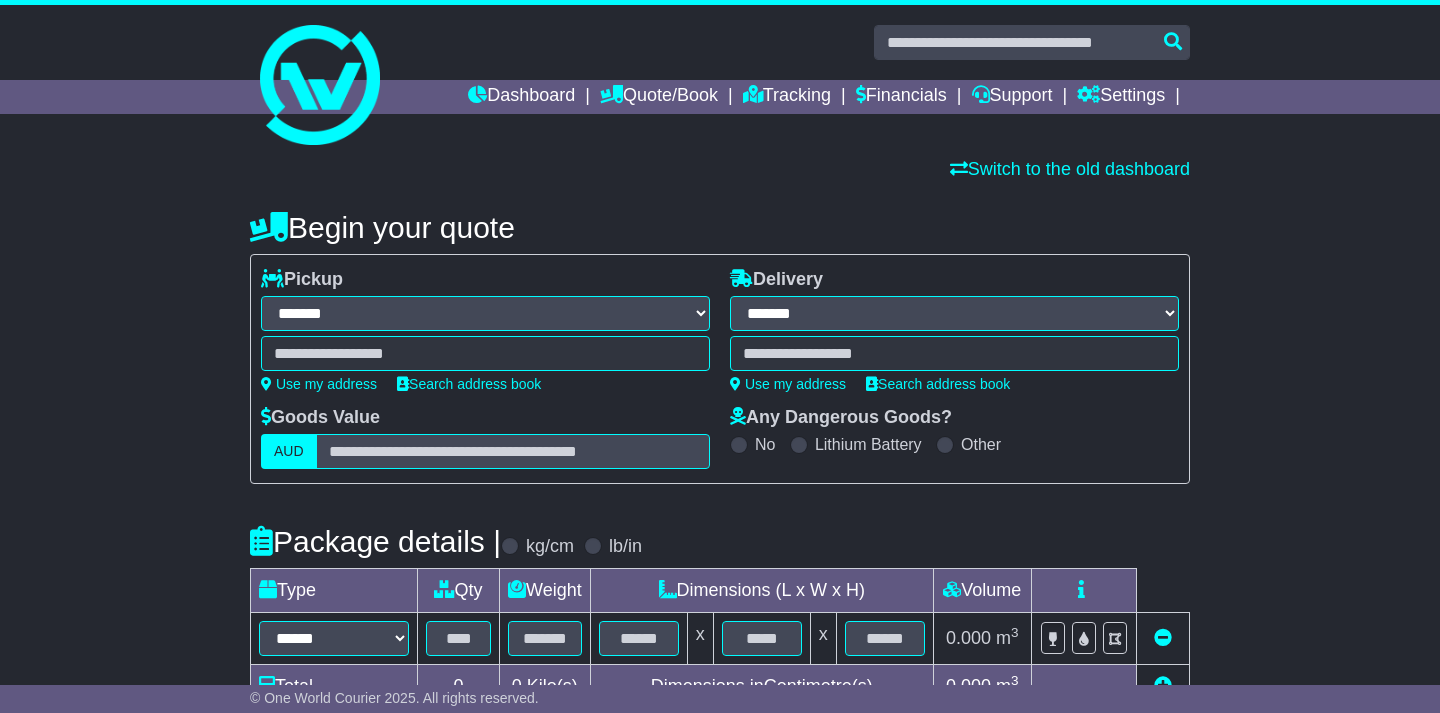 select on "**" 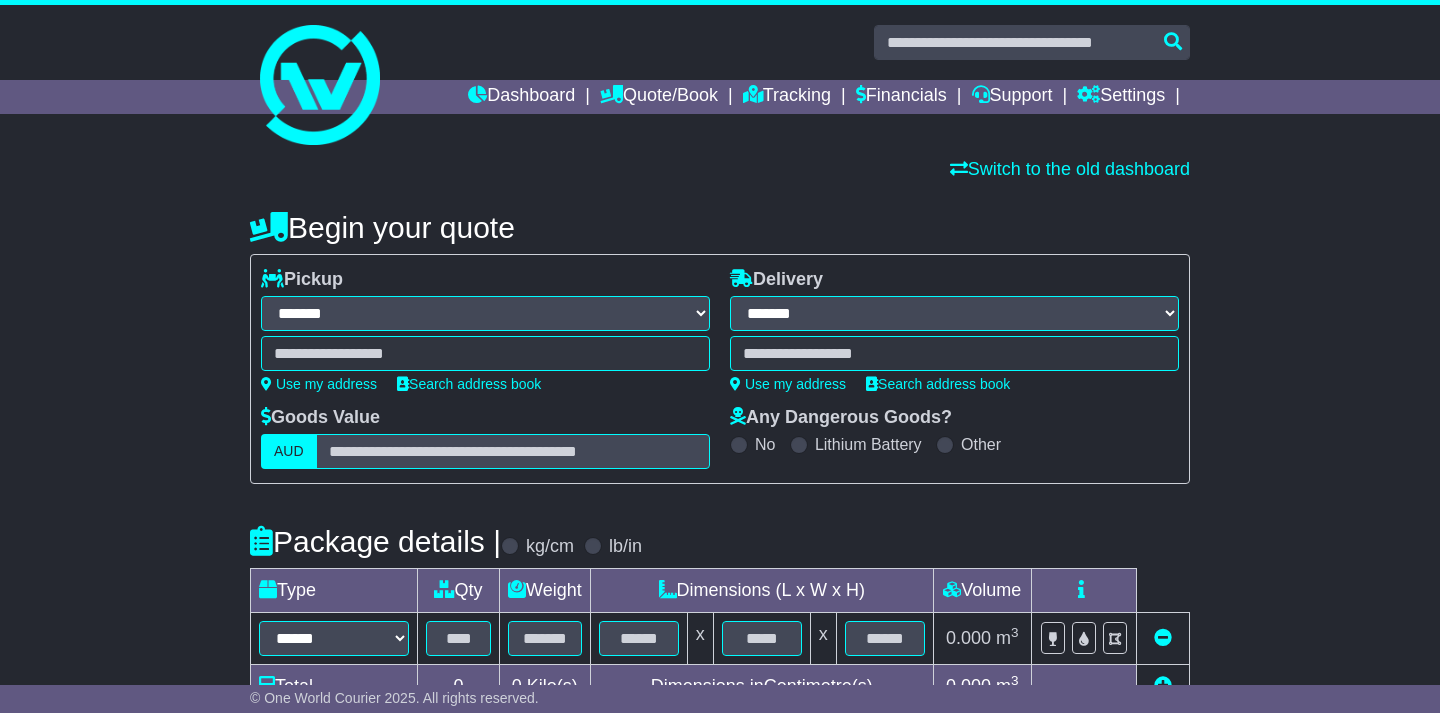 scroll, scrollTop: 0, scrollLeft: 0, axis: both 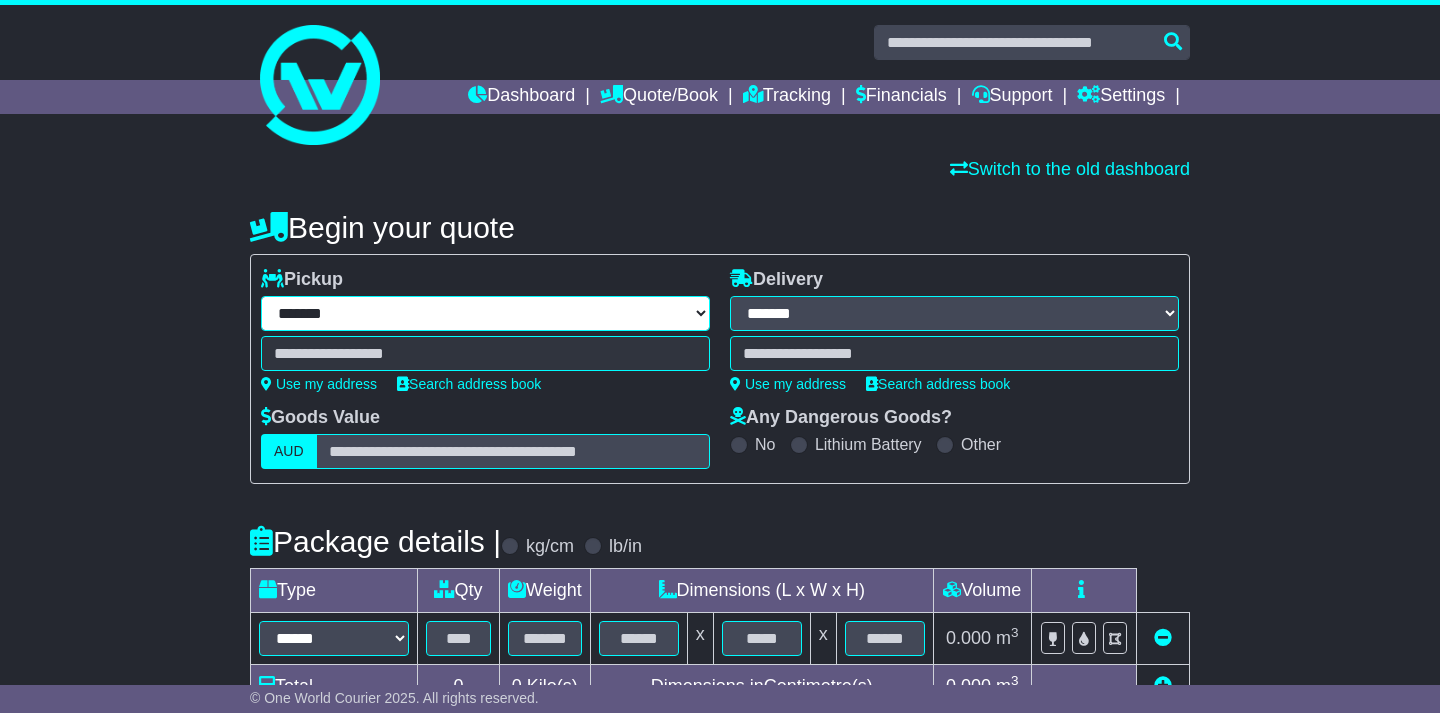 select on "***" 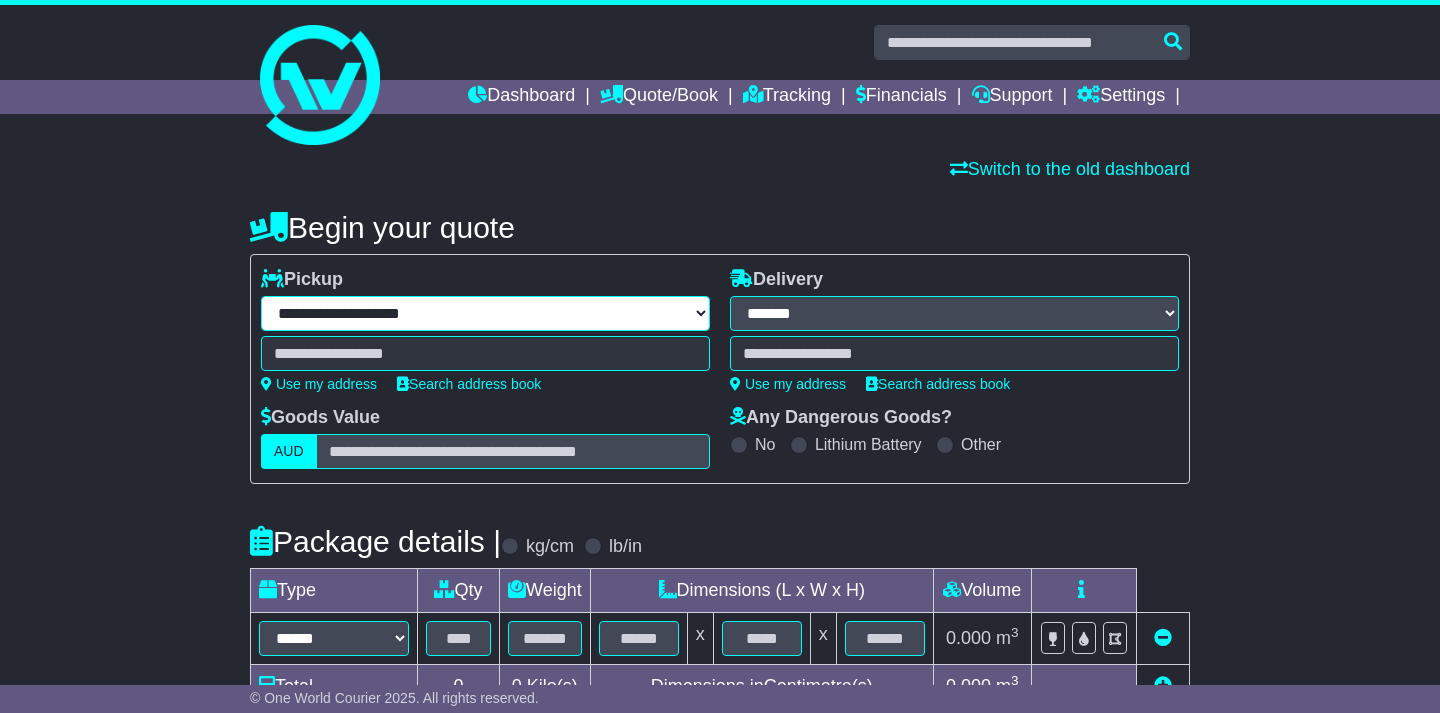 click on "**********" at bounding box center [0, 0] 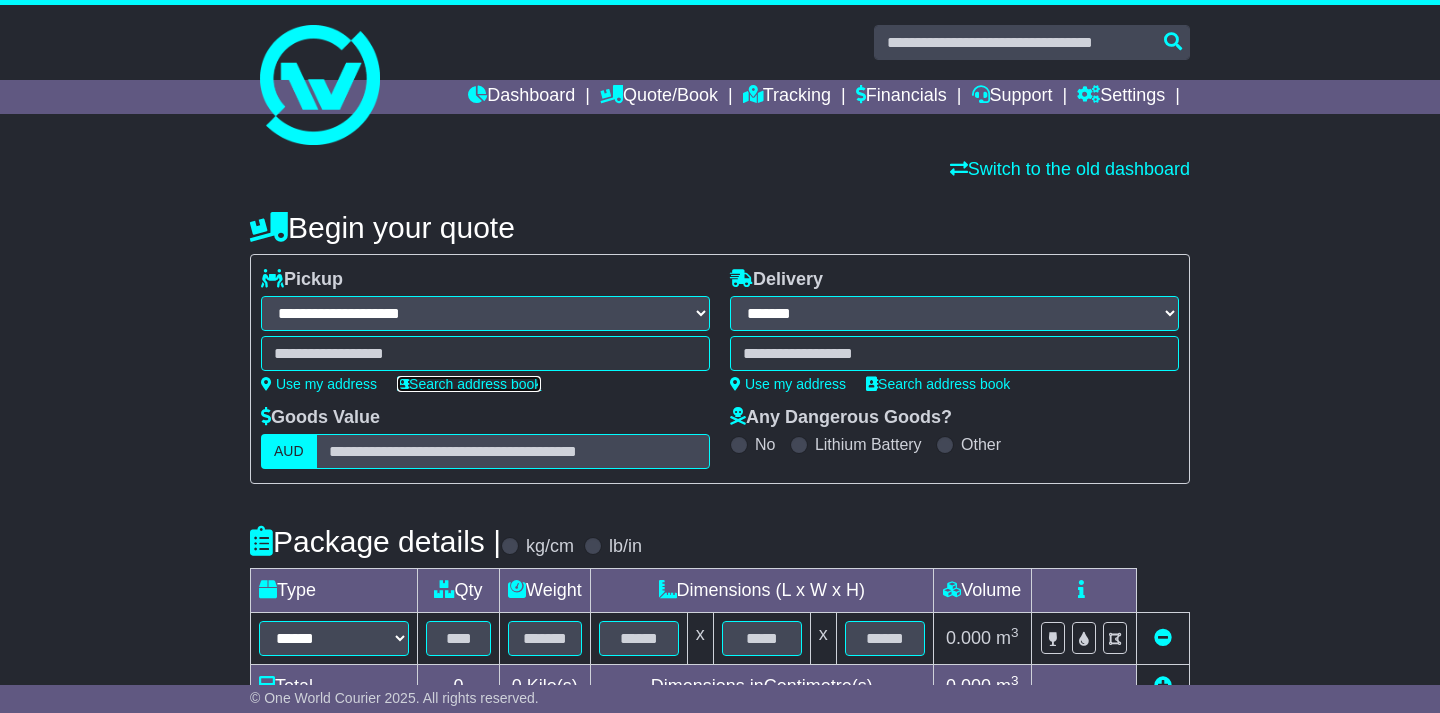 click on "Search address book" at bounding box center [469, 384] 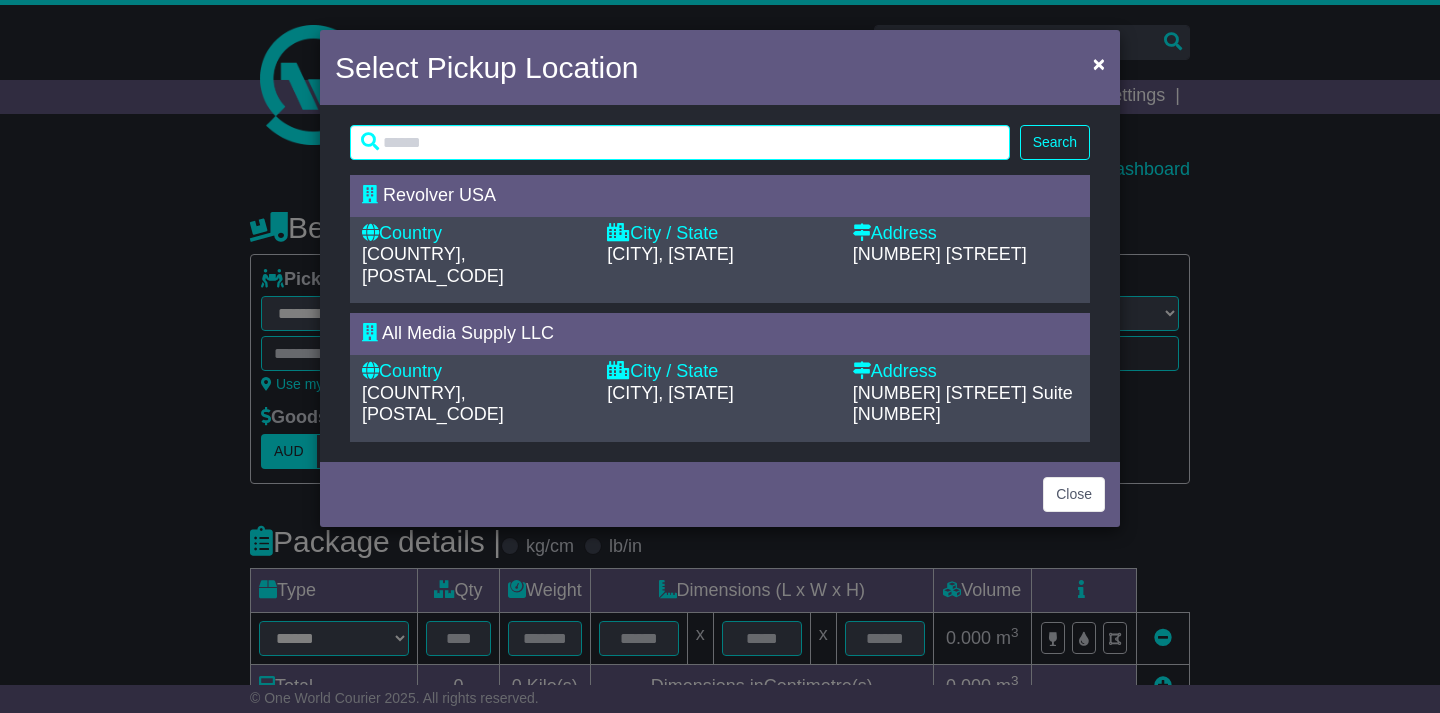 click on "Country" at bounding box center (474, 372) 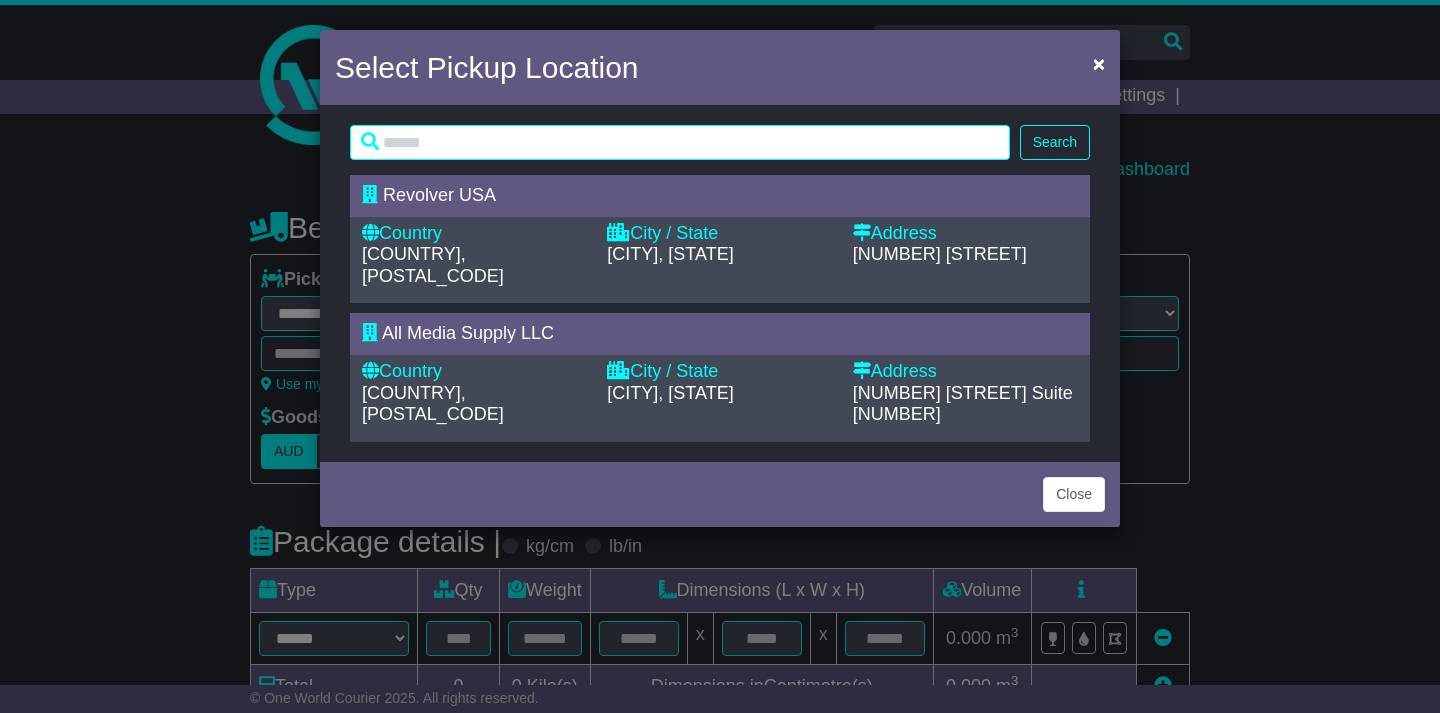 type on "**********" 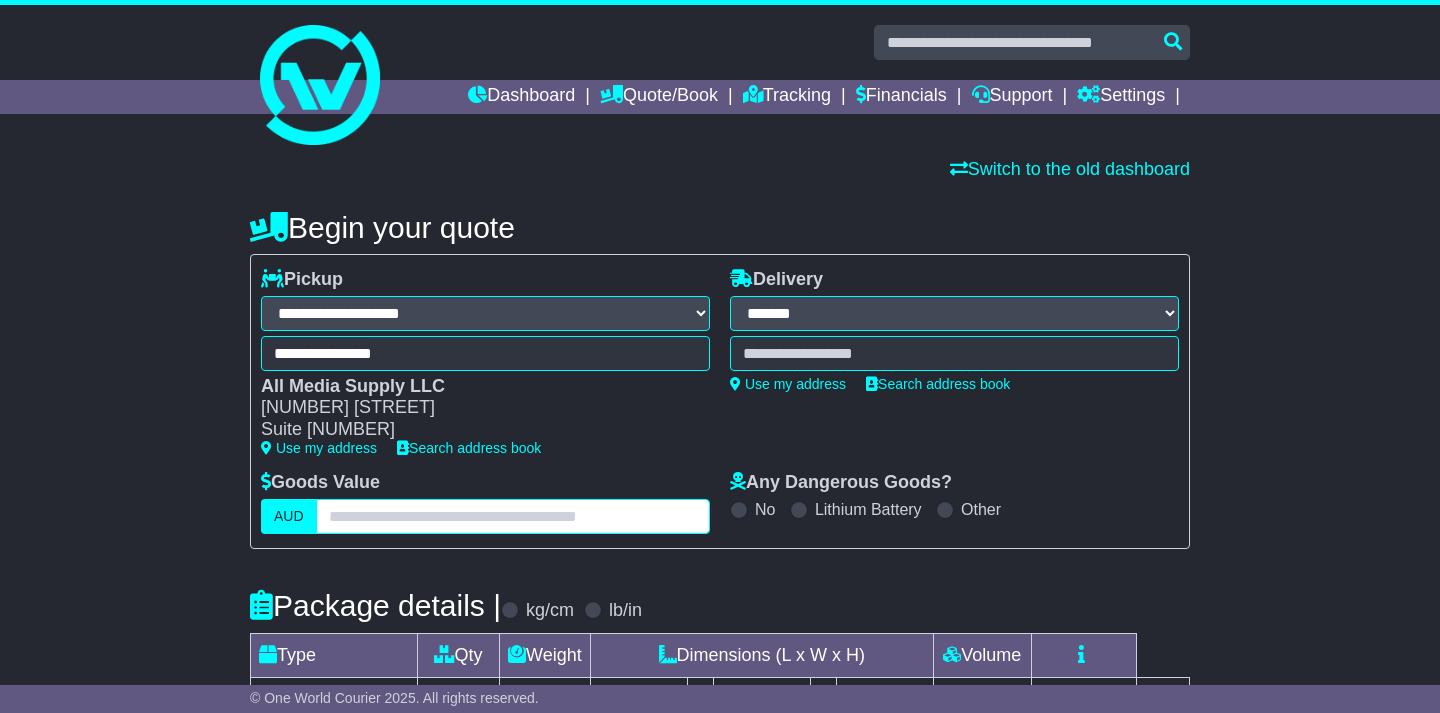 click at bounding box center [513, 516] 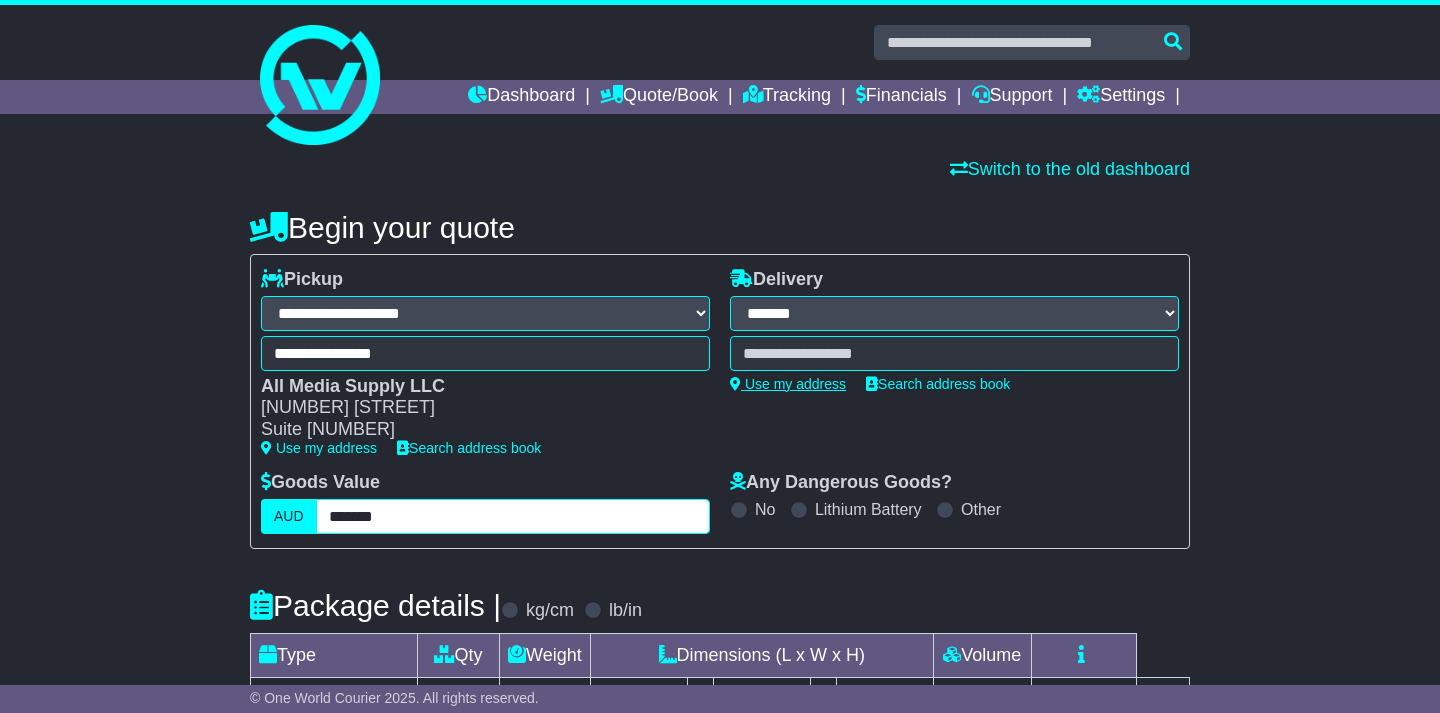 type on "*******" 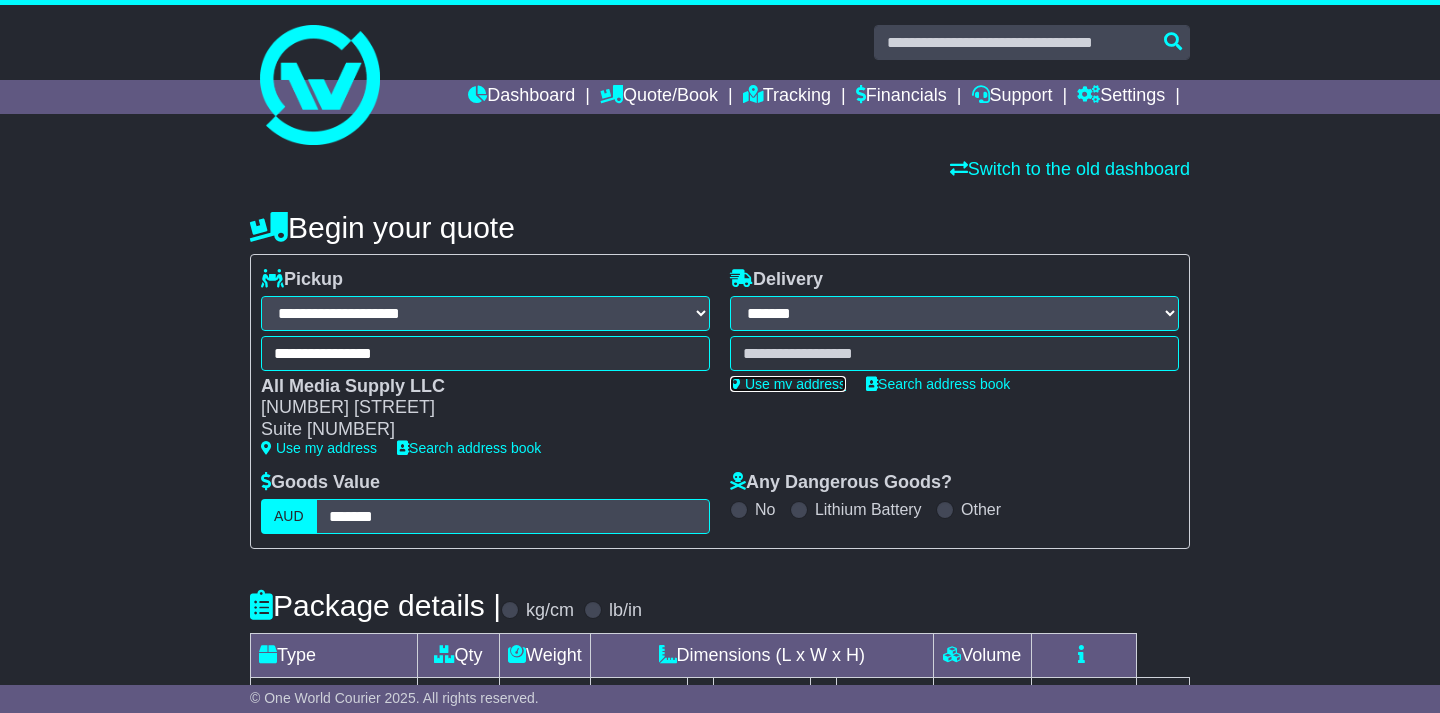 click on "Use my address" at bounding box center [788, 384] 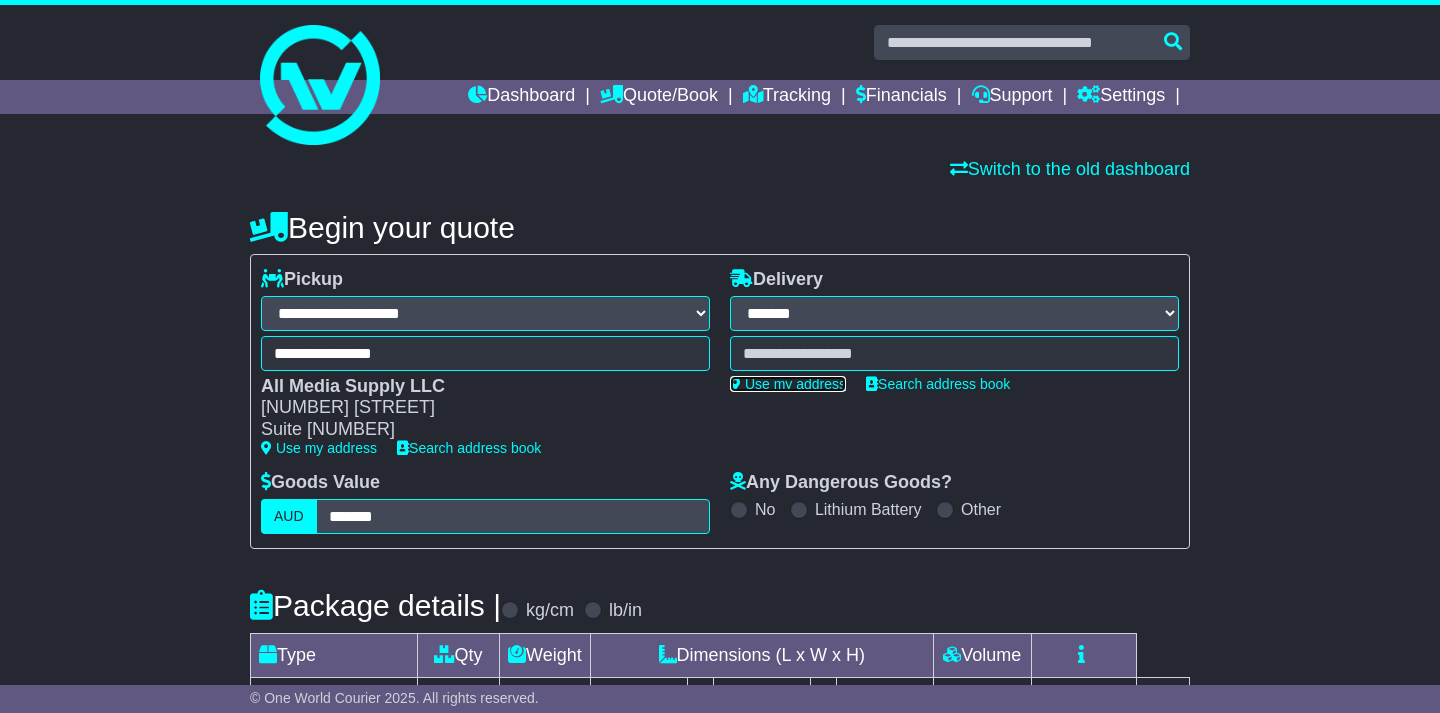 type on "**********" 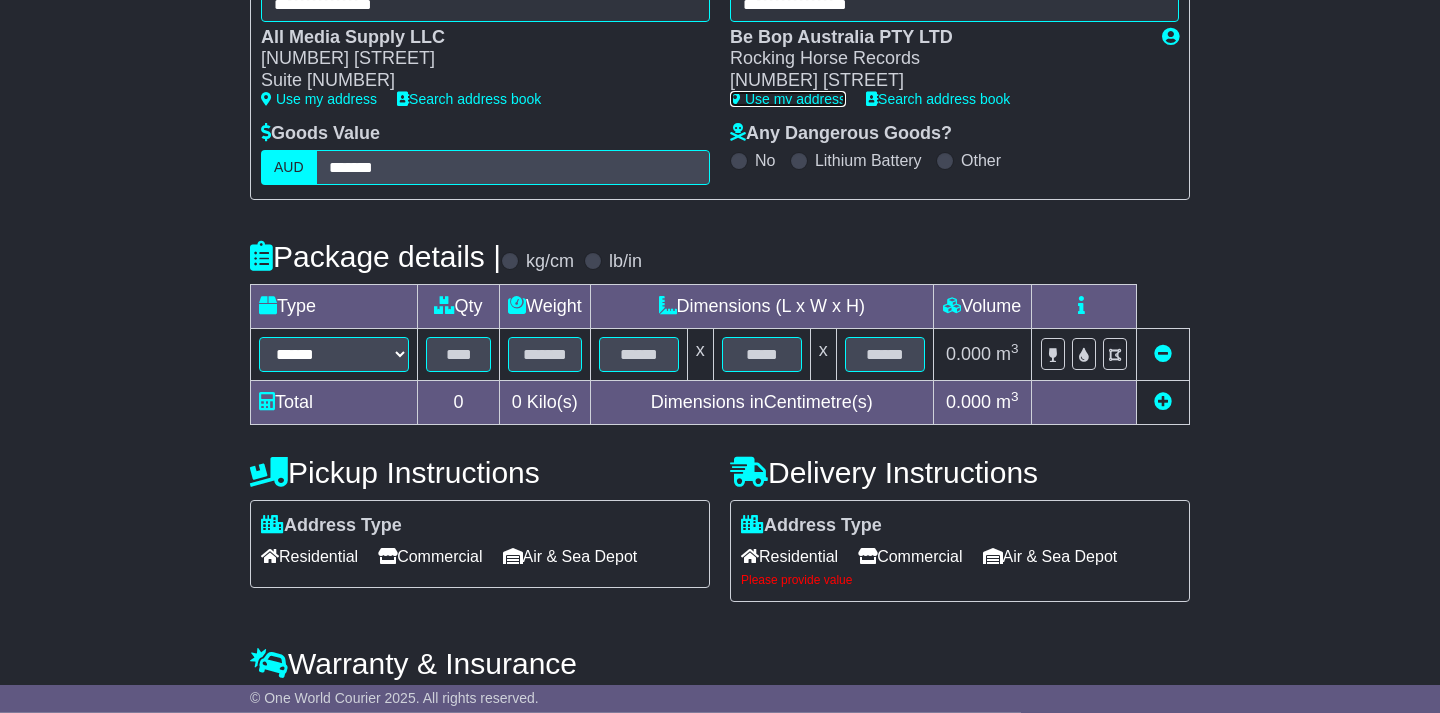 scroll, scrollTop: 408, scrollLeft: 0, axis: vertical 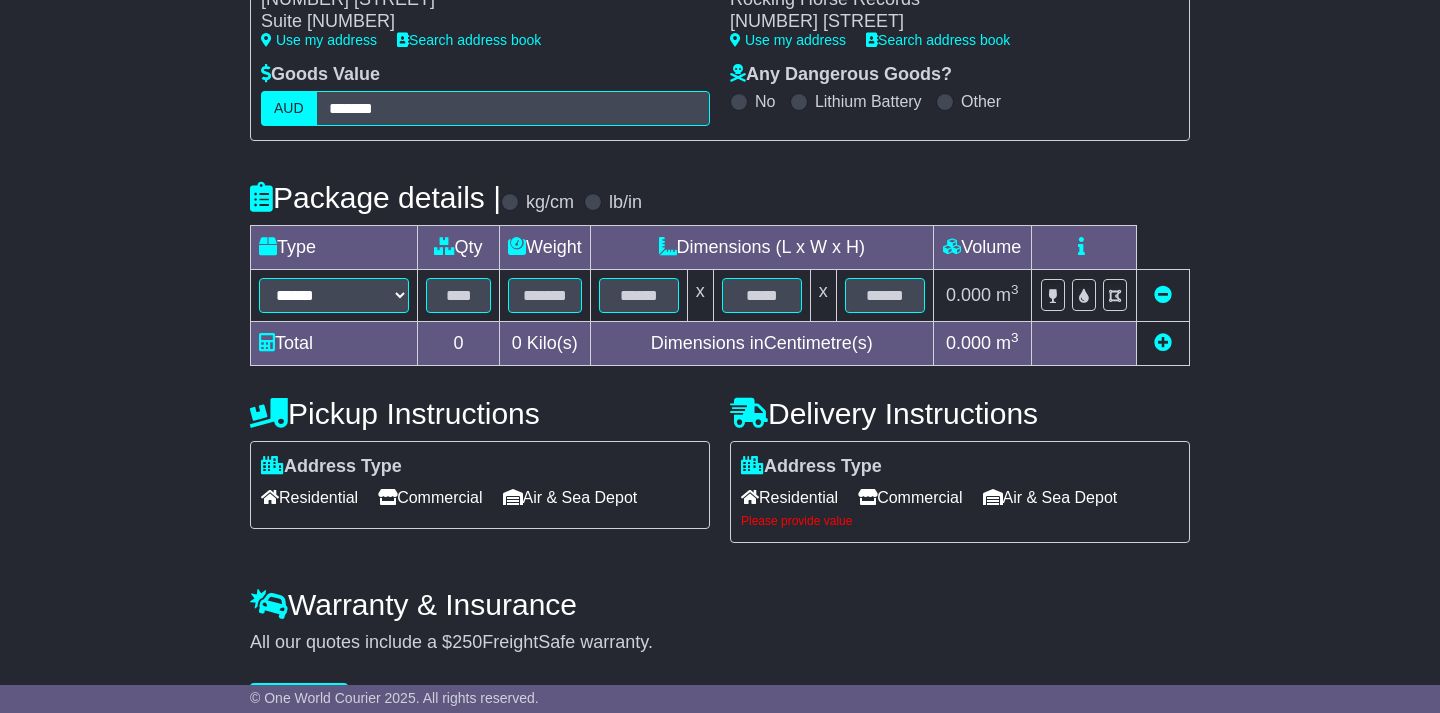click at bounding box center (593, 202) 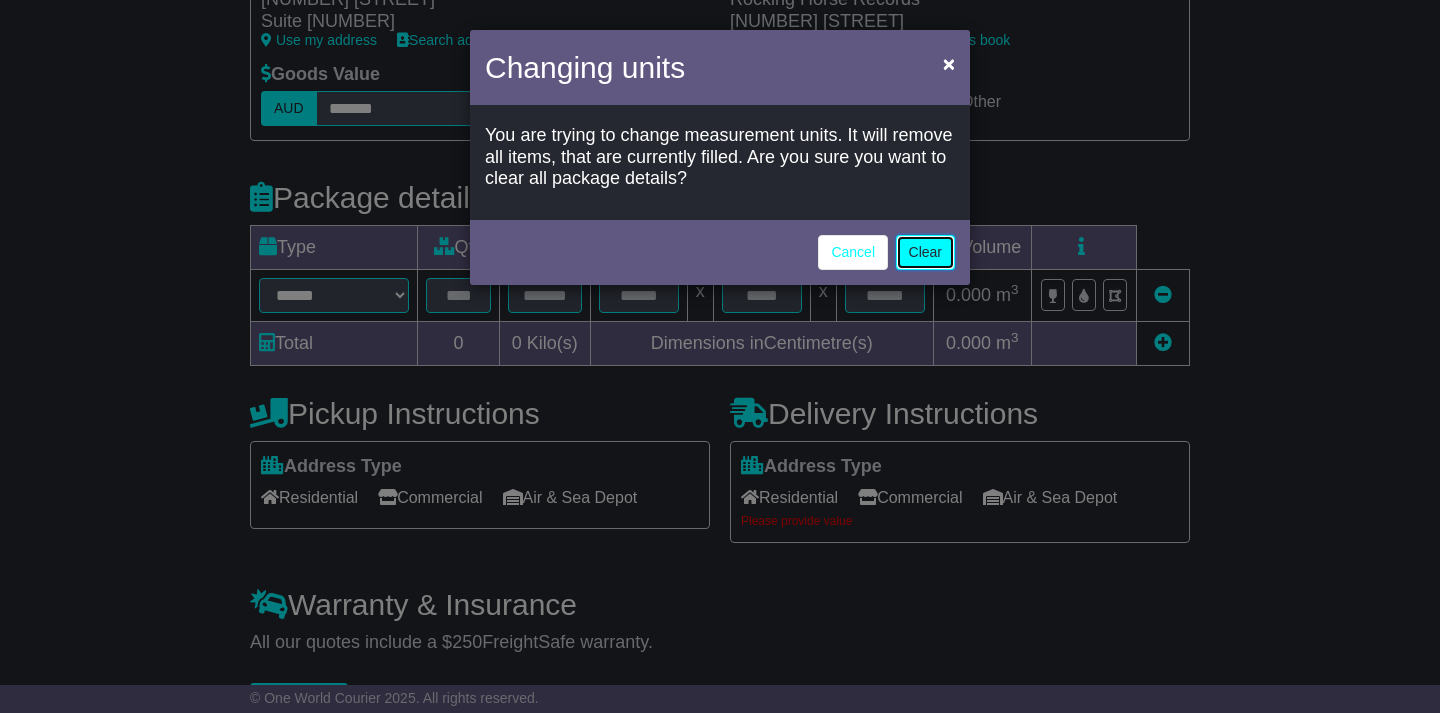 click on "Clear" at bounding box center [925, 252] 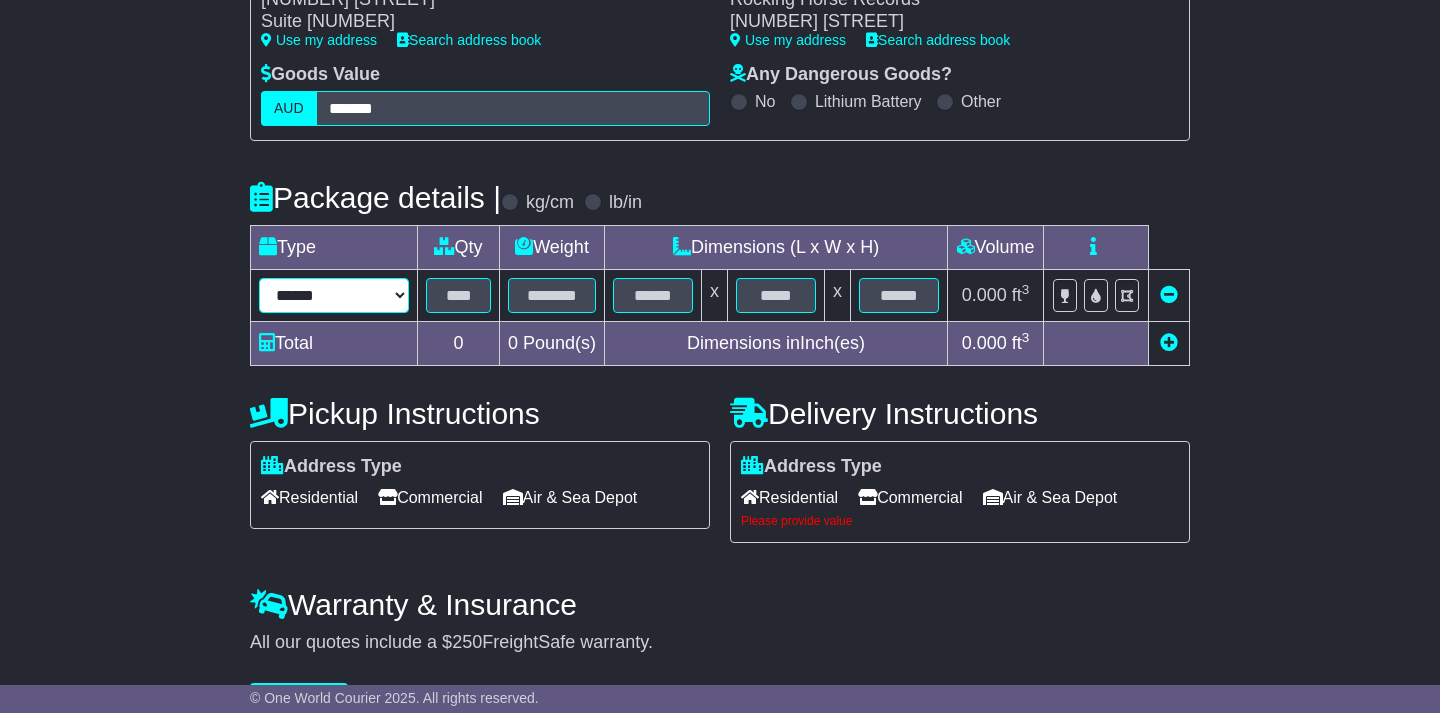click on "****** ****** *** ******** ***** **** **** ****** *** *******" at bounding box center [334, 295] 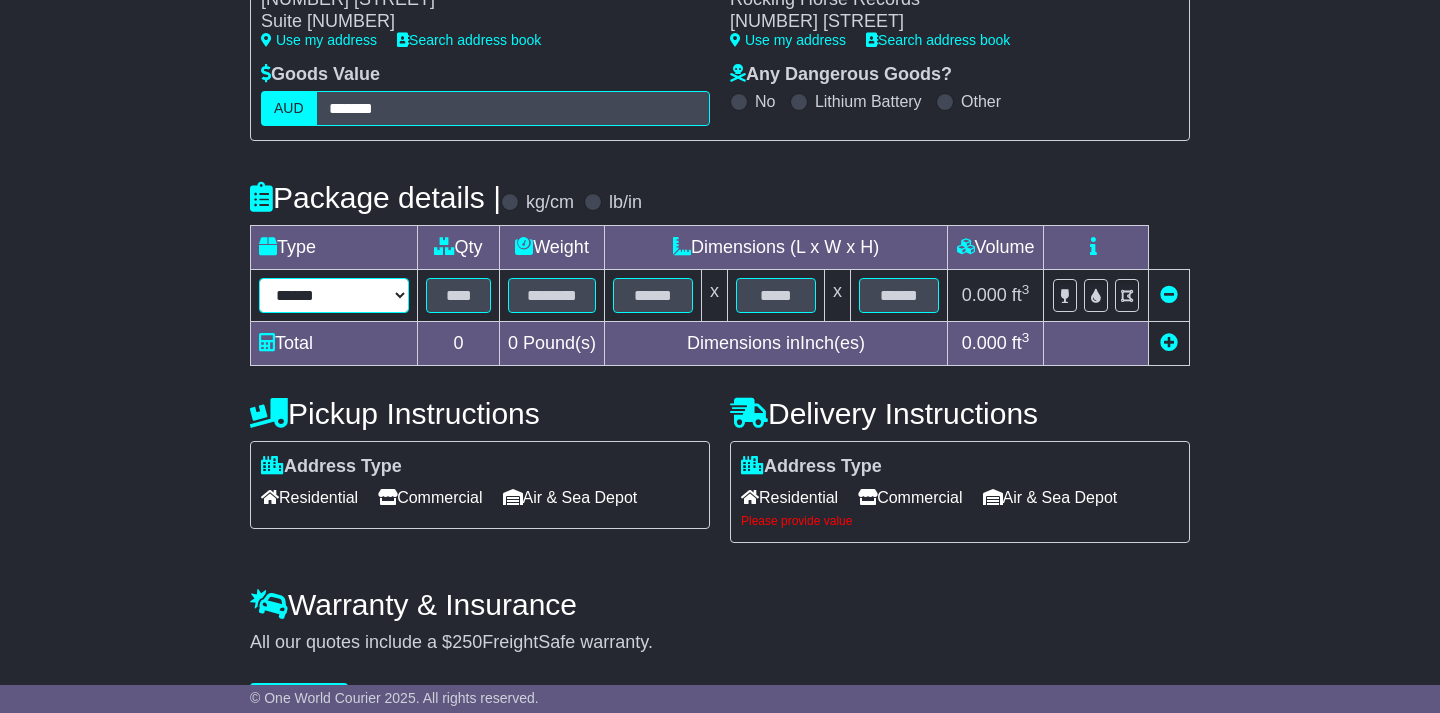 select on "*****" 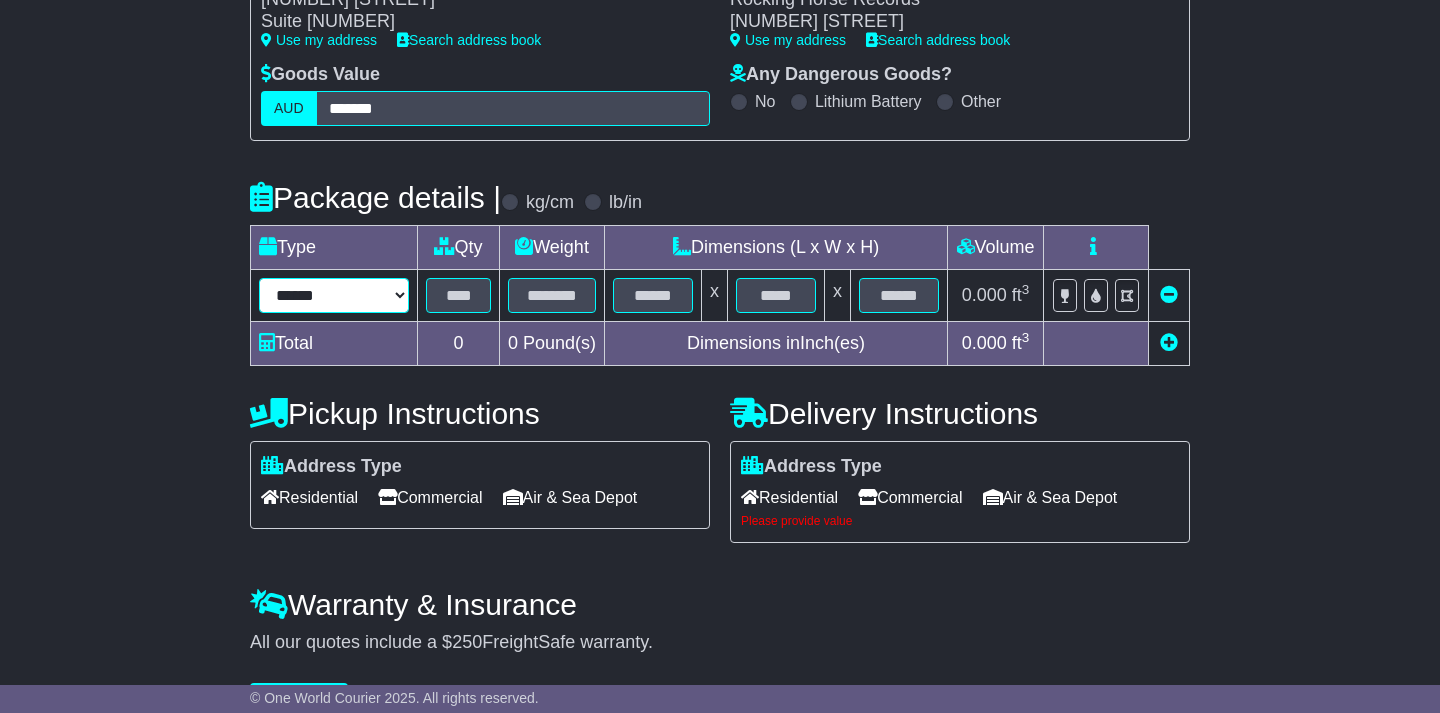 click on "******" at bounding box center (0, 0) 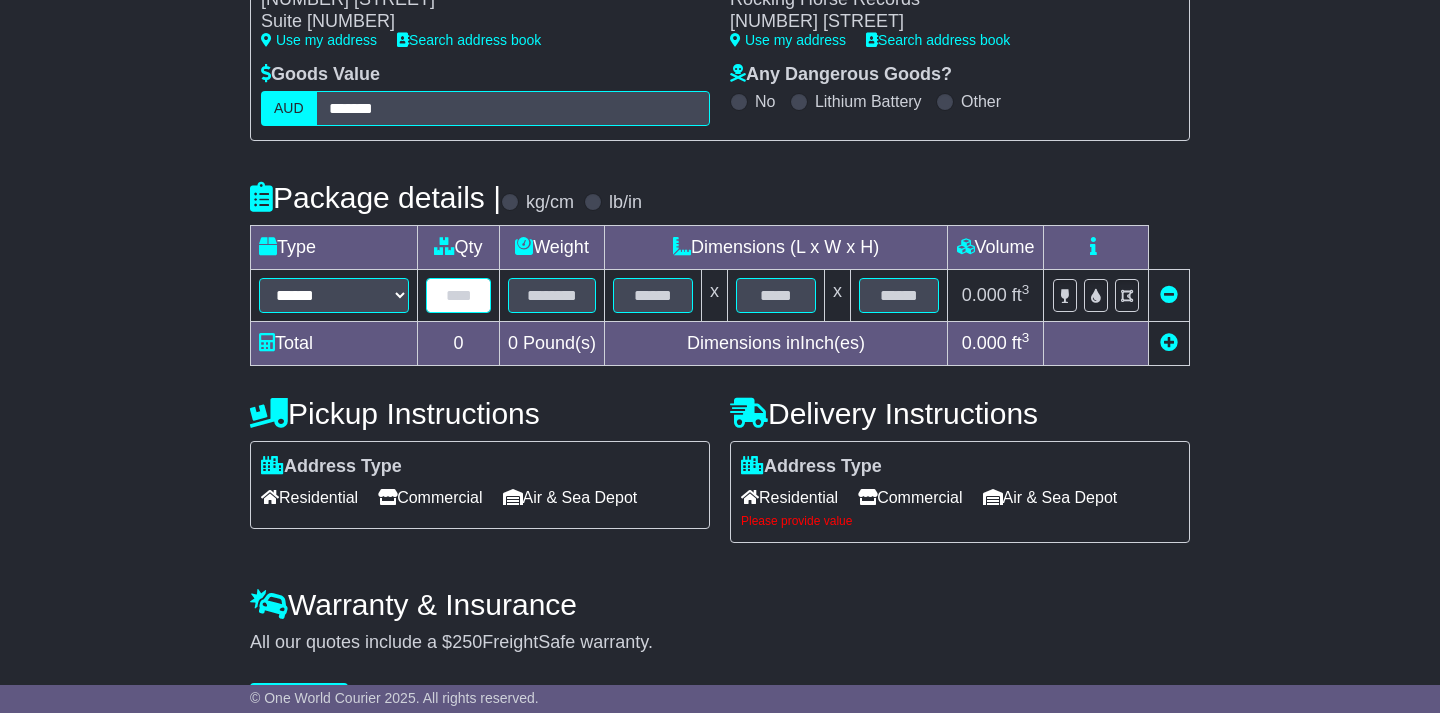click at bounding box center [458, 295] 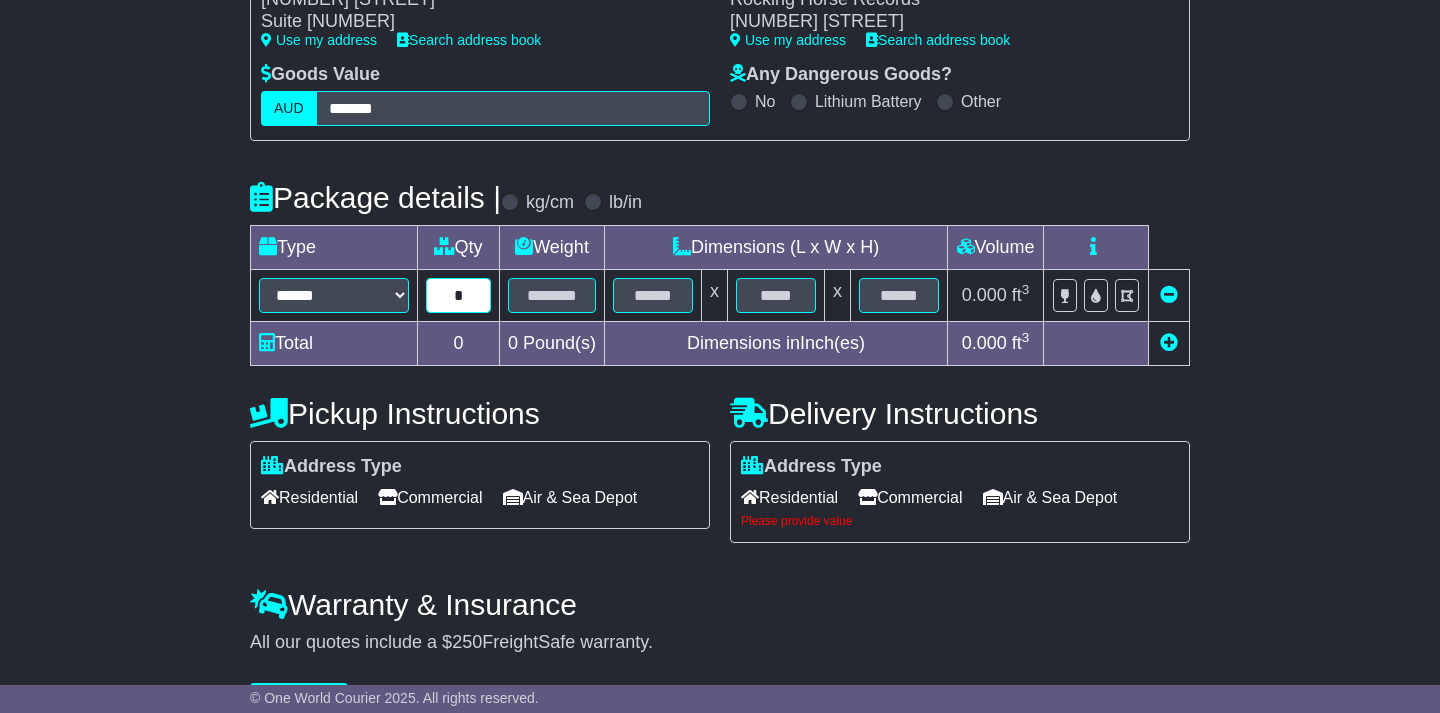 type on "*" 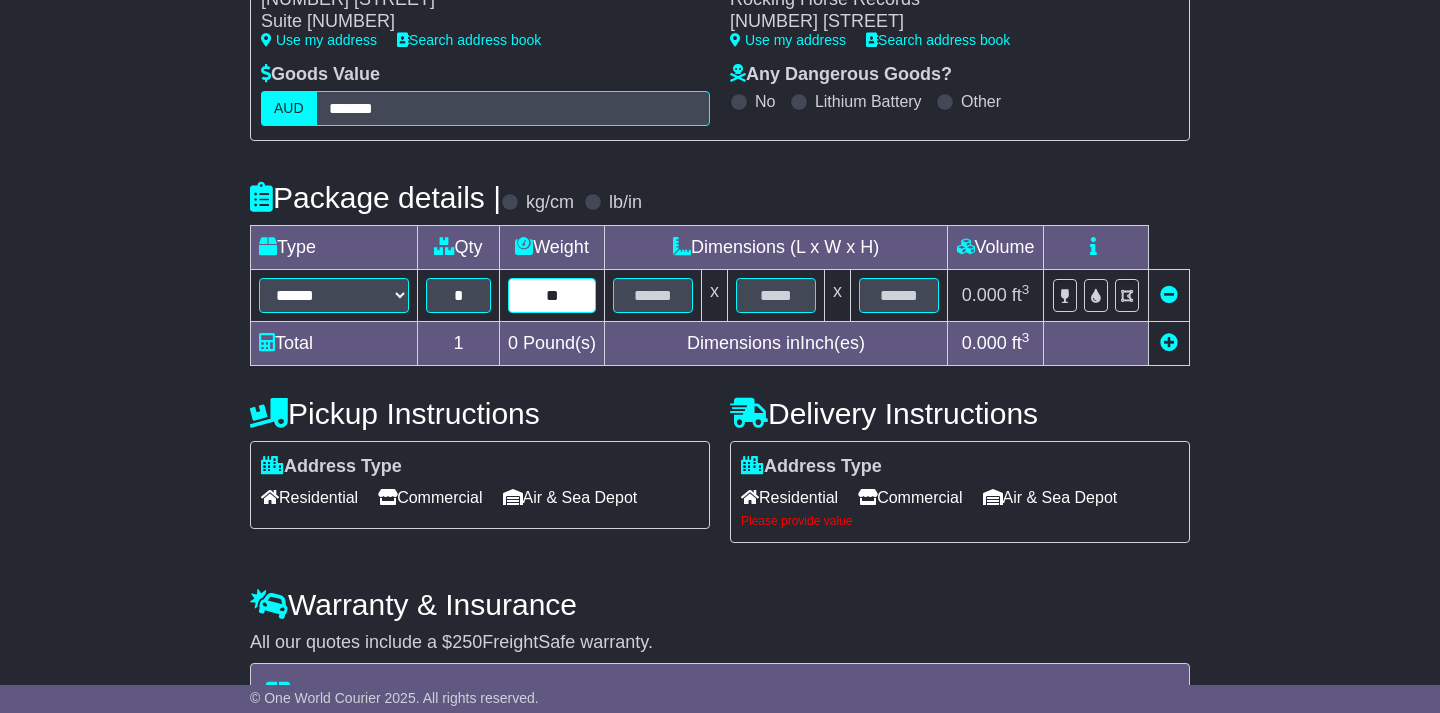 type on "**" 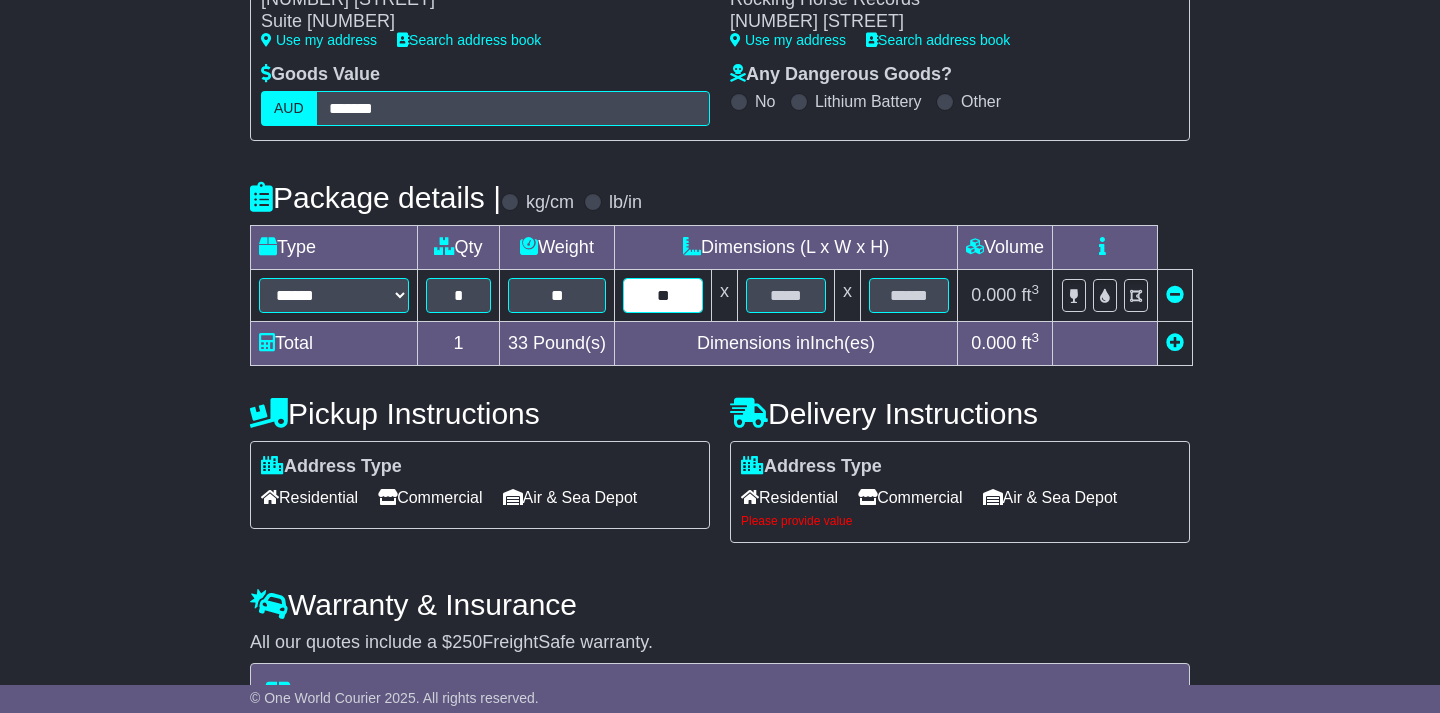type on "**" 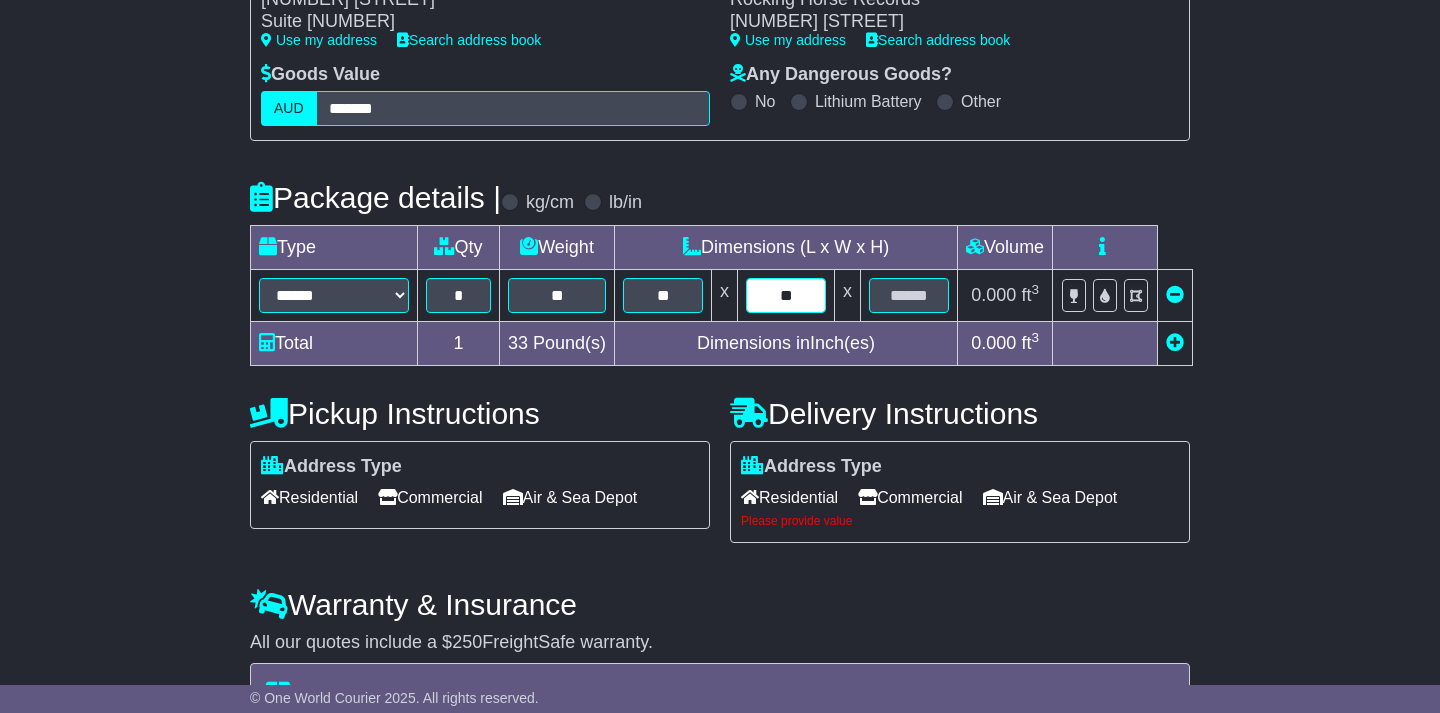 type on "**" 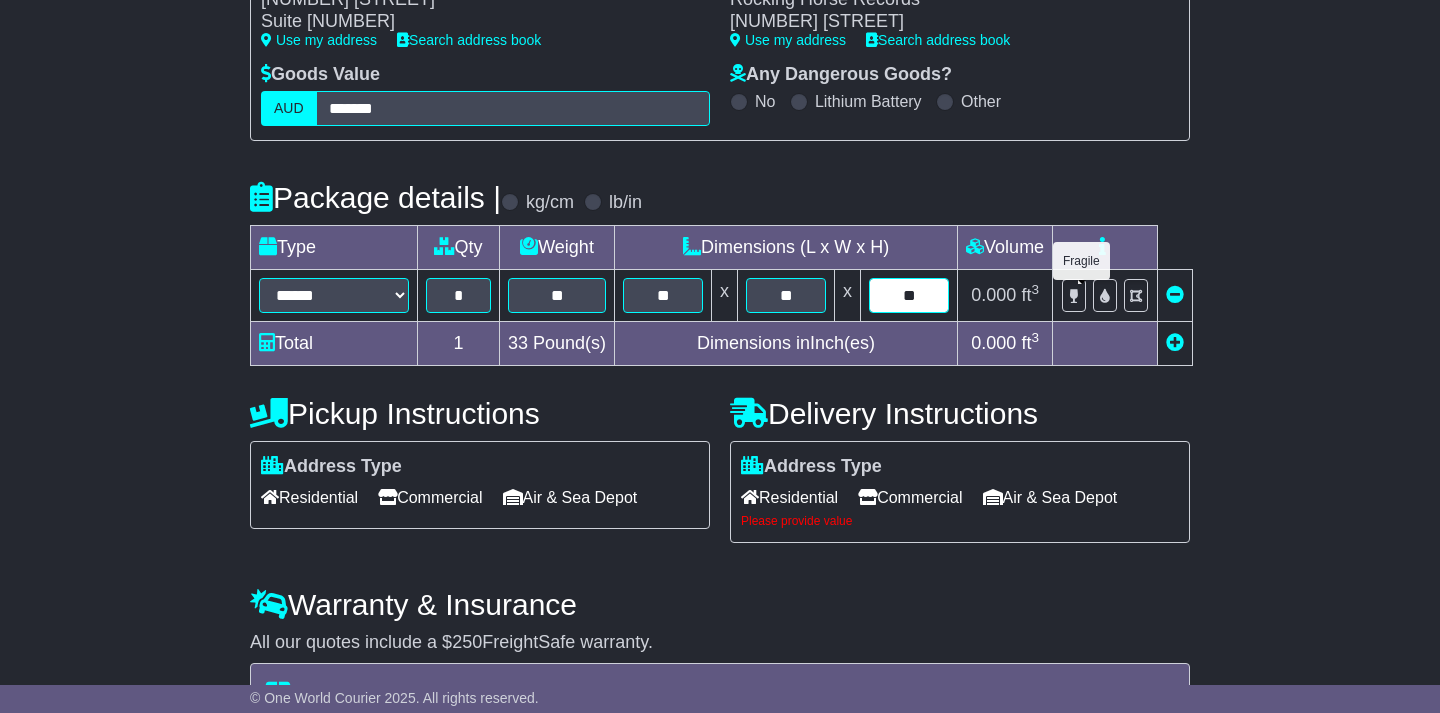 type on "**" 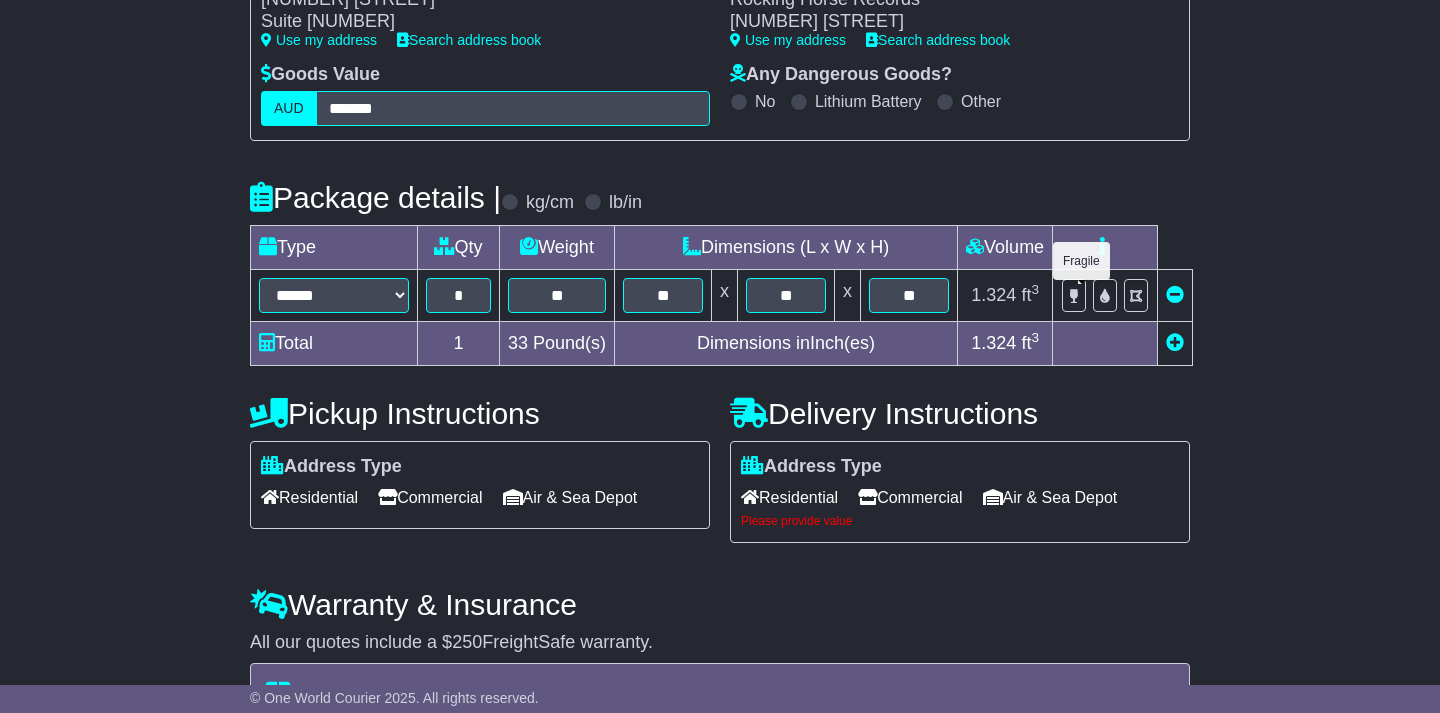 click at bounding box center [1074, 295] 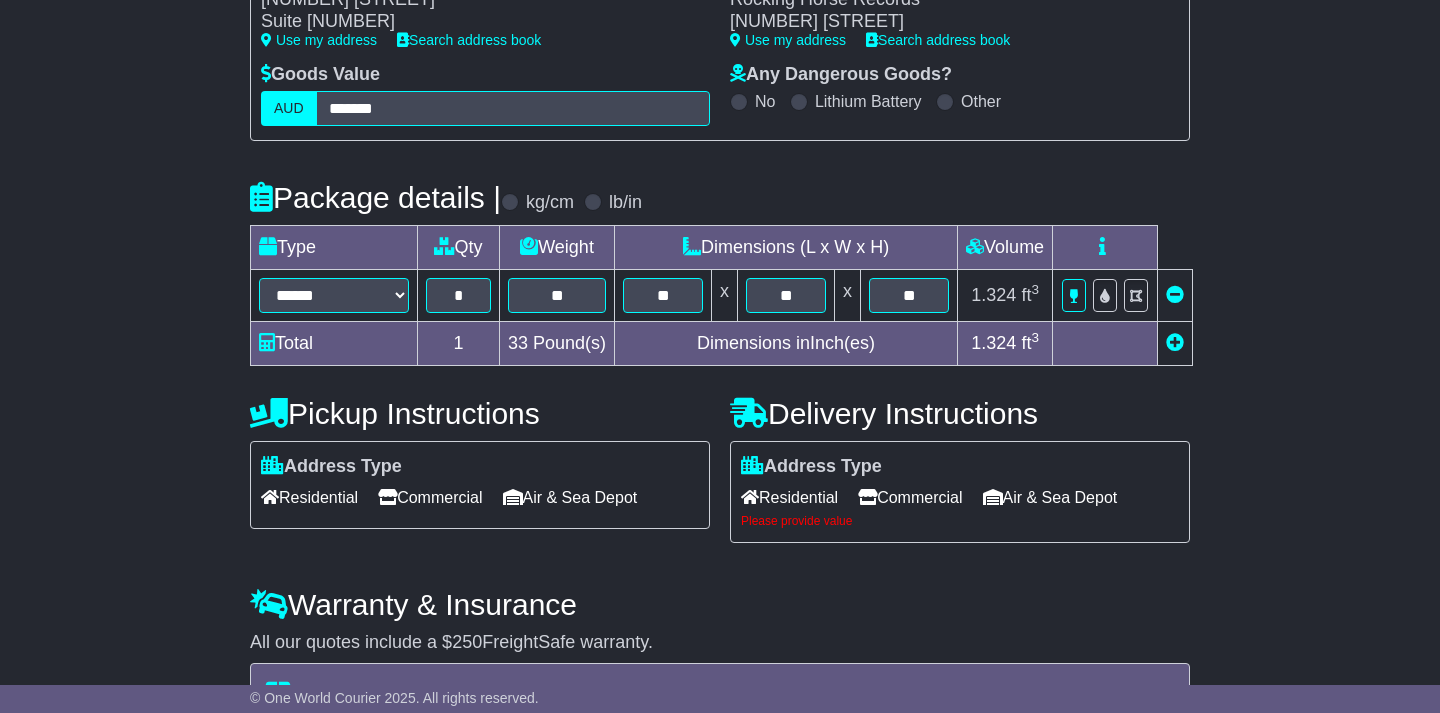 click at bounding box center (1175, 342) 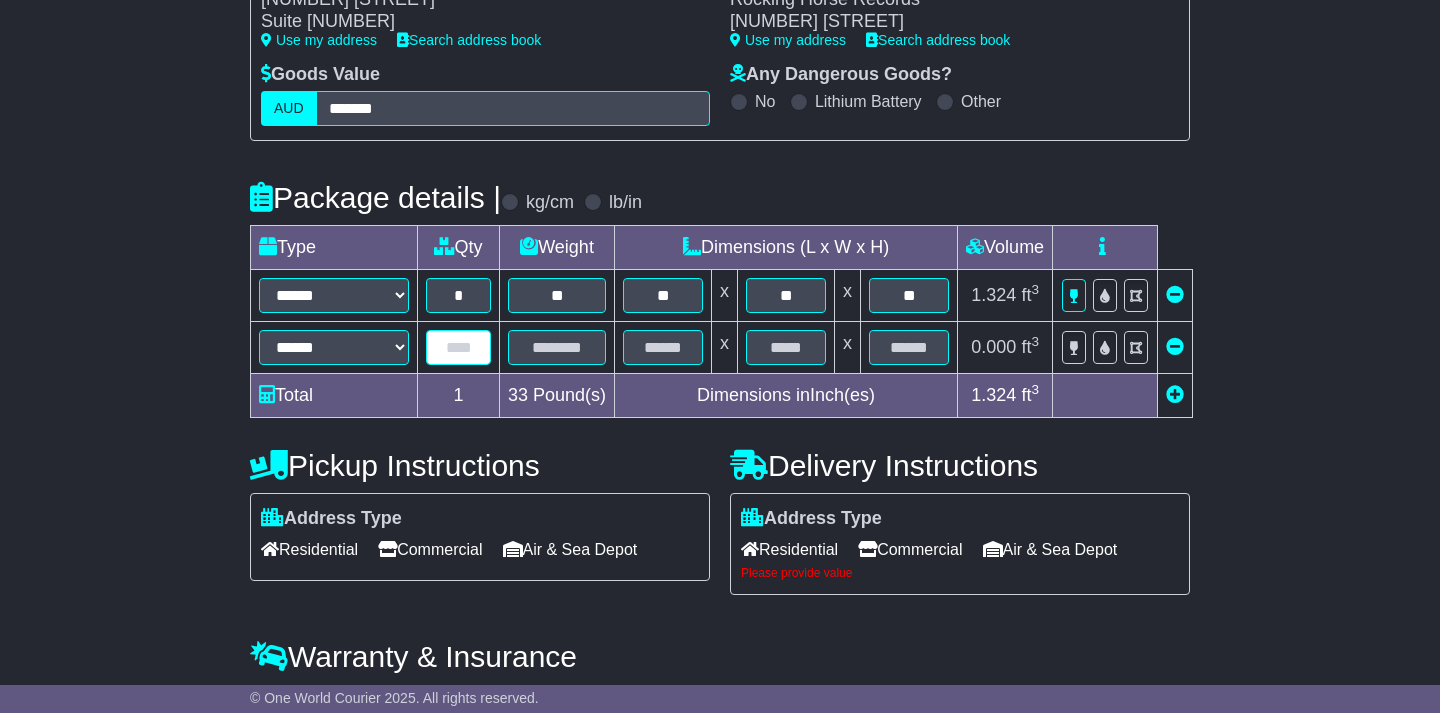 click at bounding box center (458, 347) 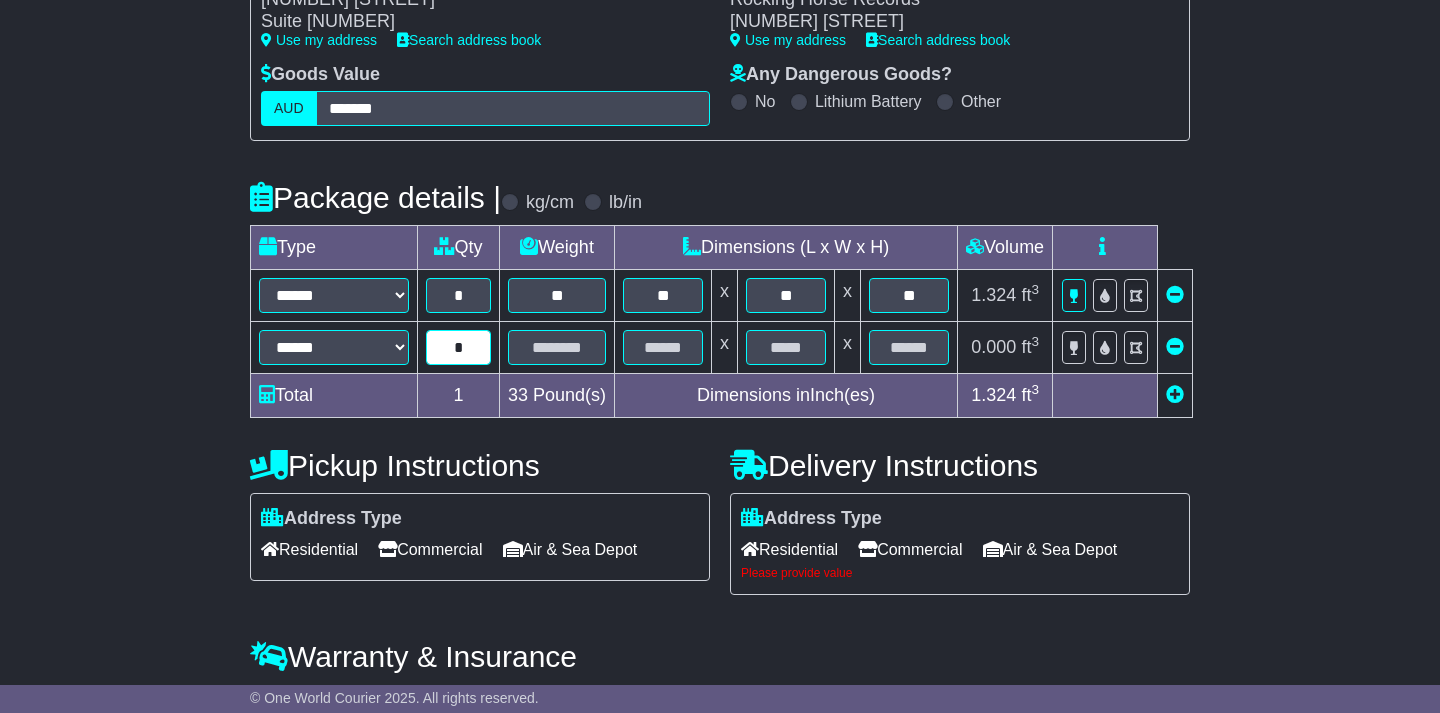 type on "*" 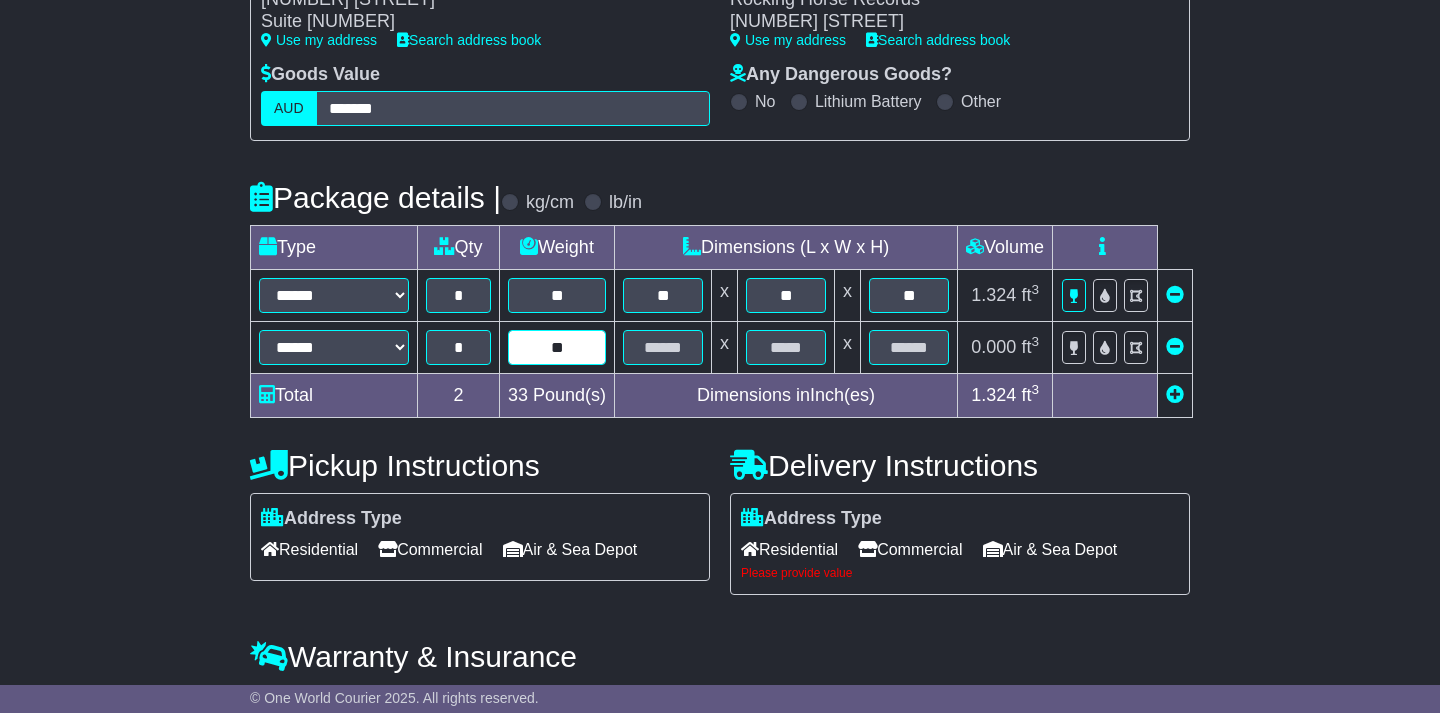 type on "**" 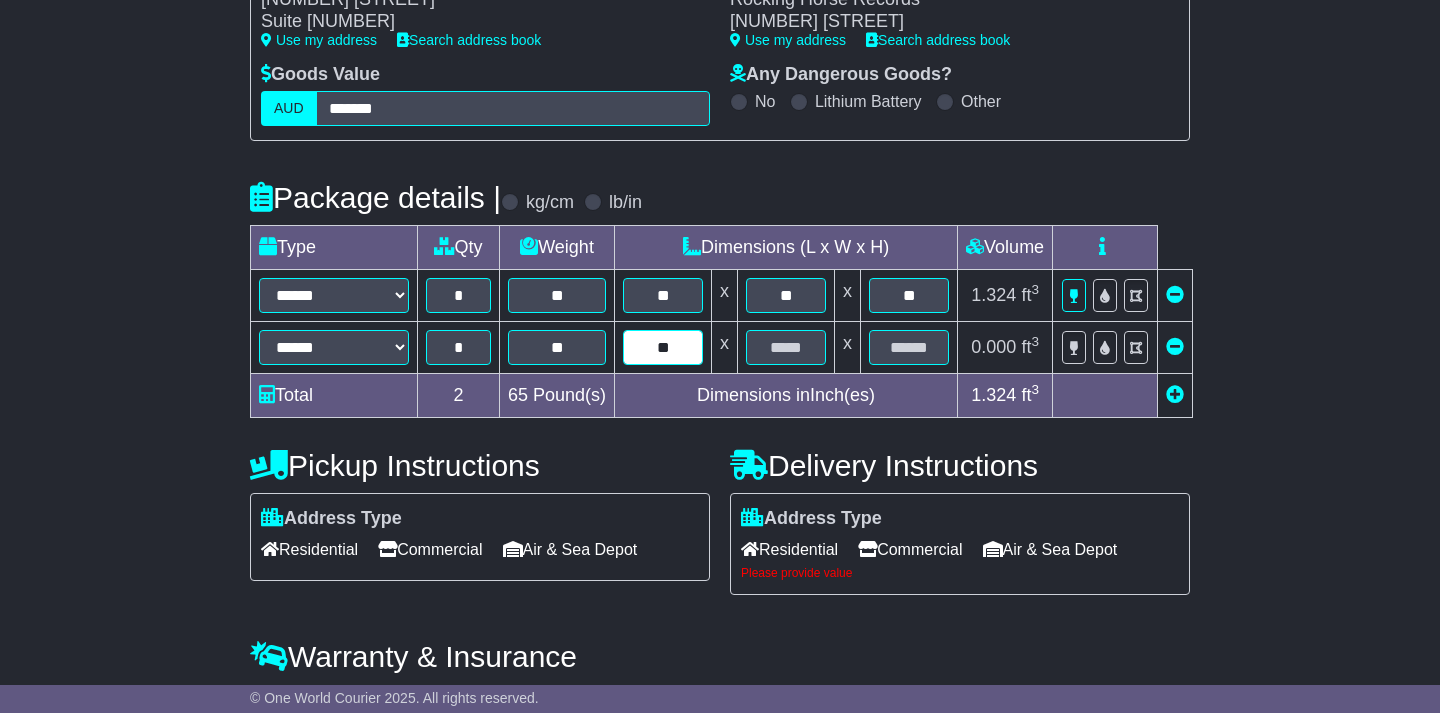 type on "**" 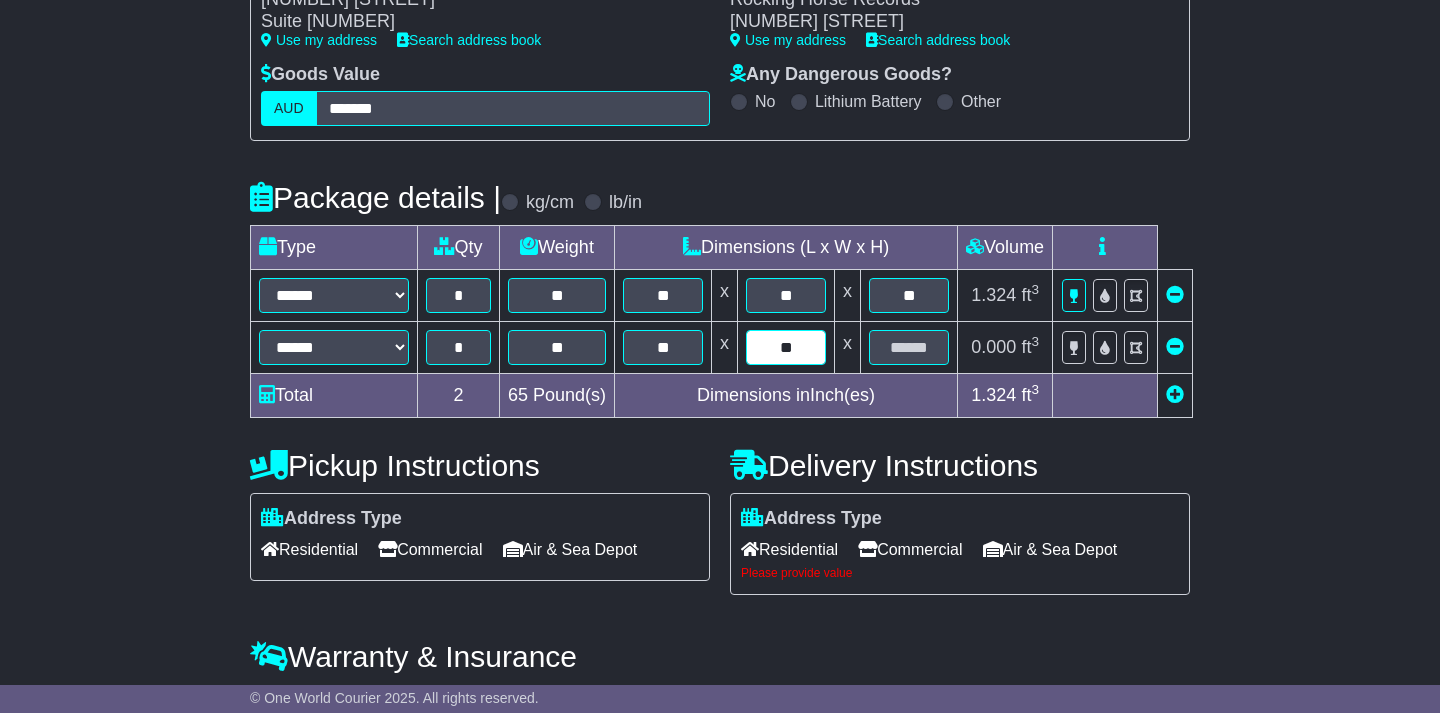 type on "**" 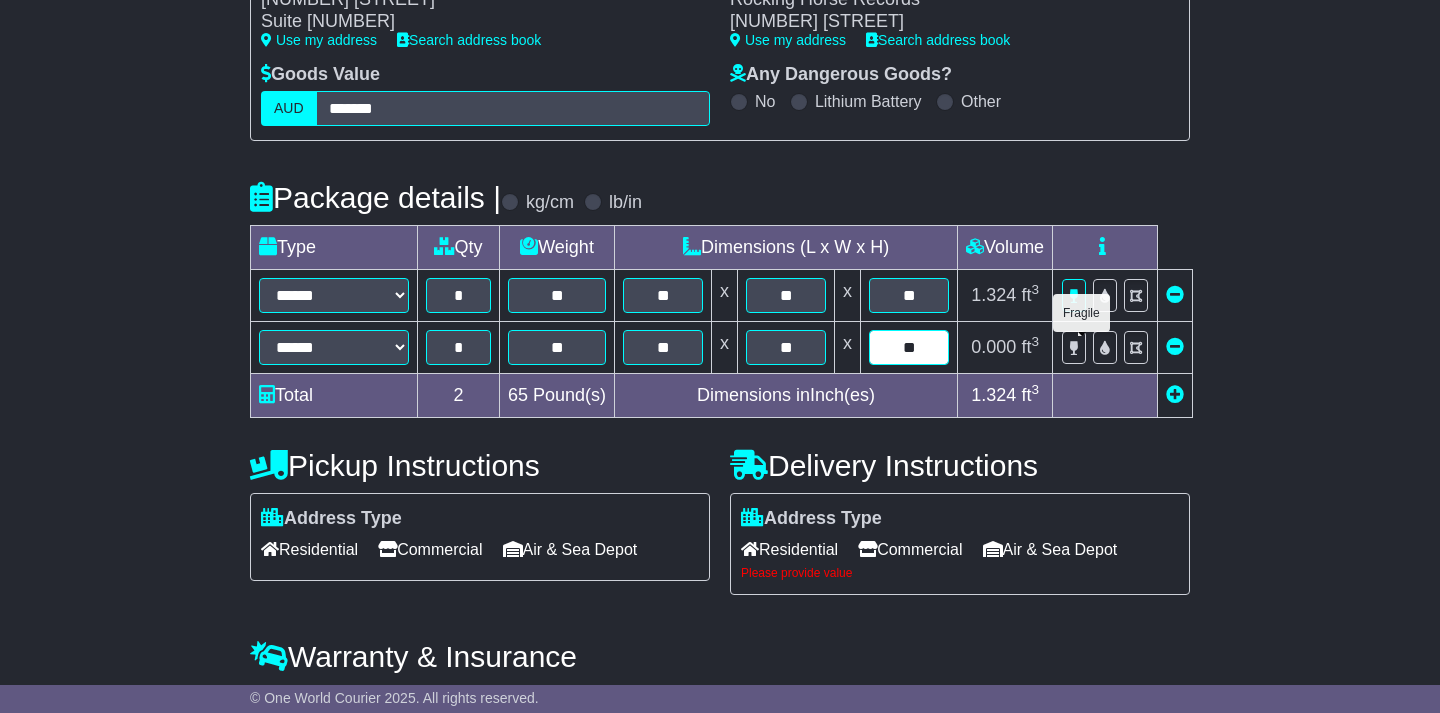 type on "**" 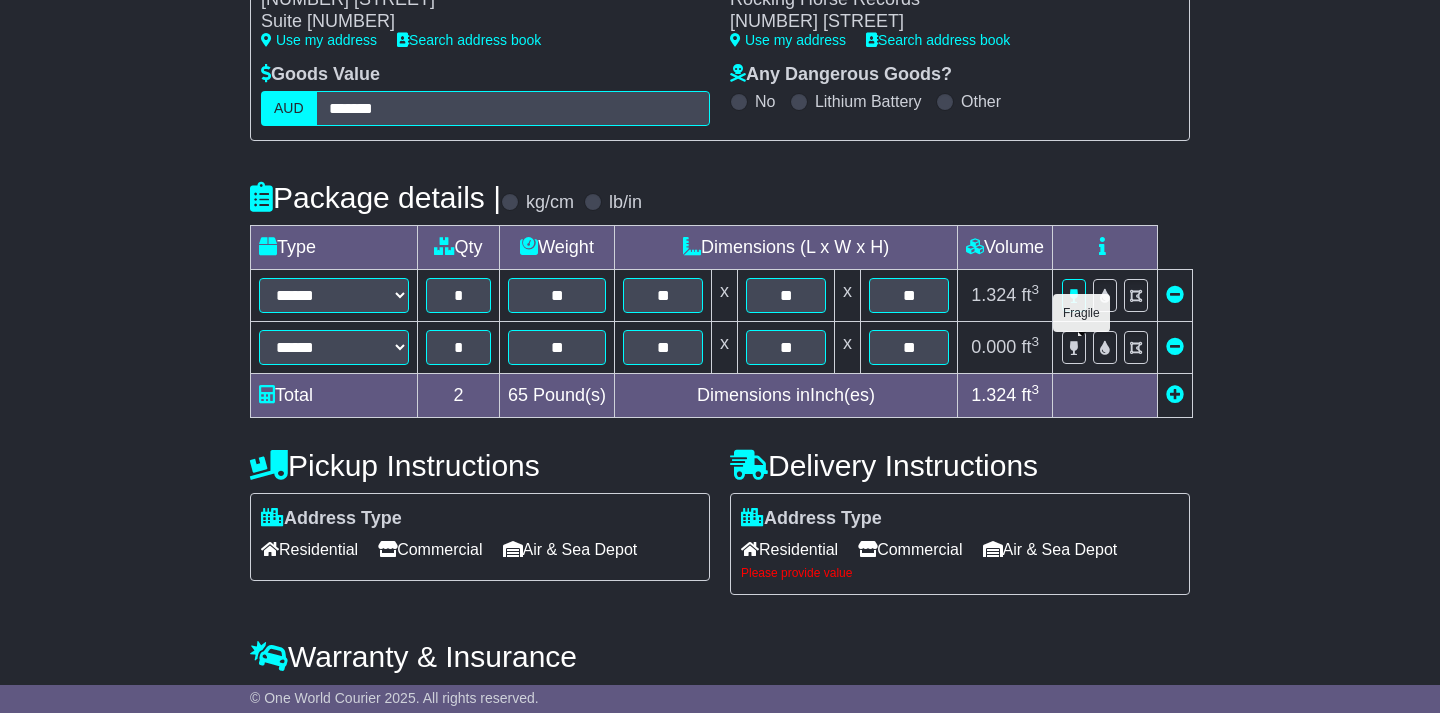 click at bounding box center (1074, 347) 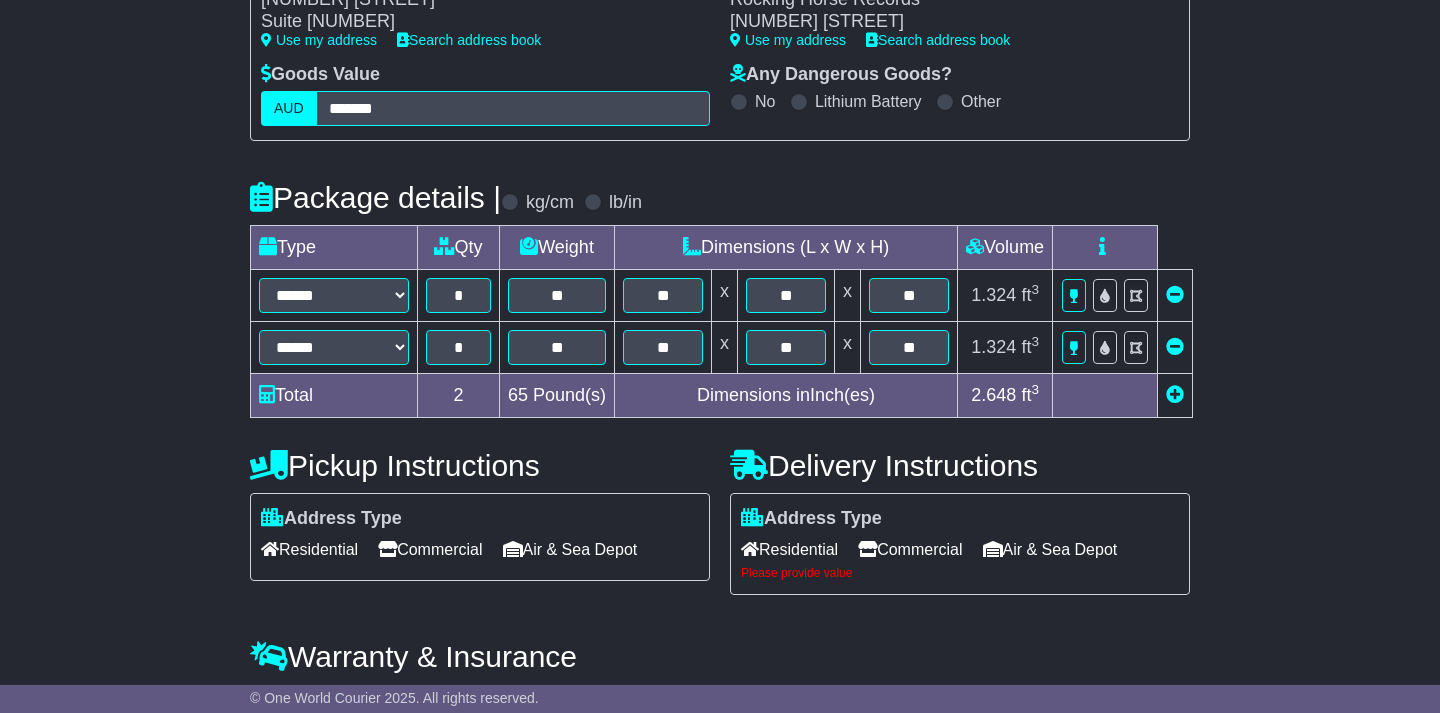 click at bounding box center (1175, 394) 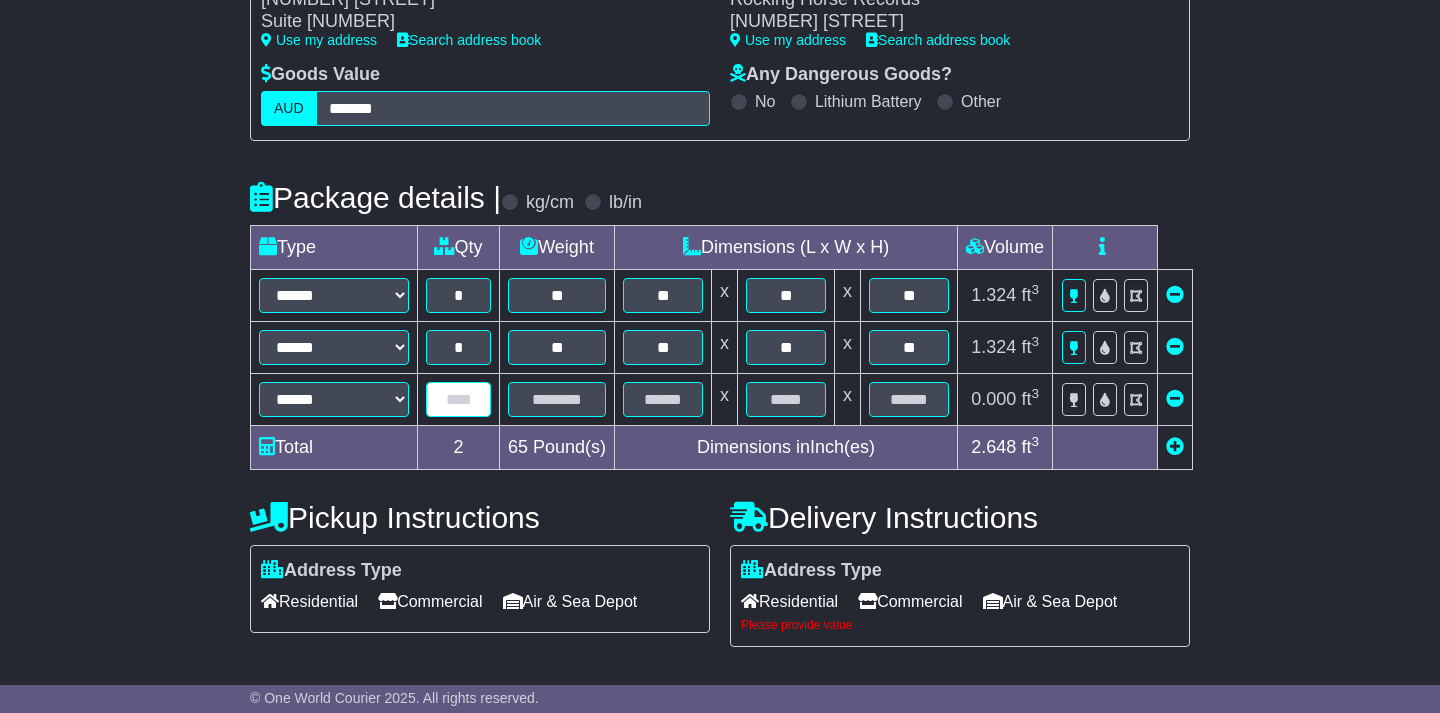 click at bounding box center [458, 399] 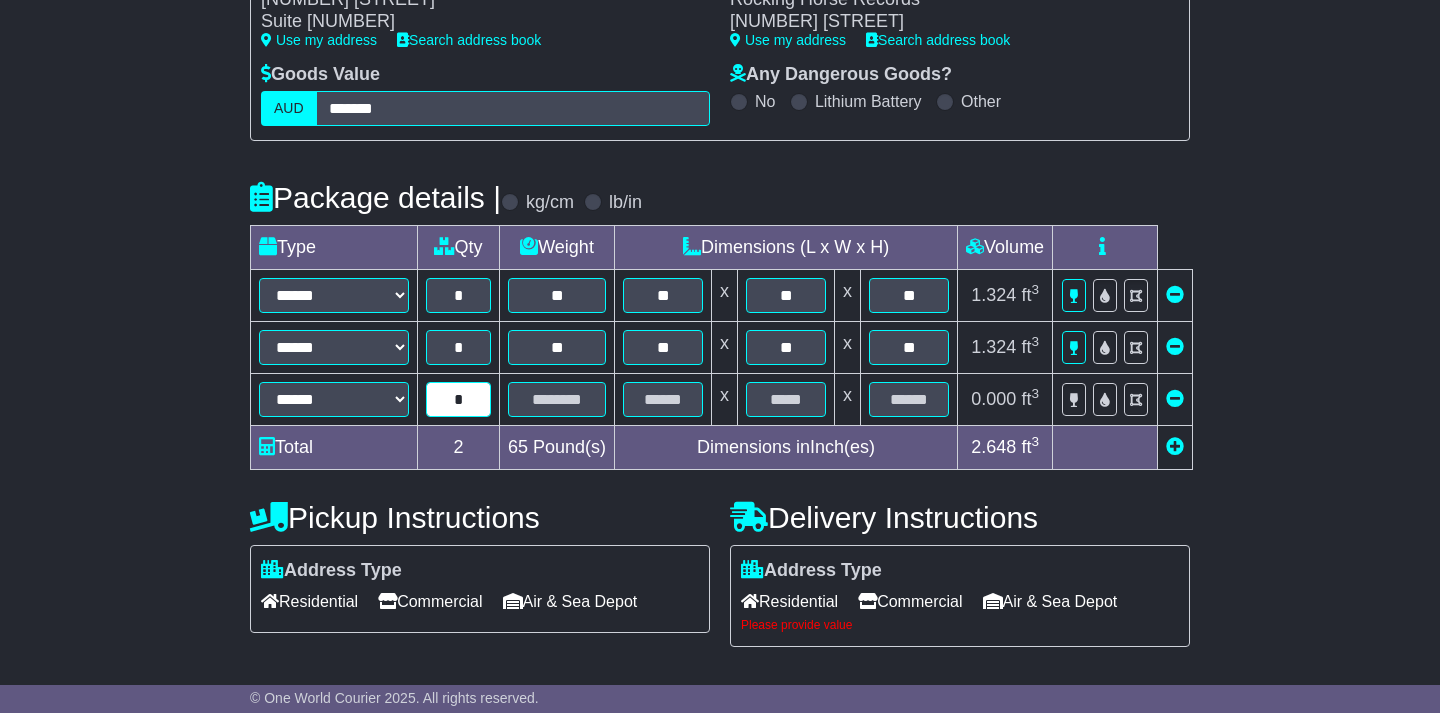 type on "*" 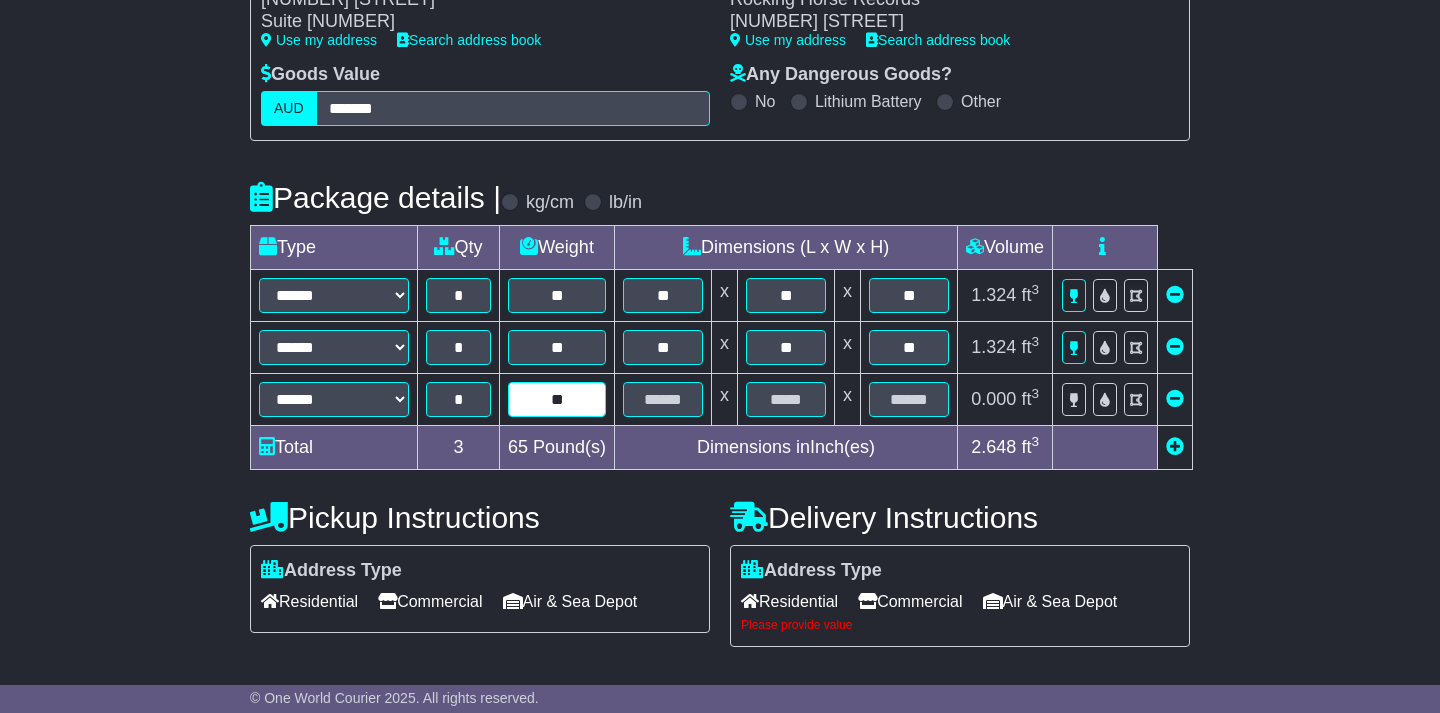 type on "**" 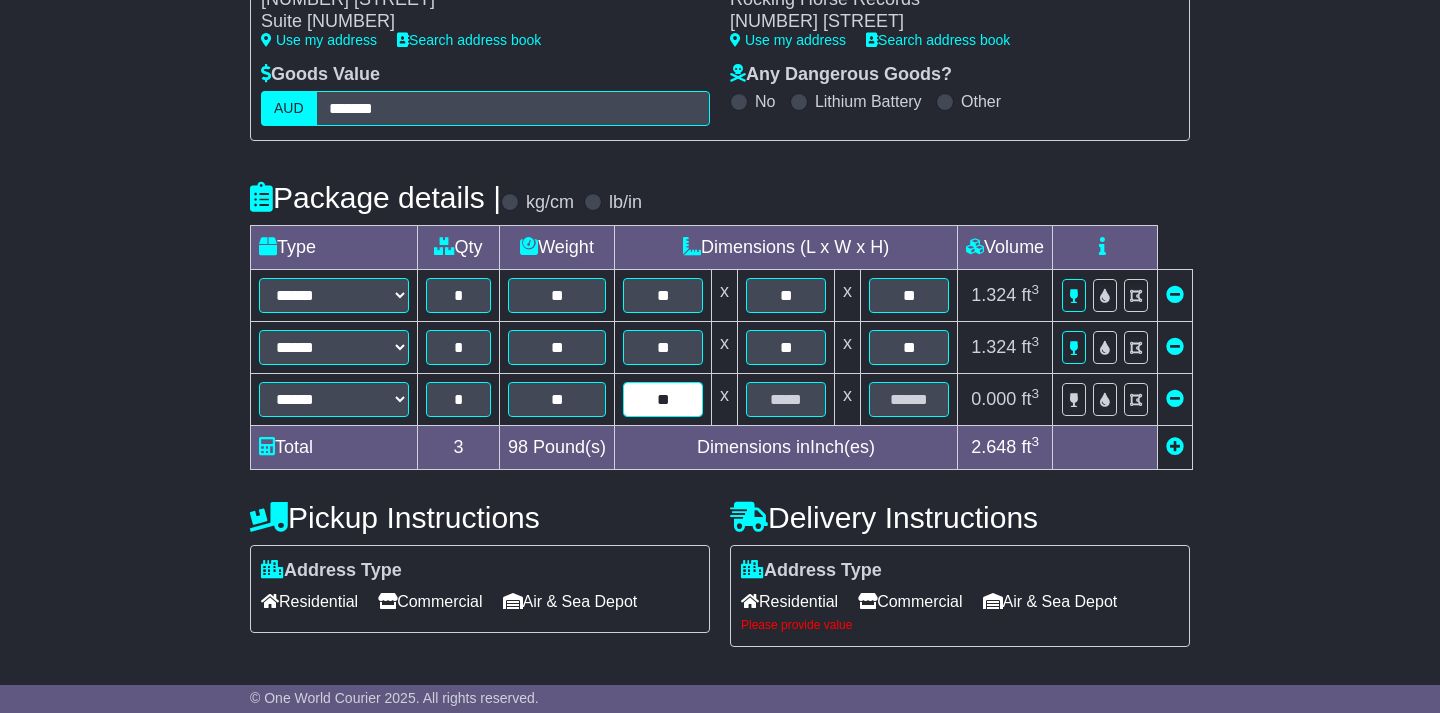 type on "**" 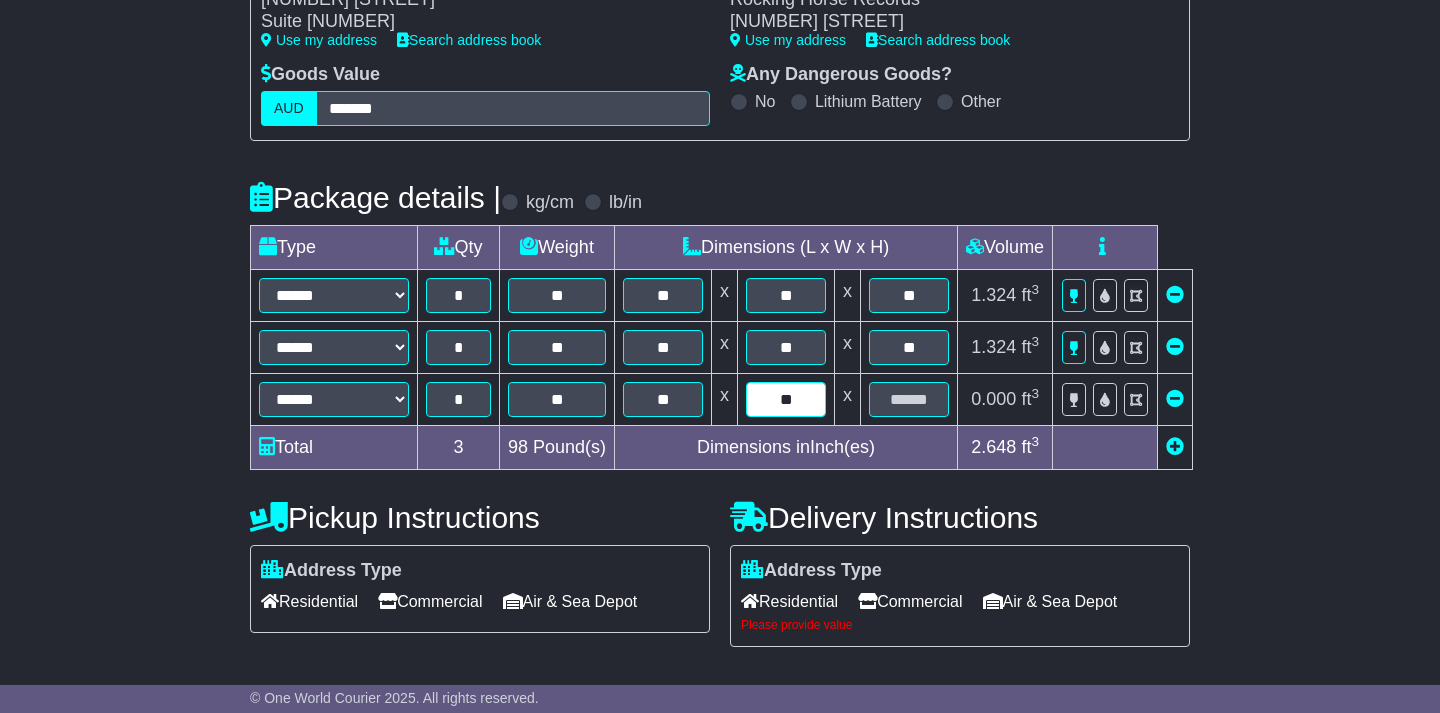 type on "**" 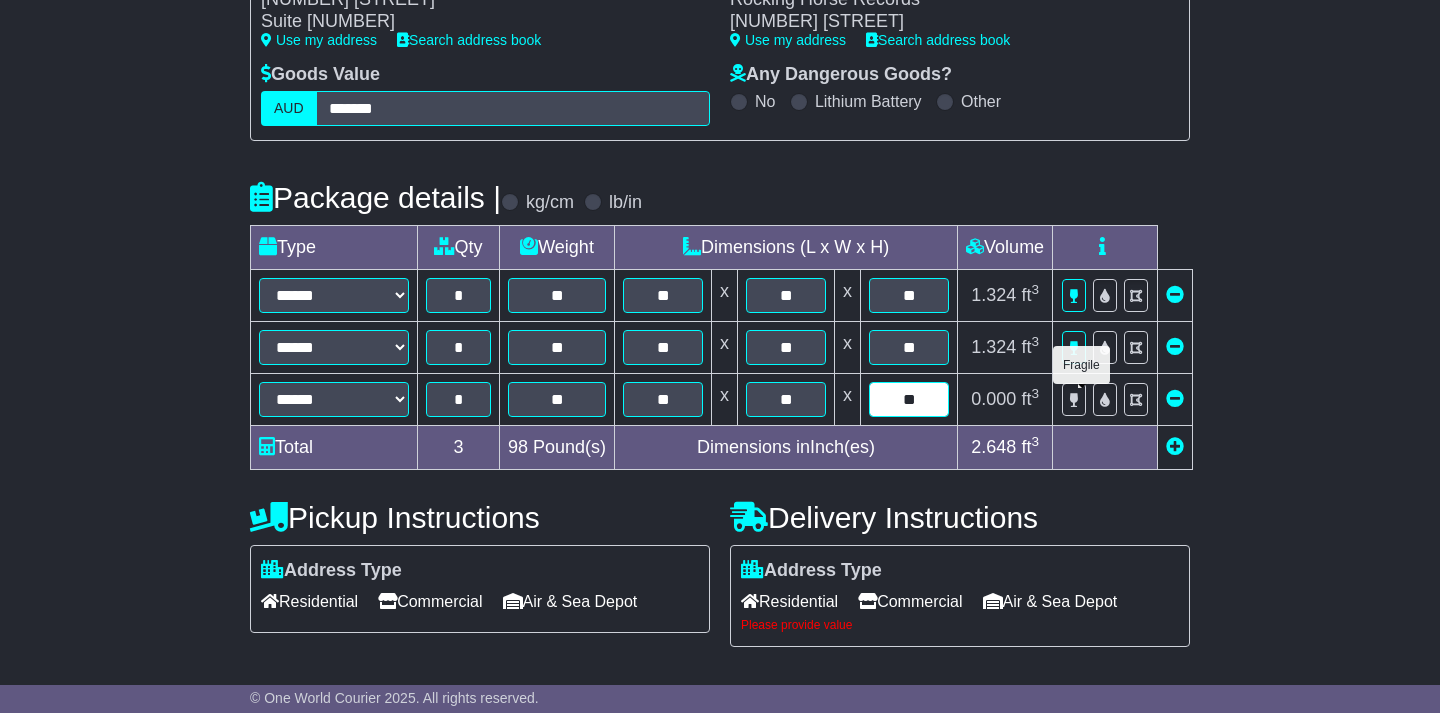type on "**" 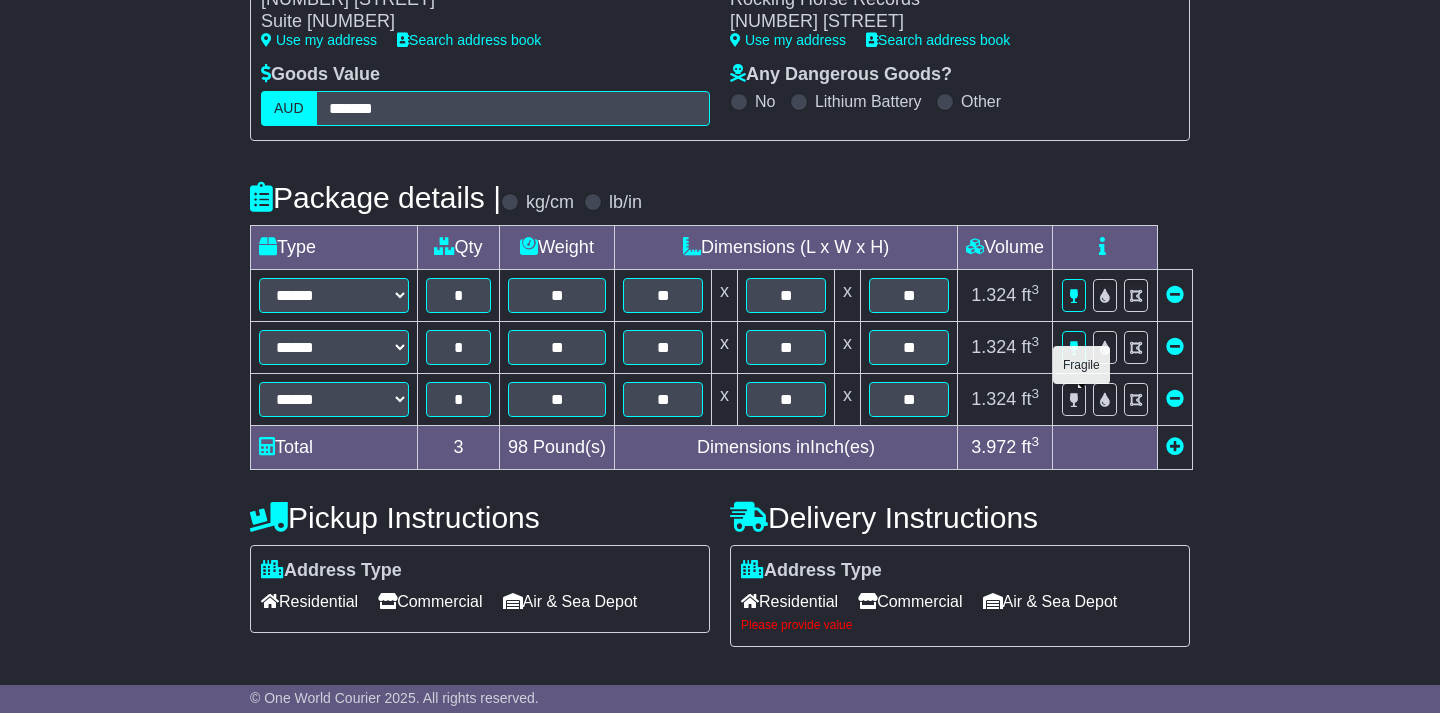 click at bounding box center [1074, 399] 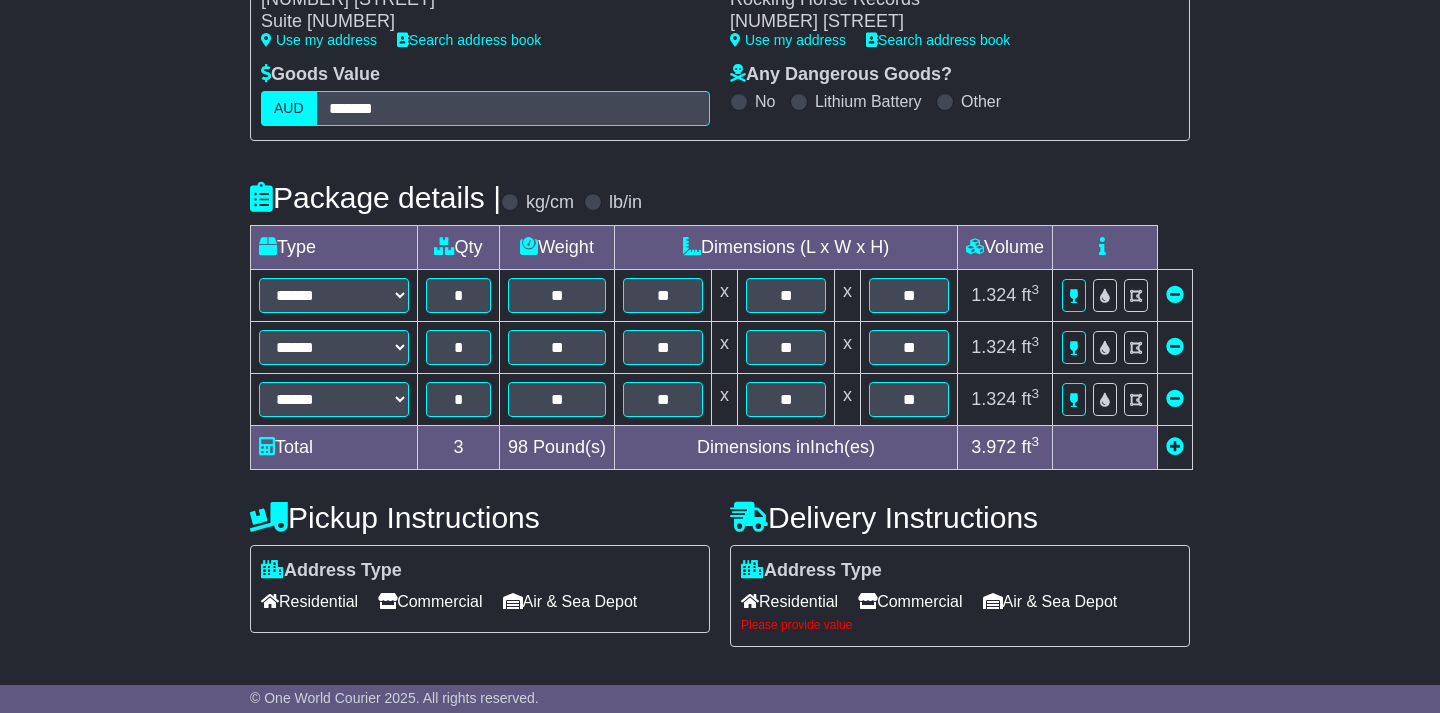 click at bounding box center (1175, 446) 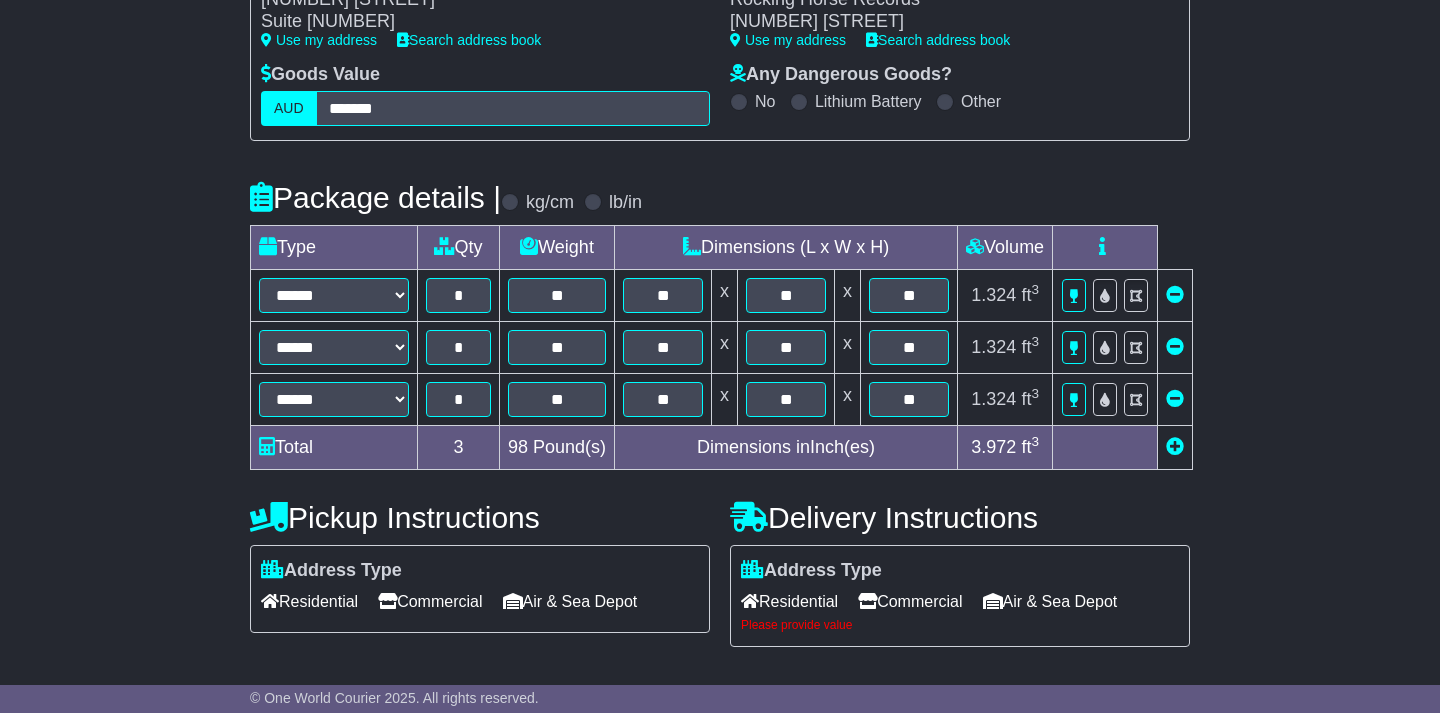 select on "*****" 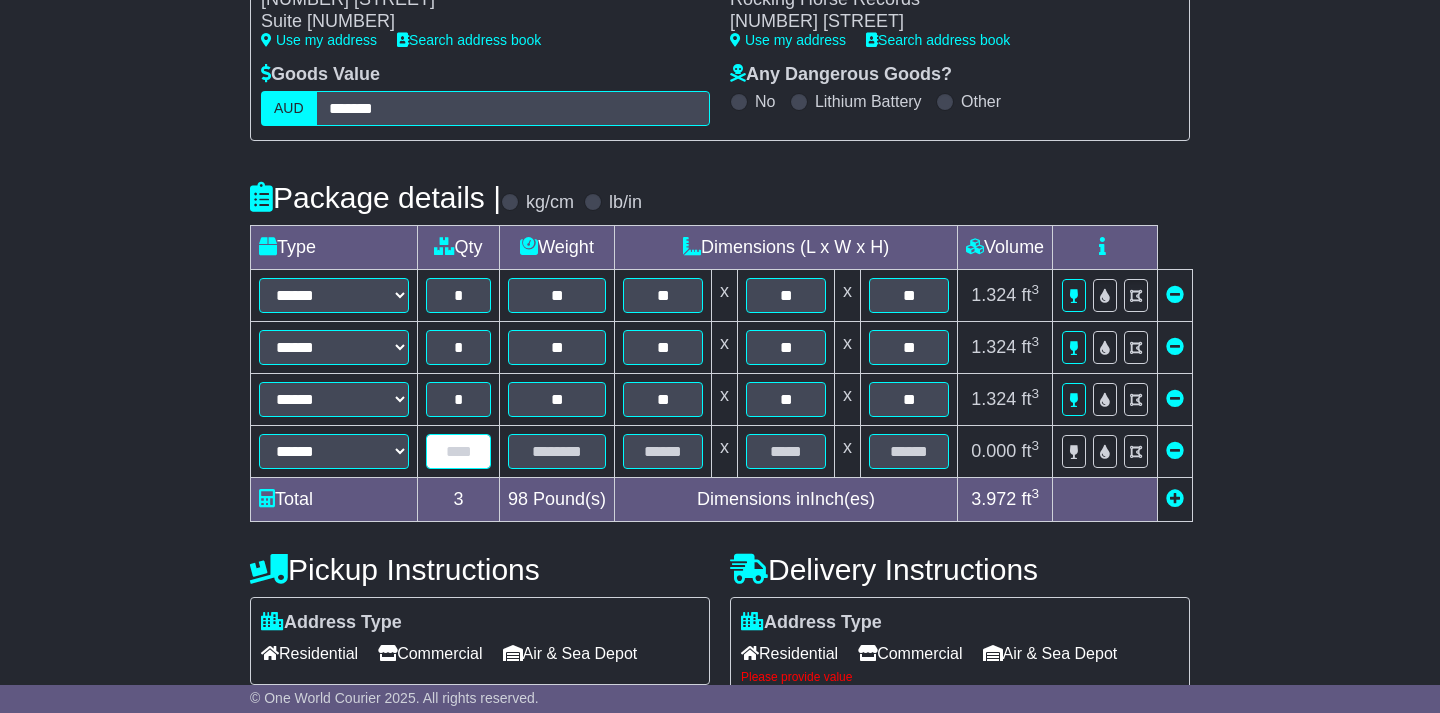click at bounding box center (458, 451) 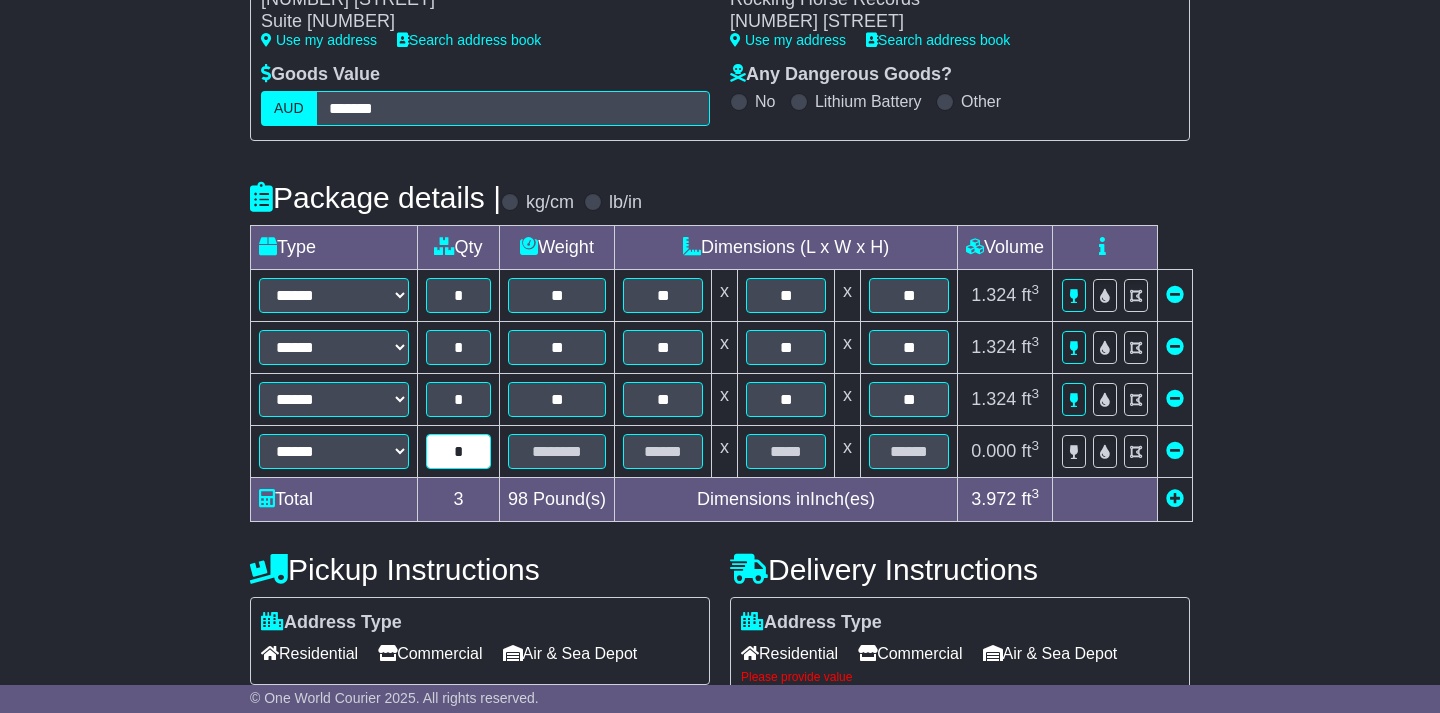 type on "*" 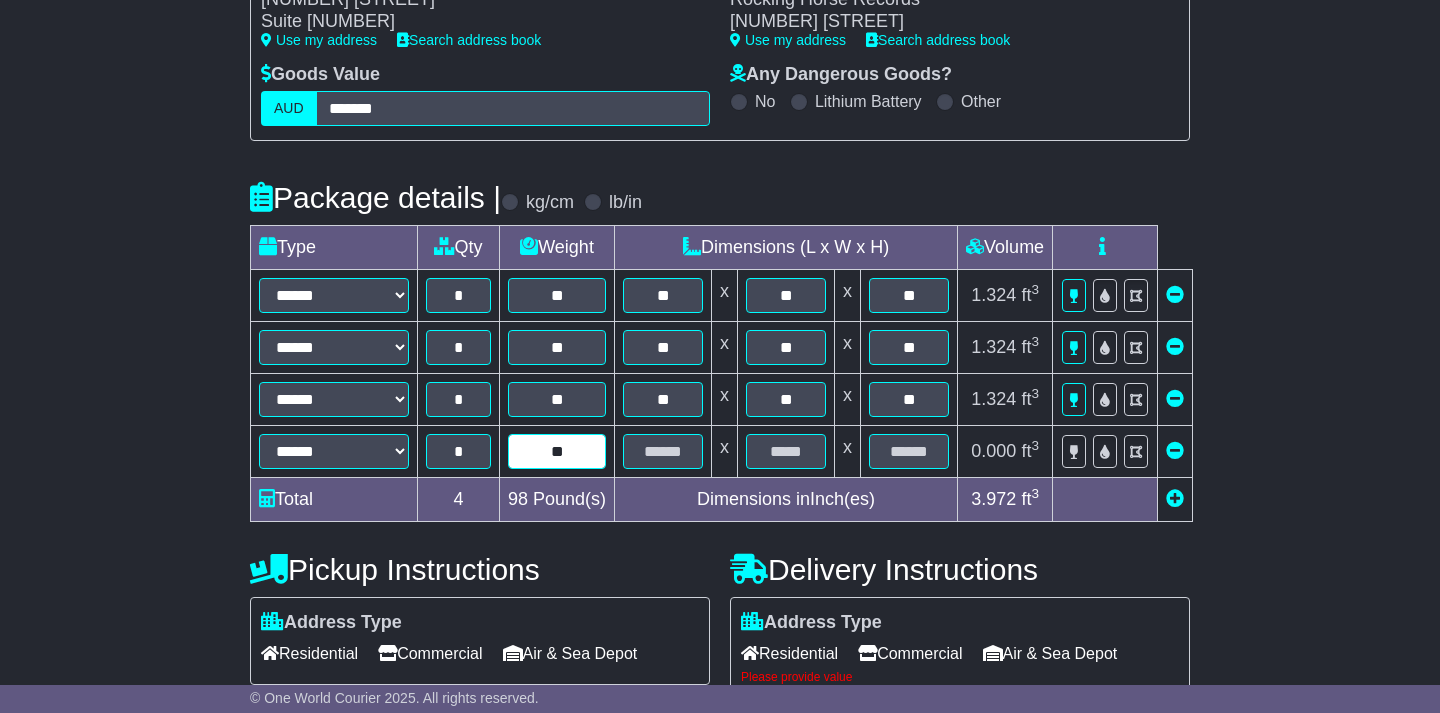 type on "**" 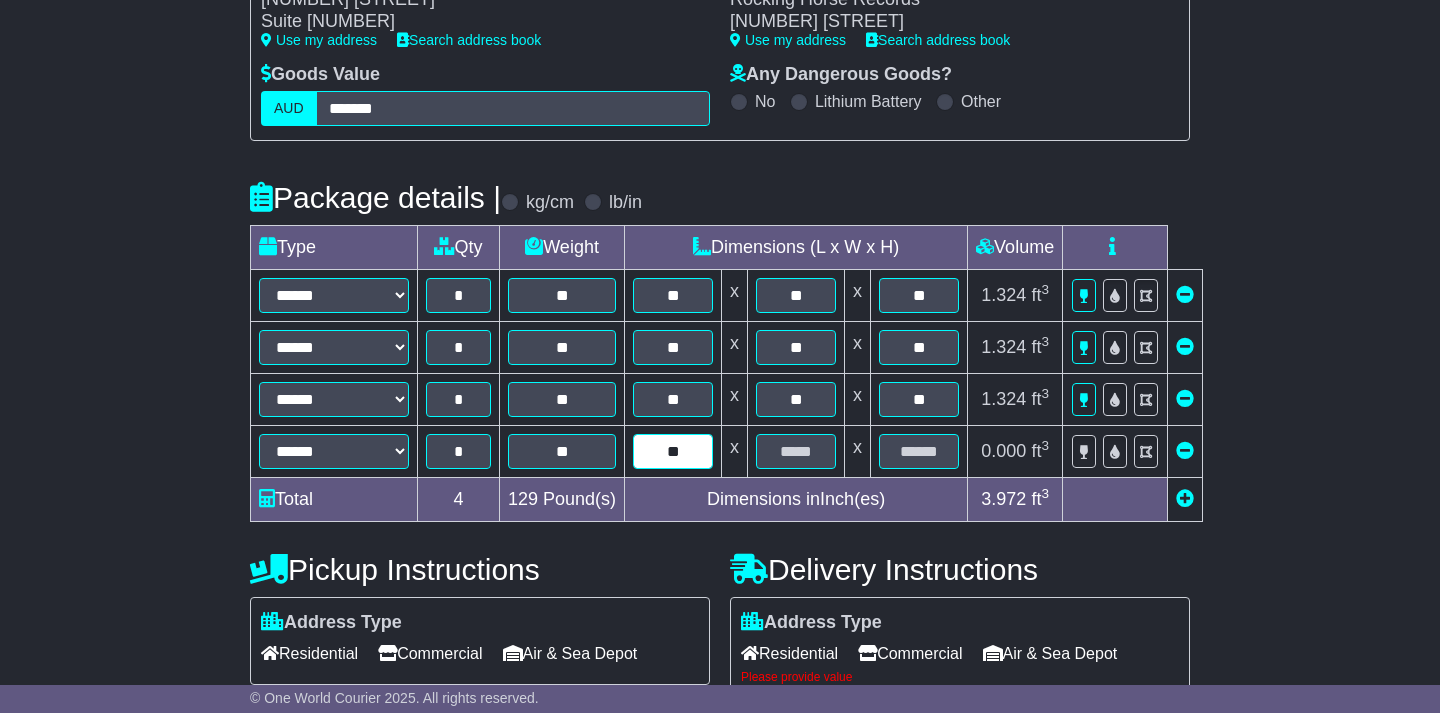 type on "**" 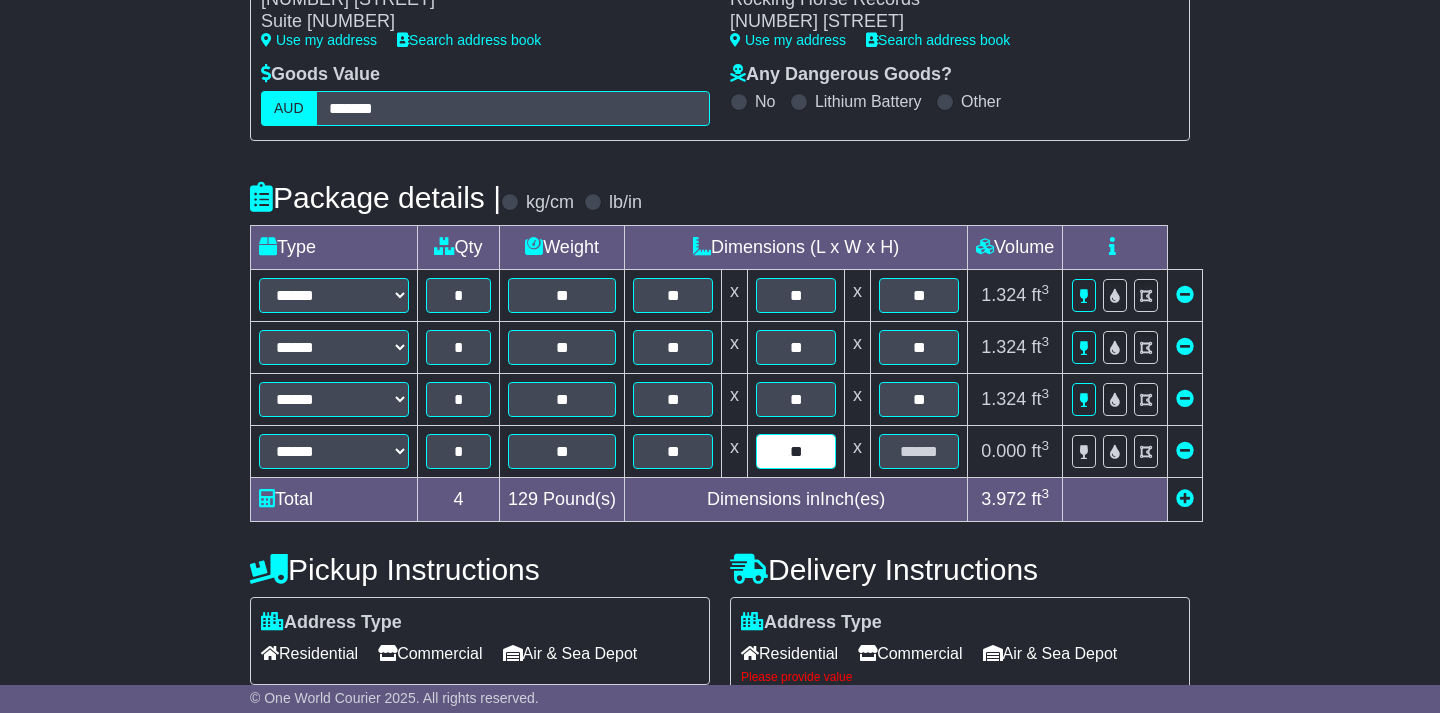 type on "**" 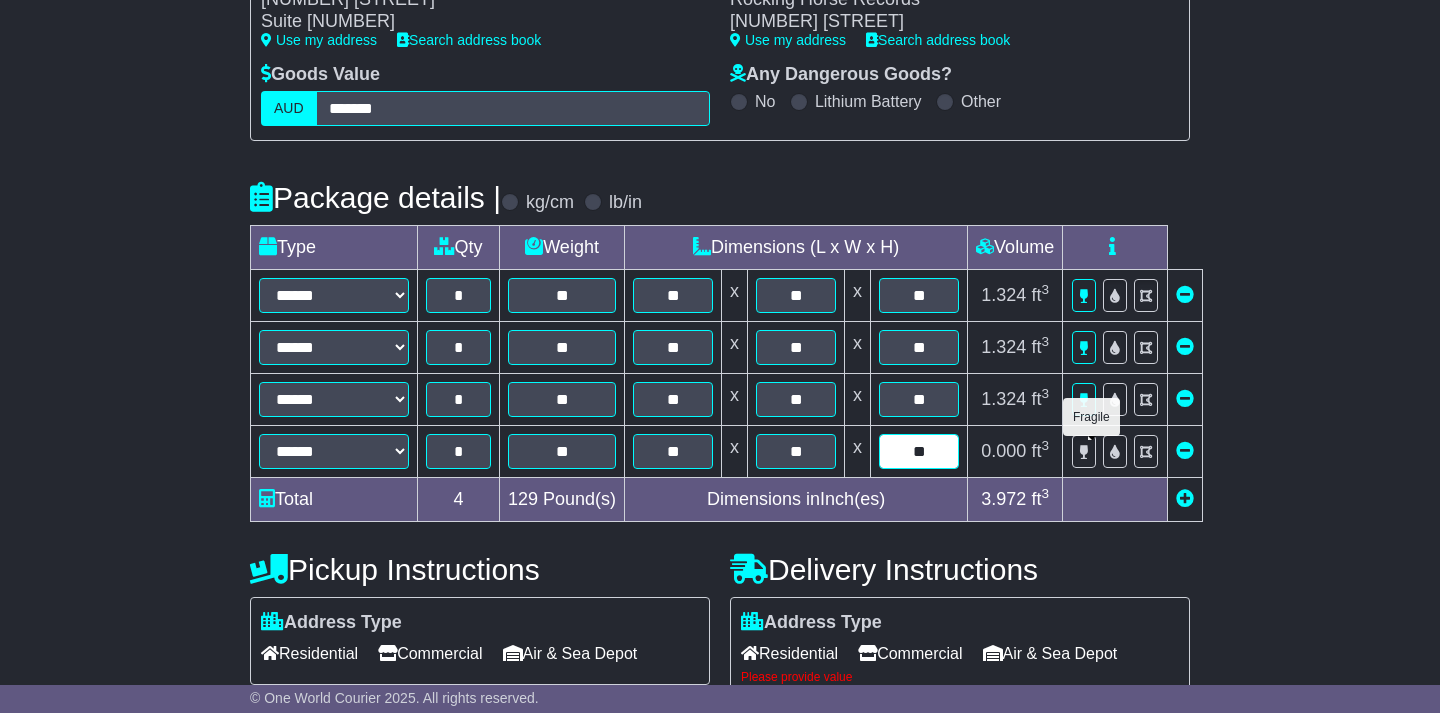 type on "**" 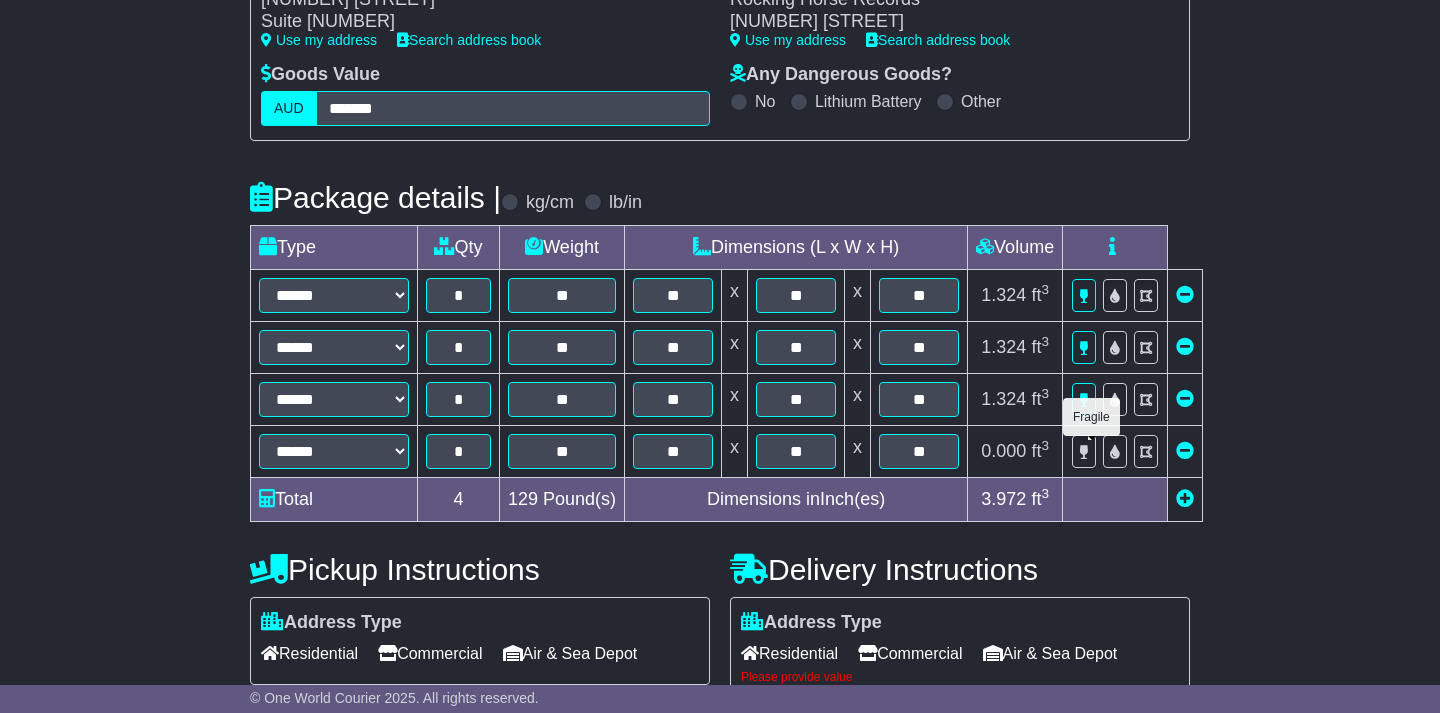 click at bounding box center [1084, 452] 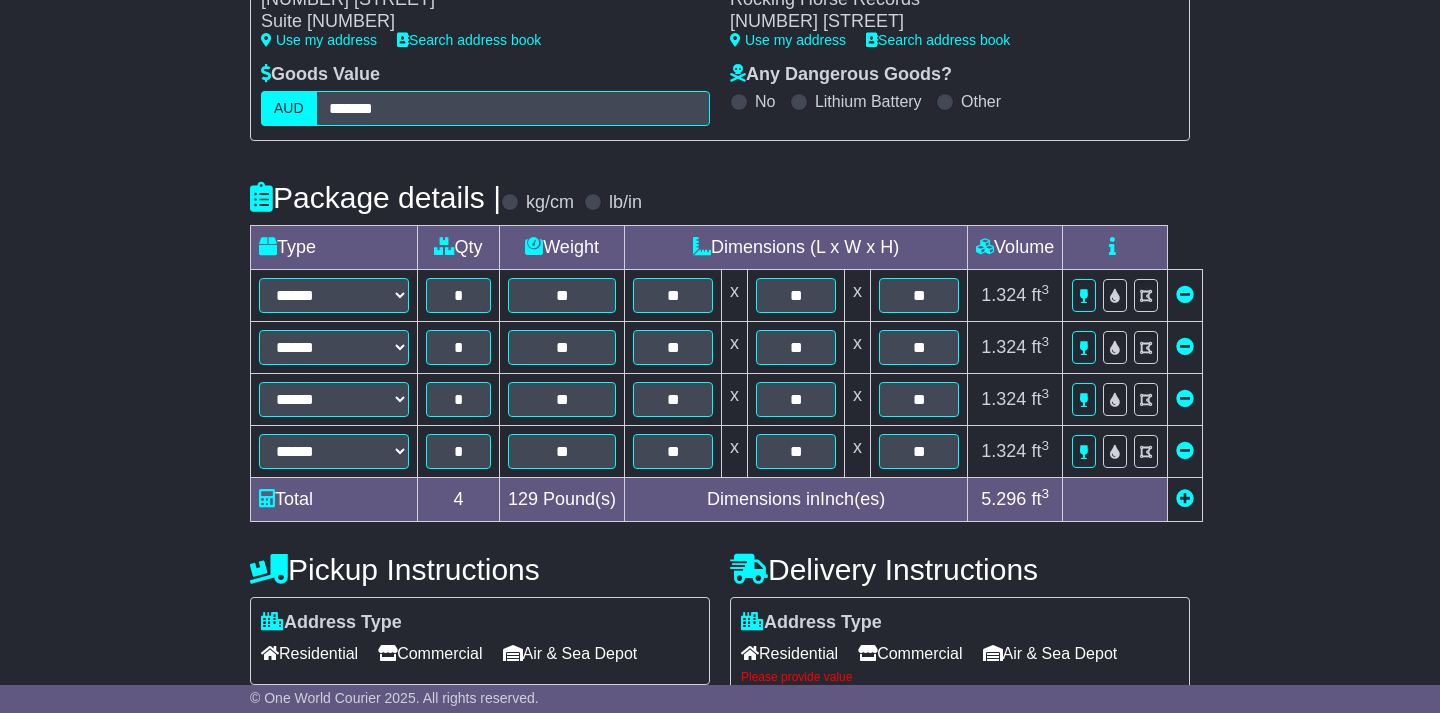 click at bounding box center [1185, 498] 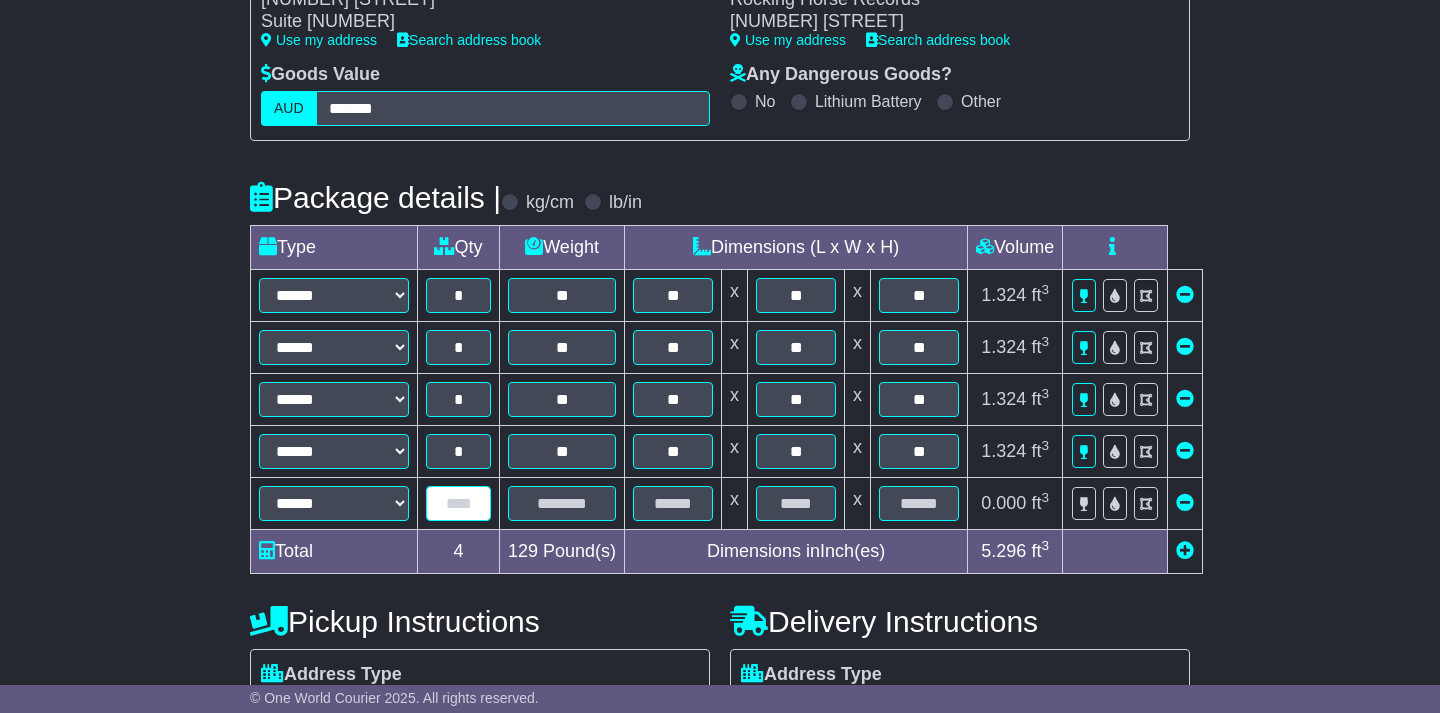 click at bounding box center (458, 503) 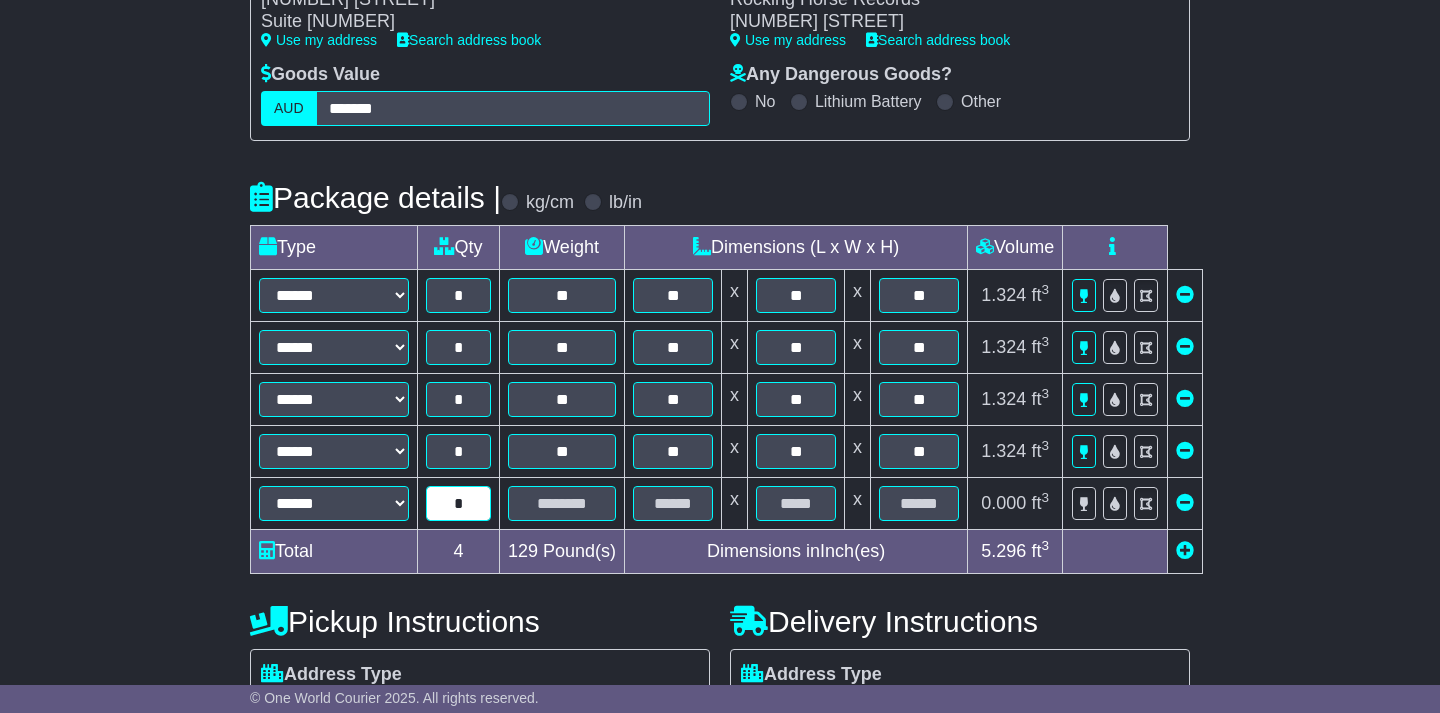 type on "*" 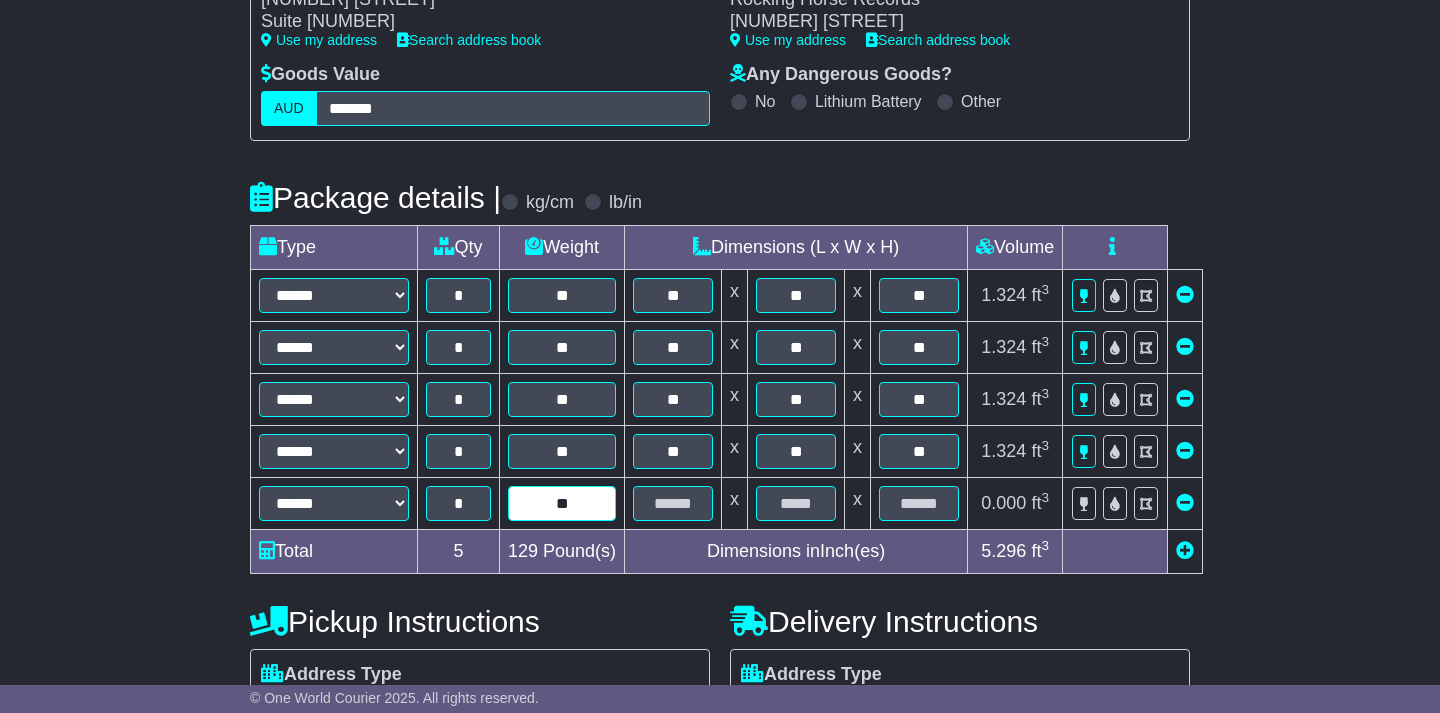 type on "**" 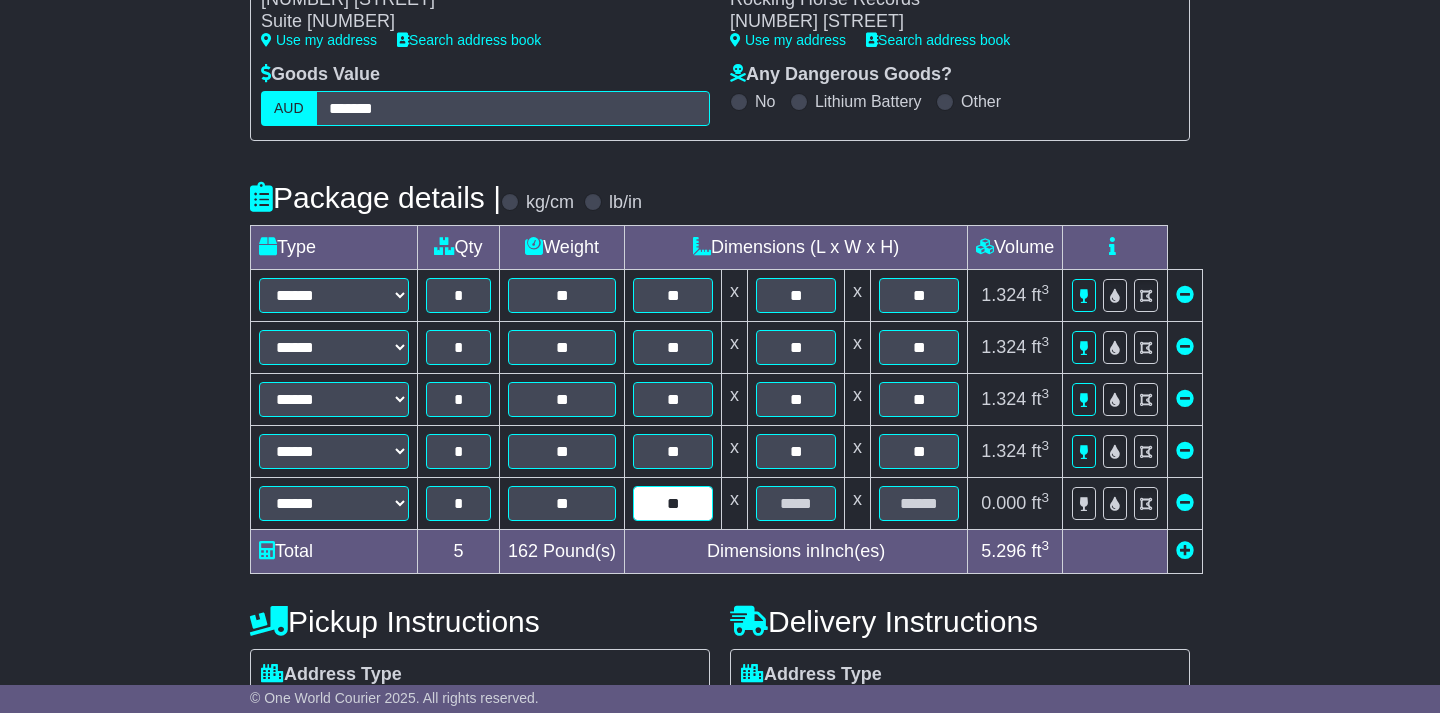 type on "**" 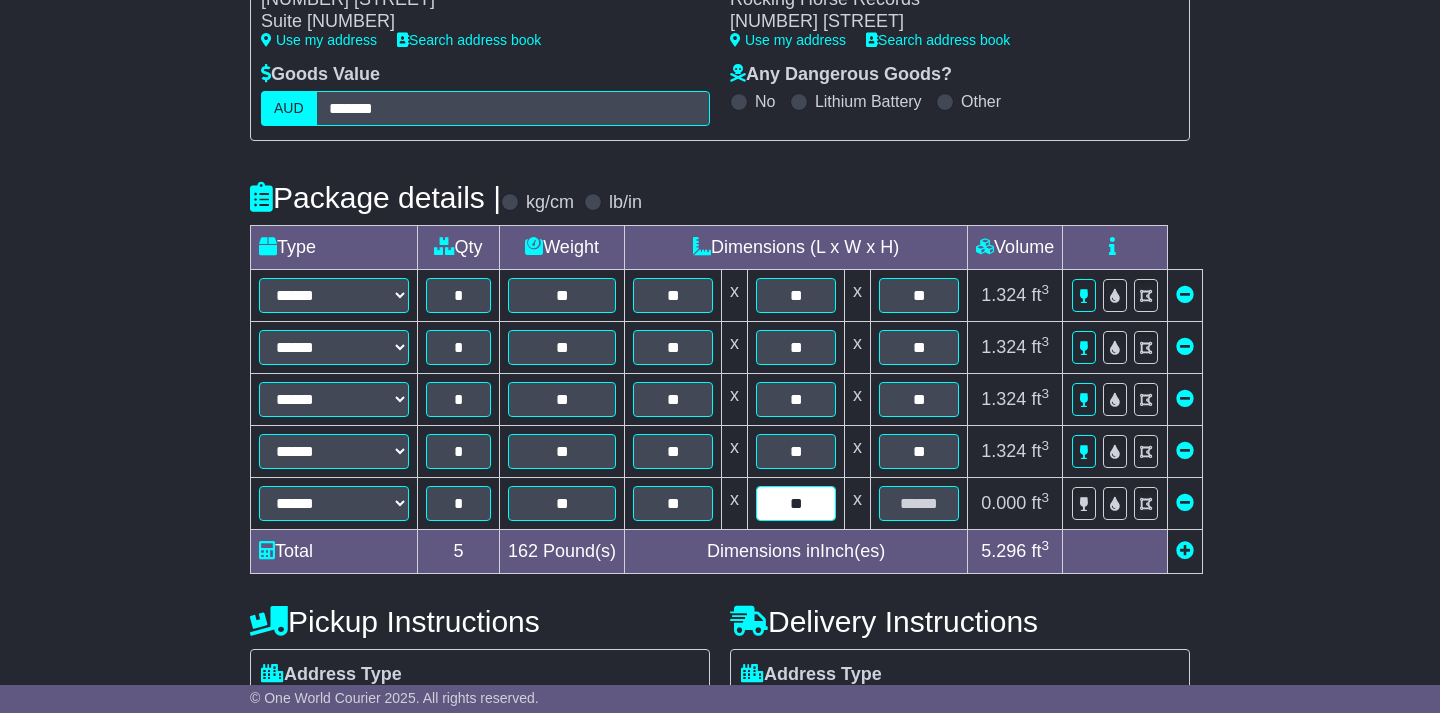 type on "**" 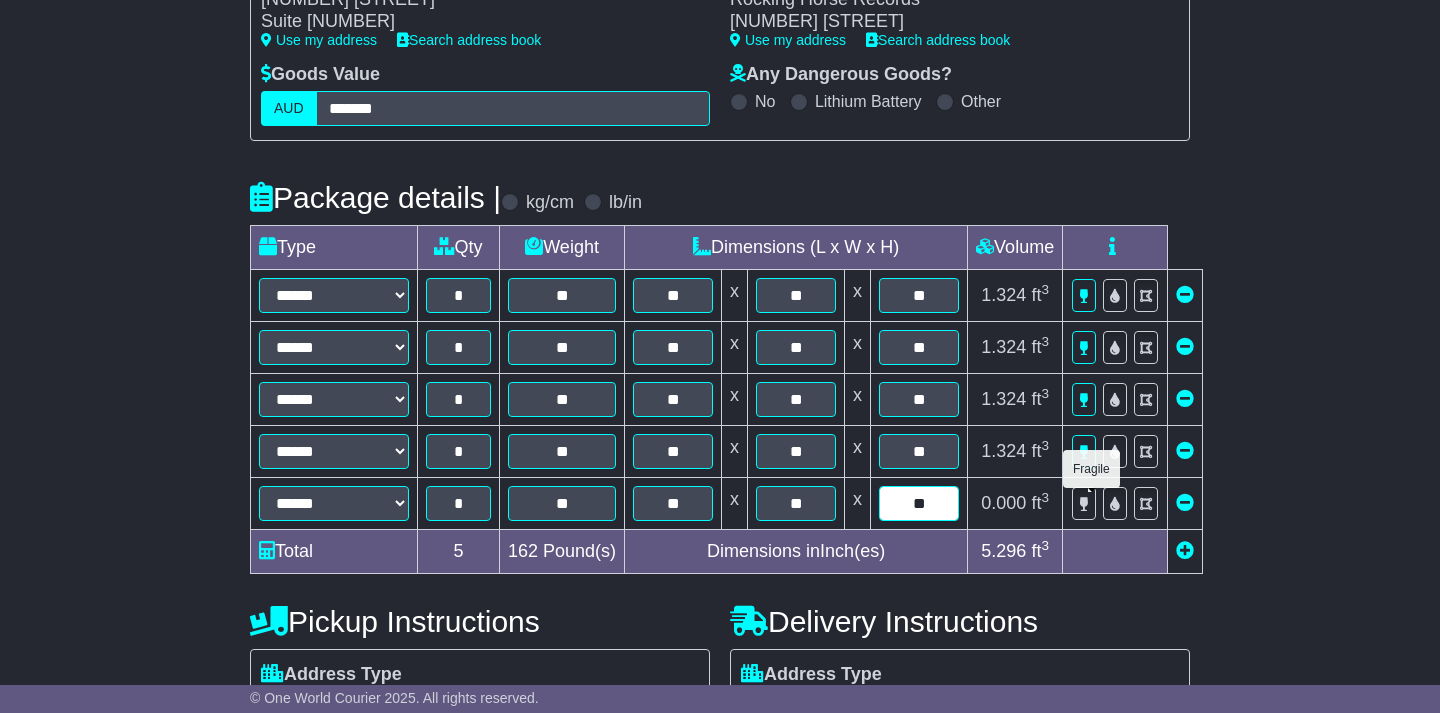 type on "**" 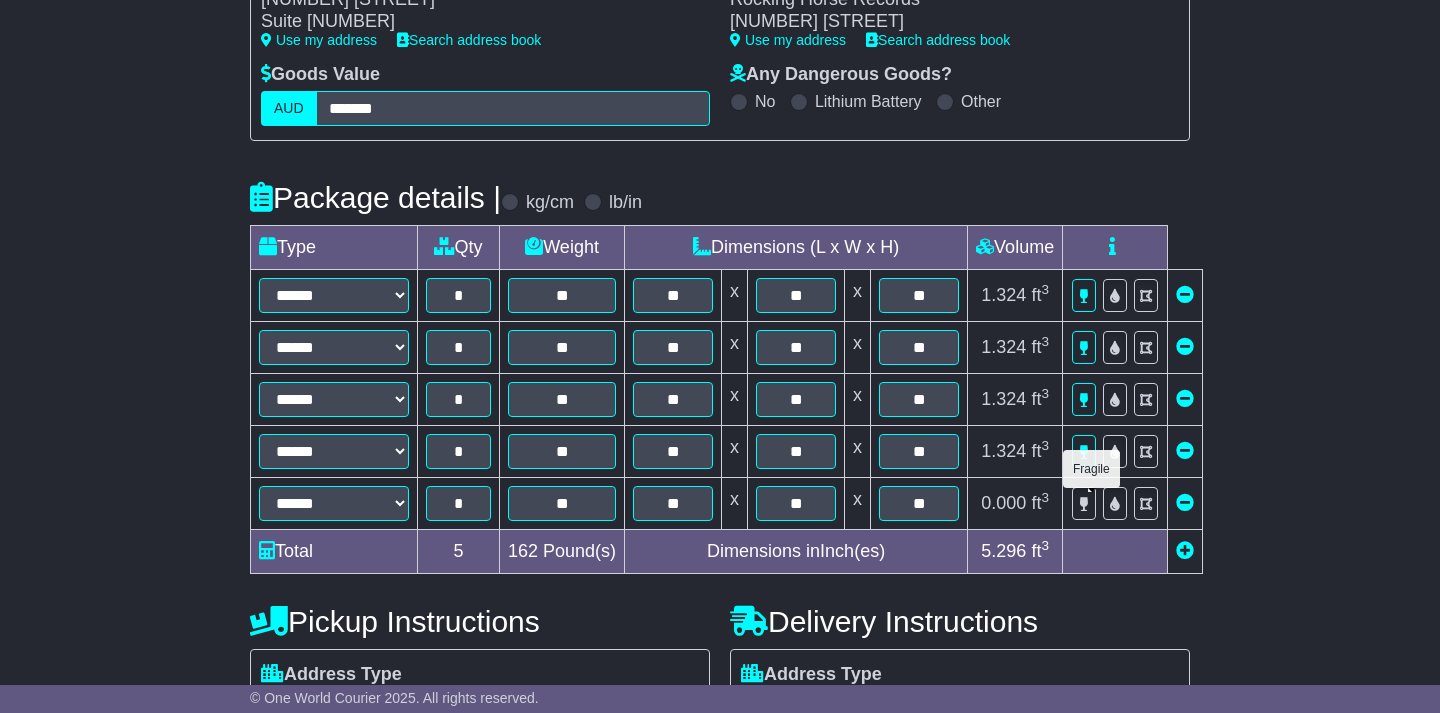 click at bounding box center (1084, 504) 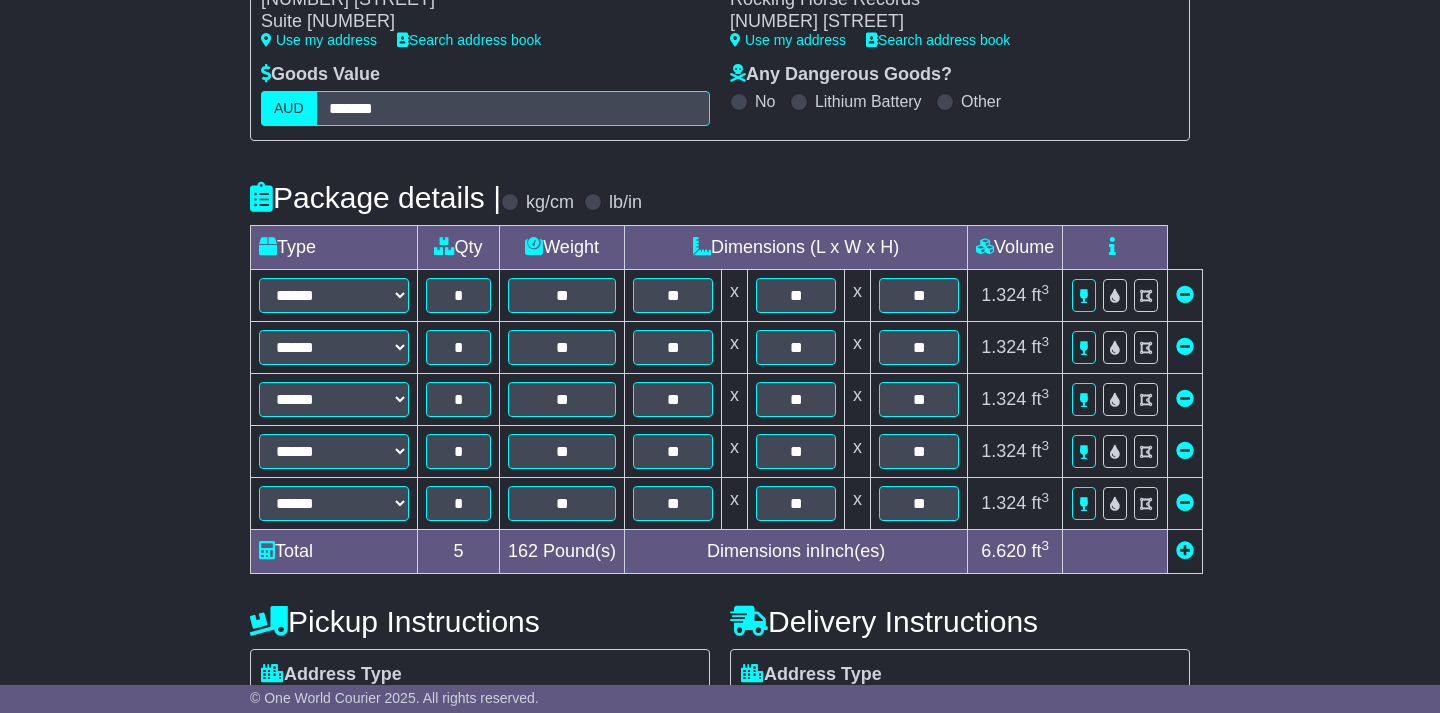 click at bounding box center (1185, 550) 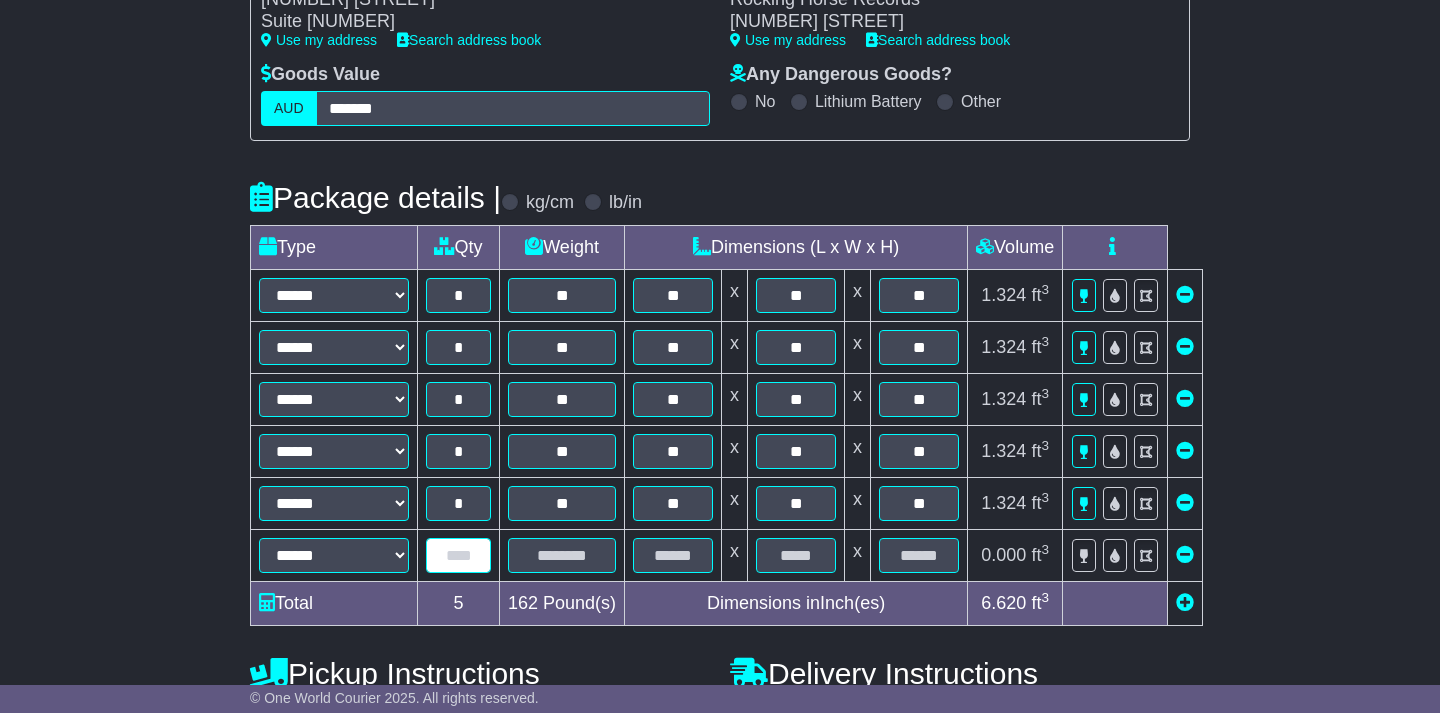 click at bounding box center (458, 555) 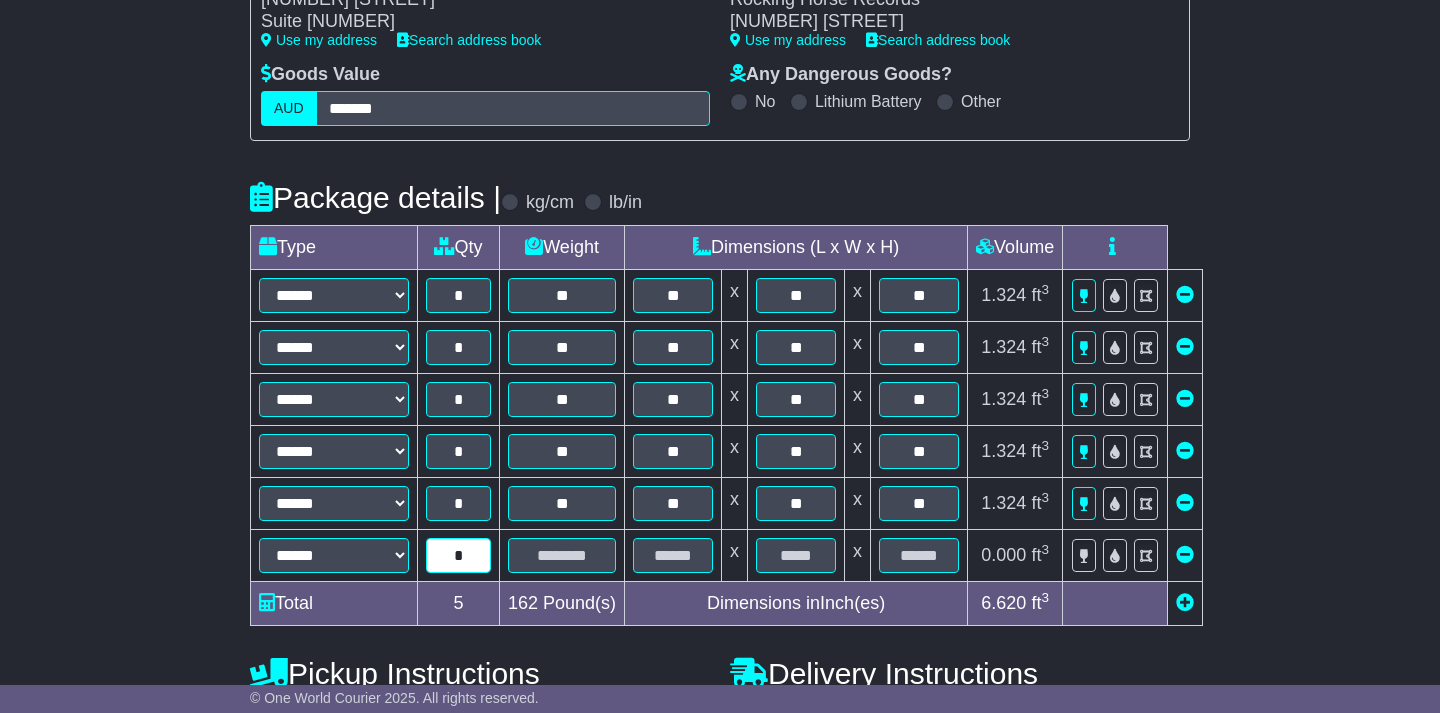 type on "*" 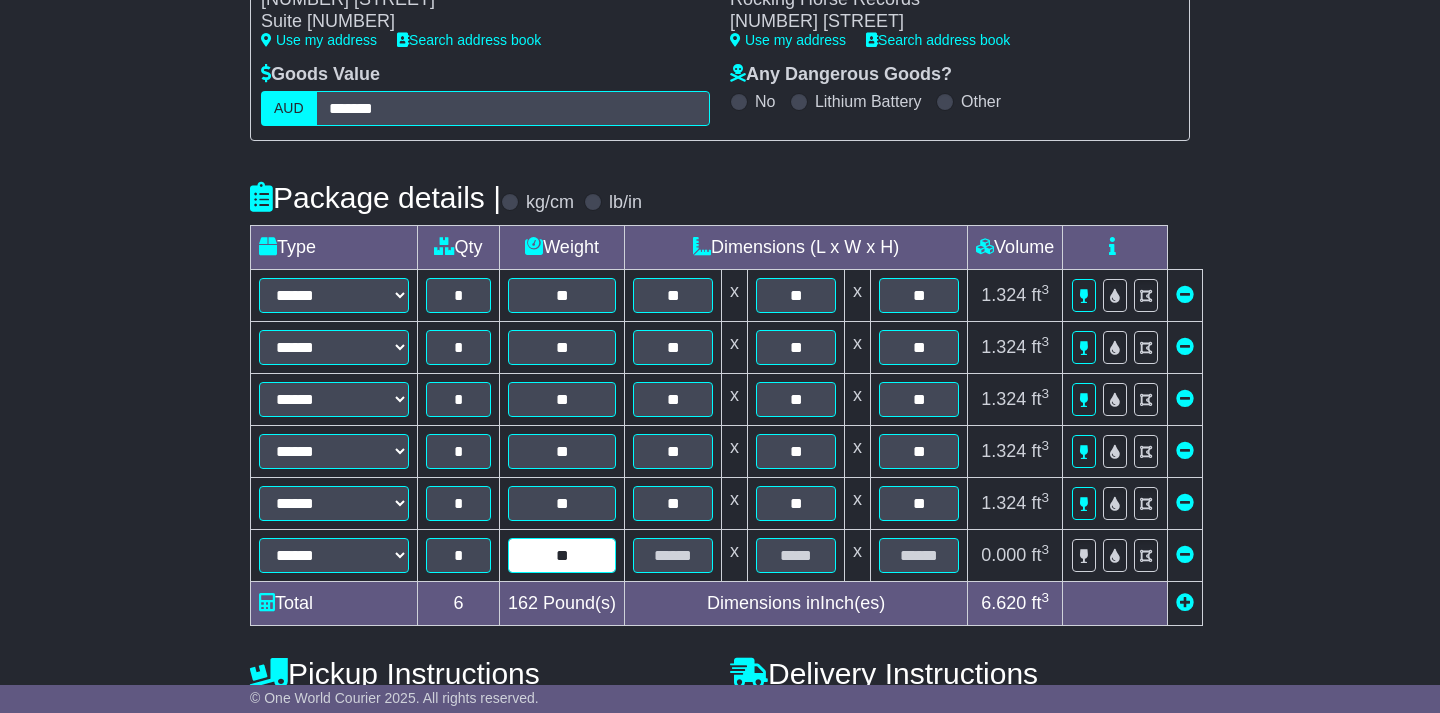 type on "**" 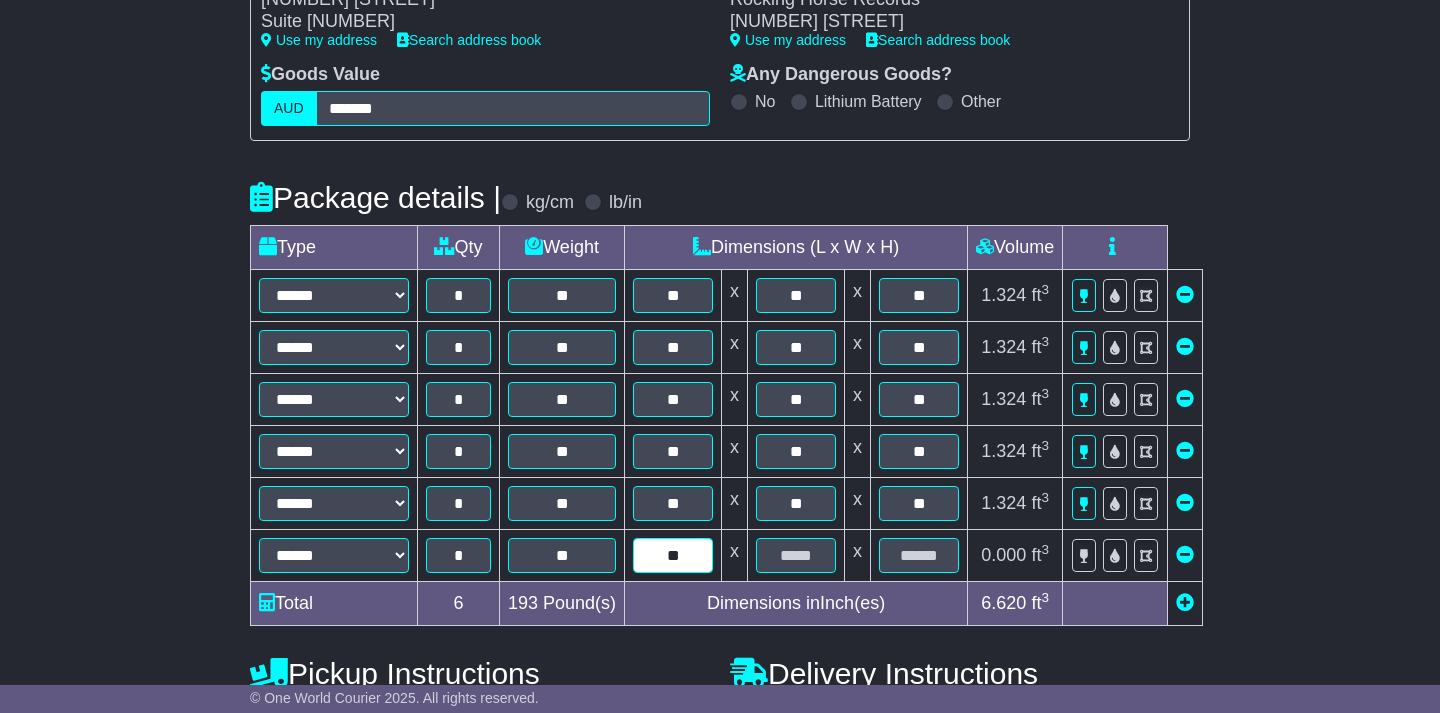 type on "**" 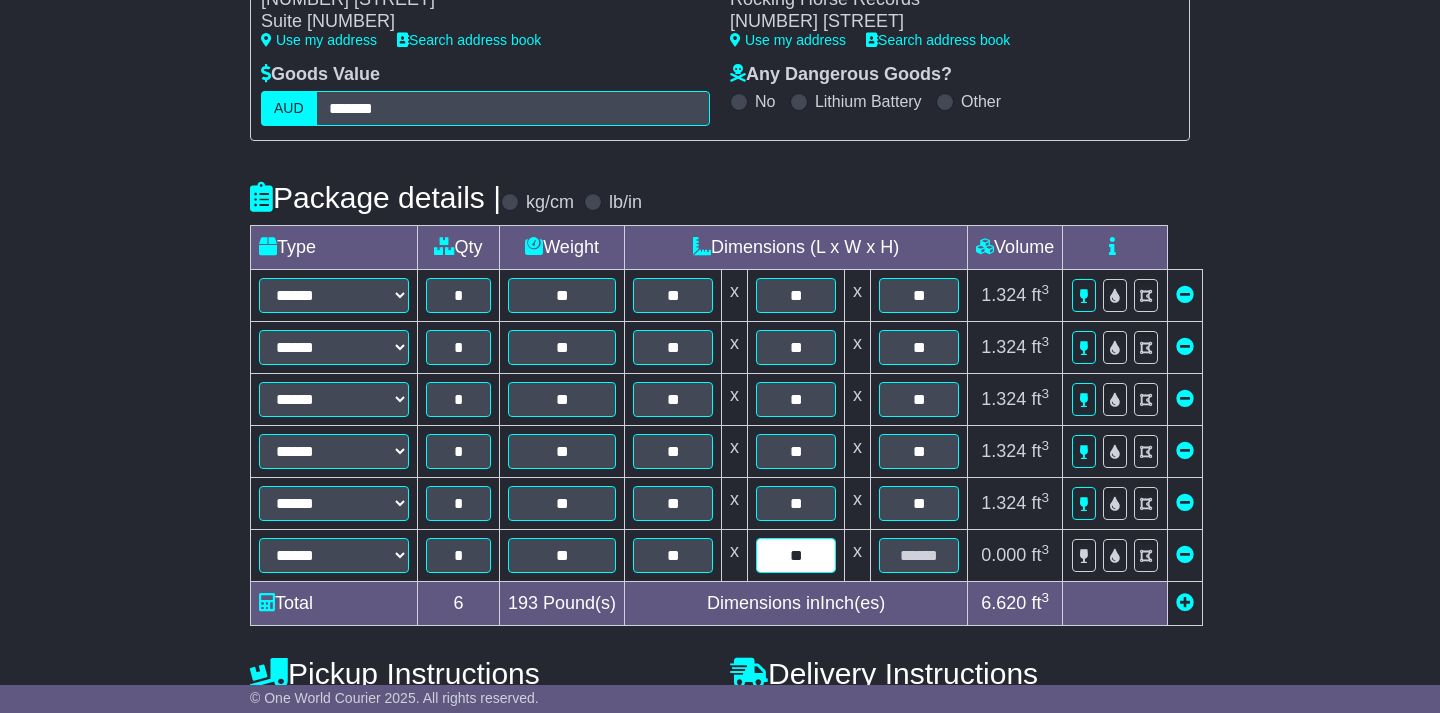 type on "**" 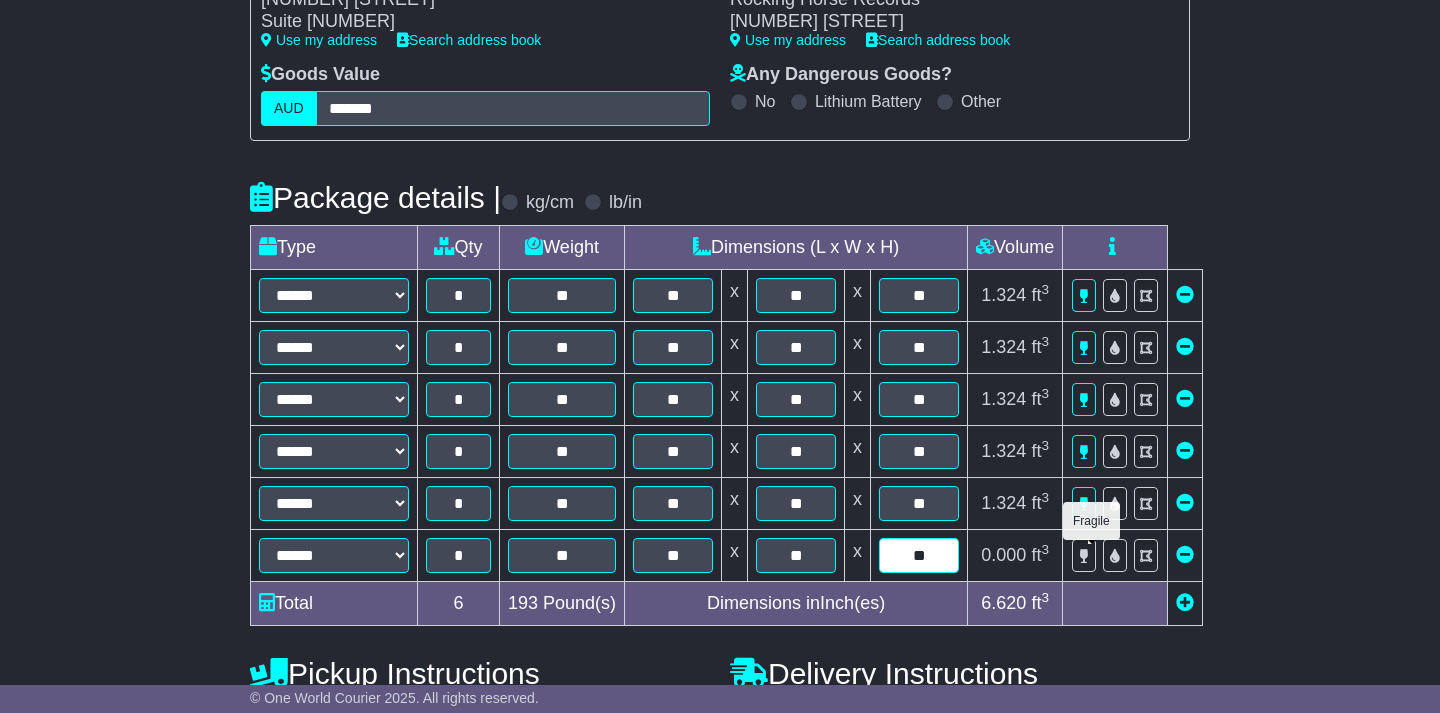 type on "**" 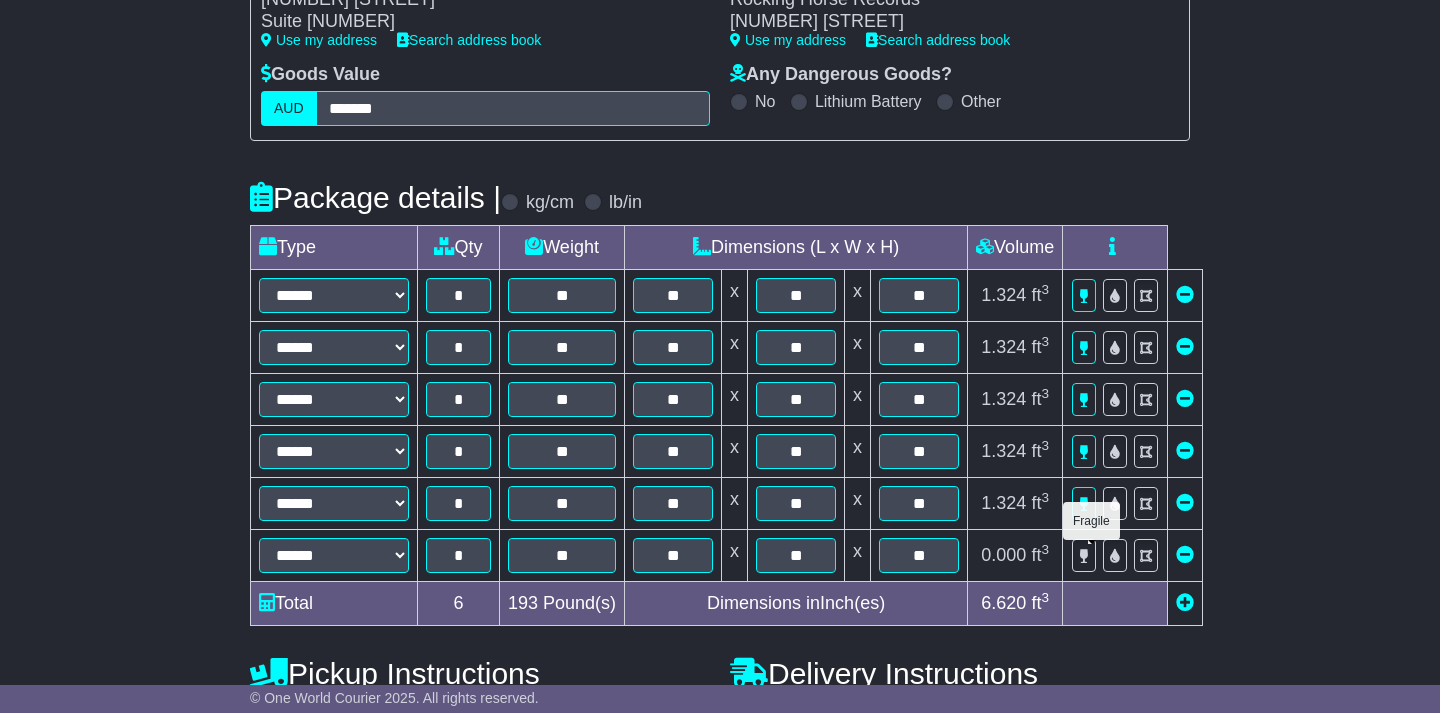 click at bounding box center (1084, 556) 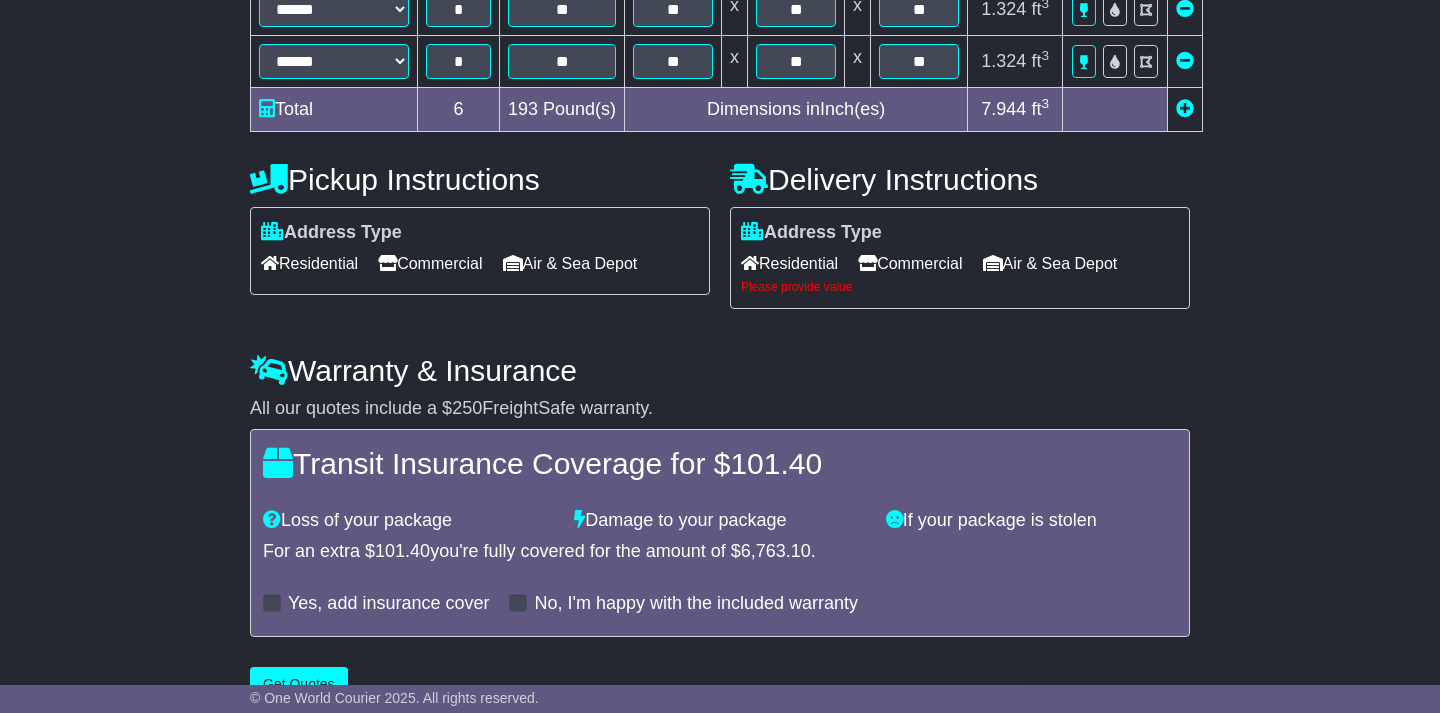 scroll, scrollTop: 918, scrollLeft: 0, axis: vertical 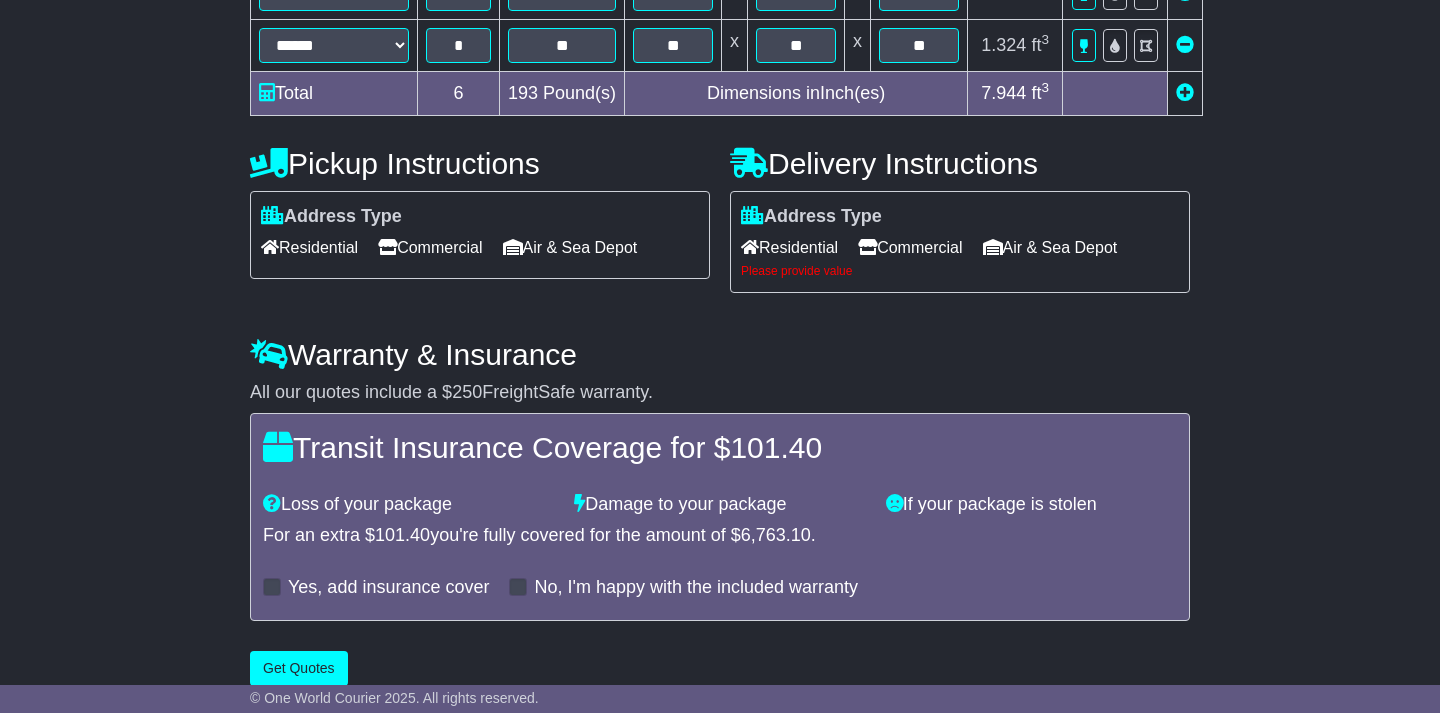 click on "Commercial" at bounding box center (910, 247) 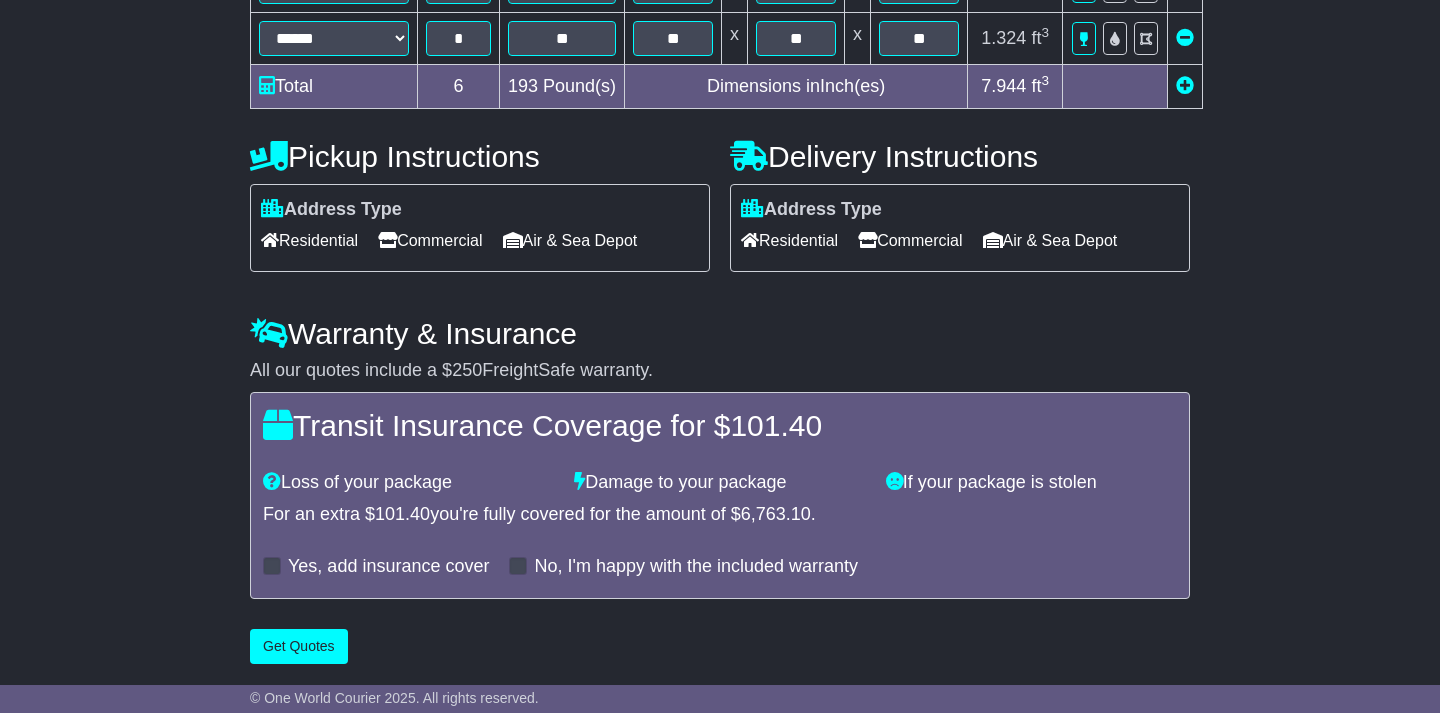 scroll, scrollTop: 929, scrollLeft: 0, axis: vertical 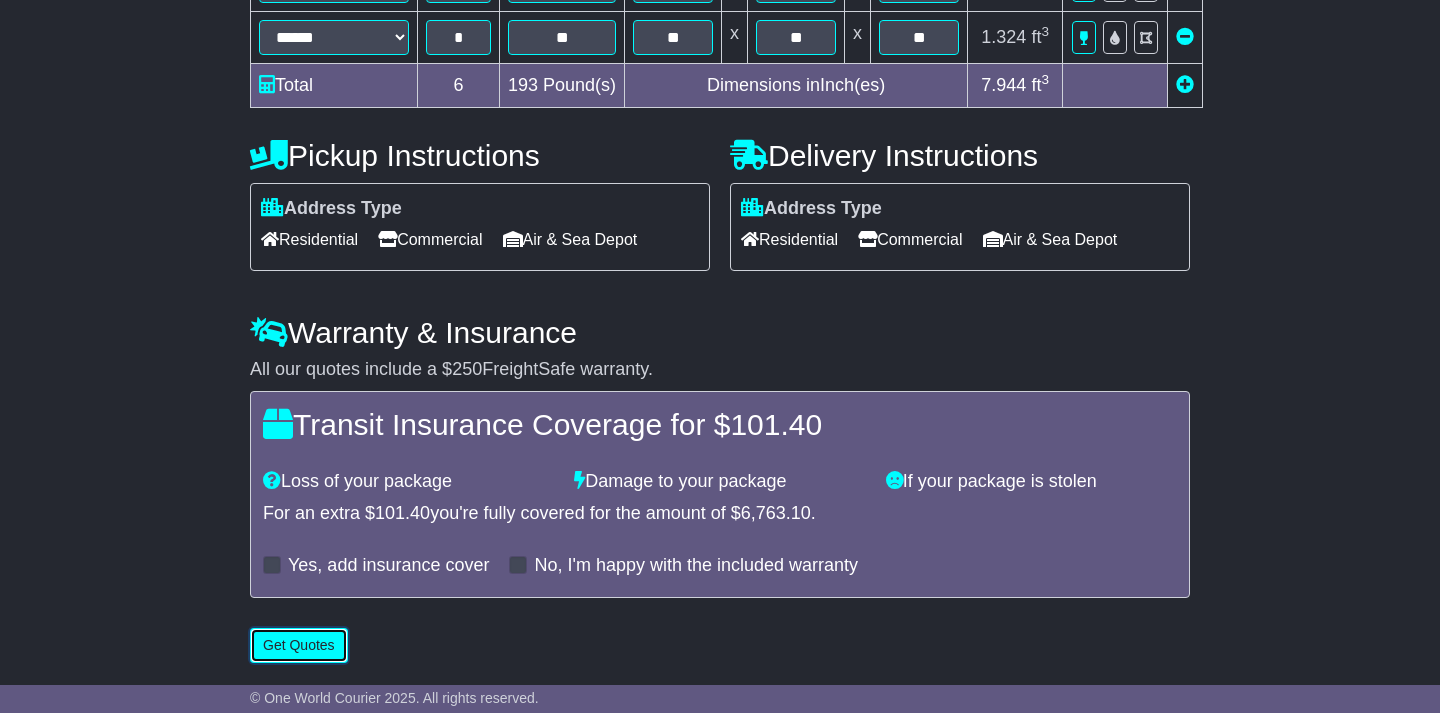 click on "Get Quotes" at bounding box center [299, 645] 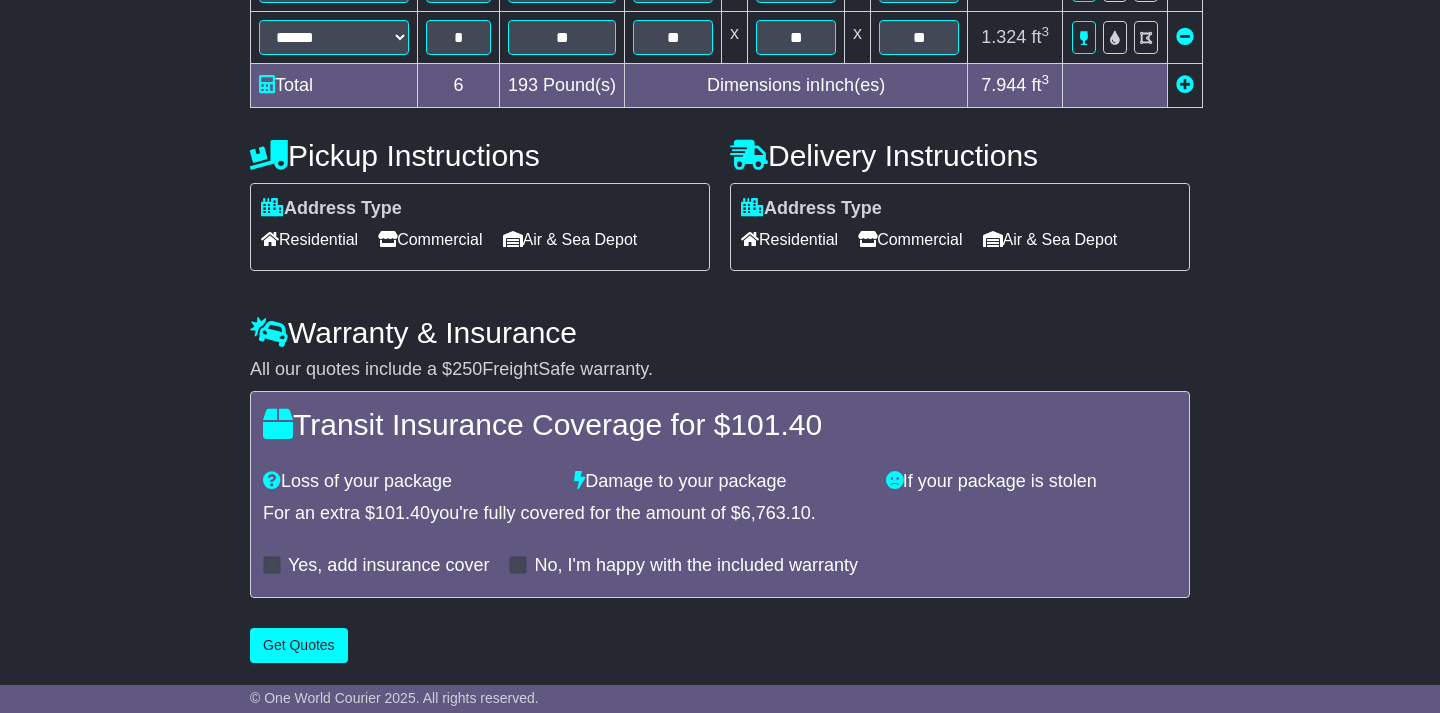 scroll, scrollTop: 0, scrollLeft: 0, axis: both 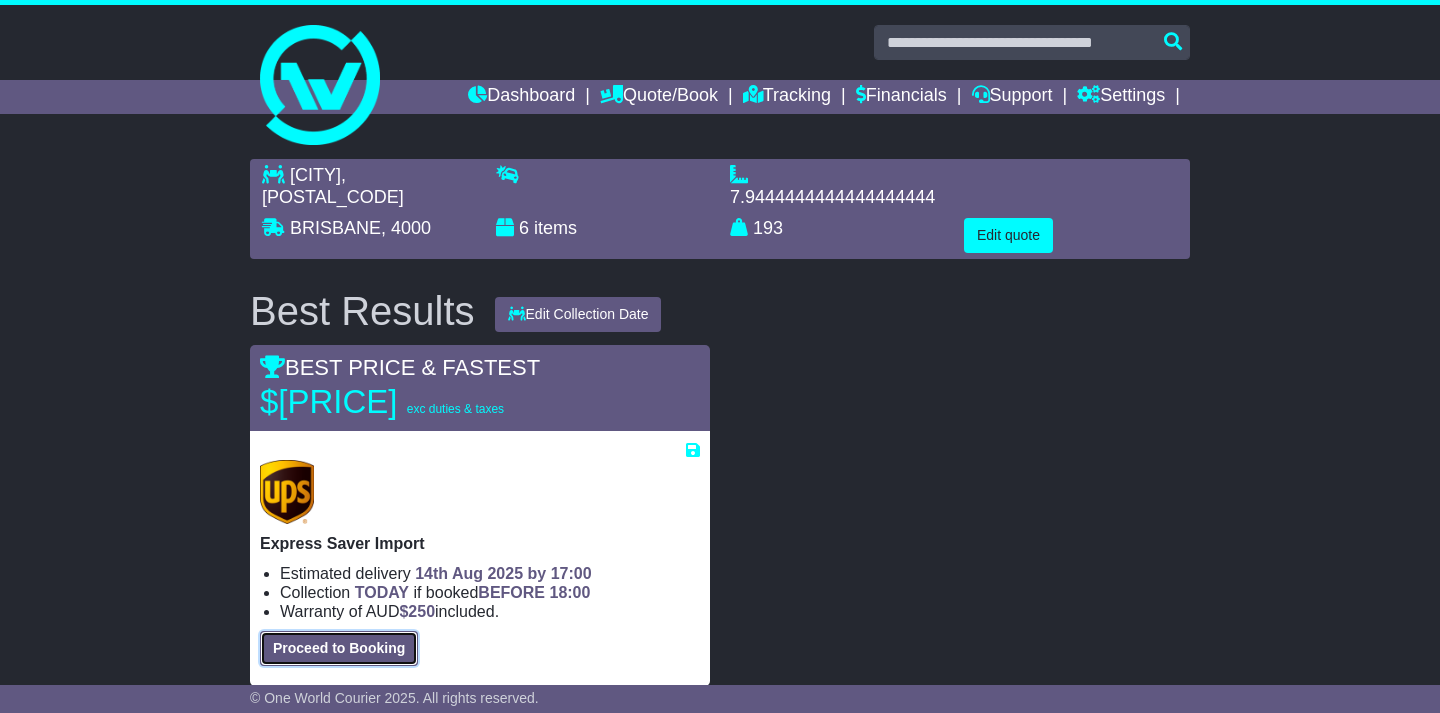 click on "Proceed to Booking" at bounding box center (339, 648) 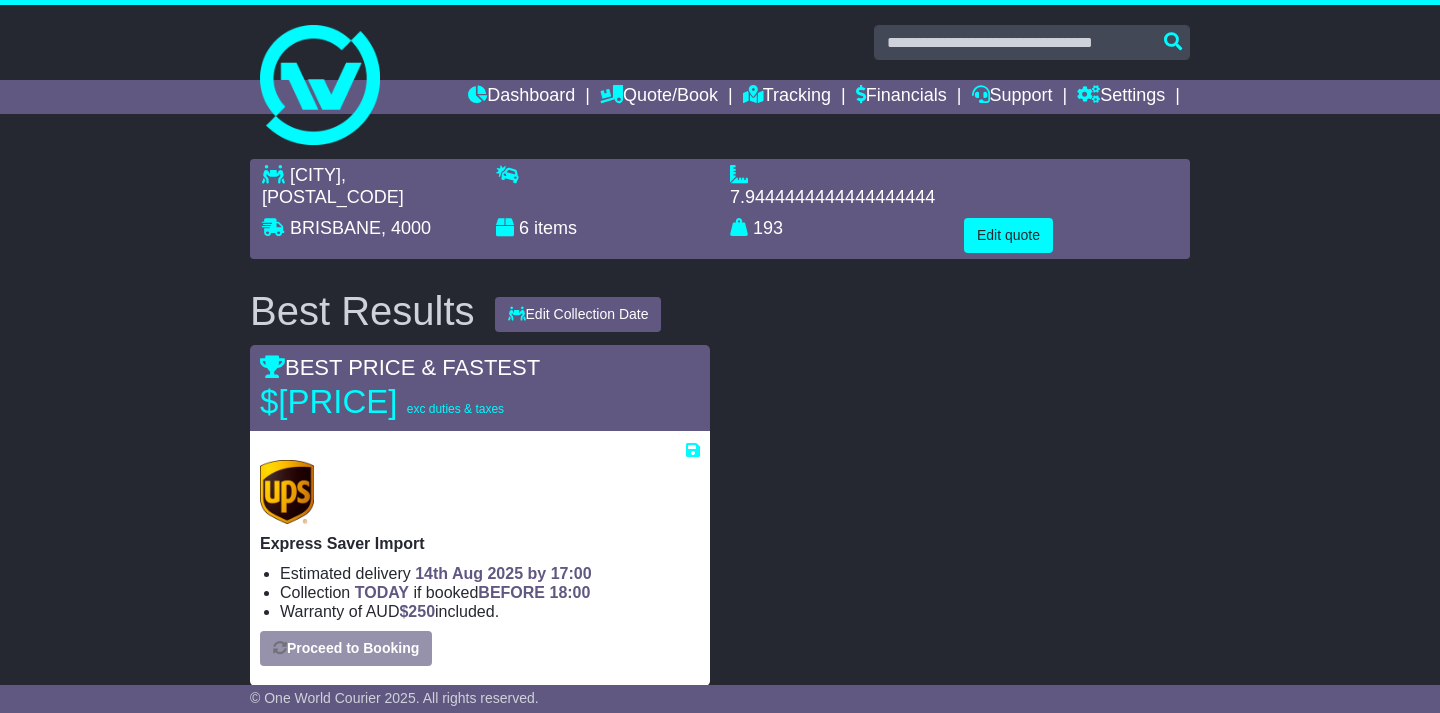select on "***" 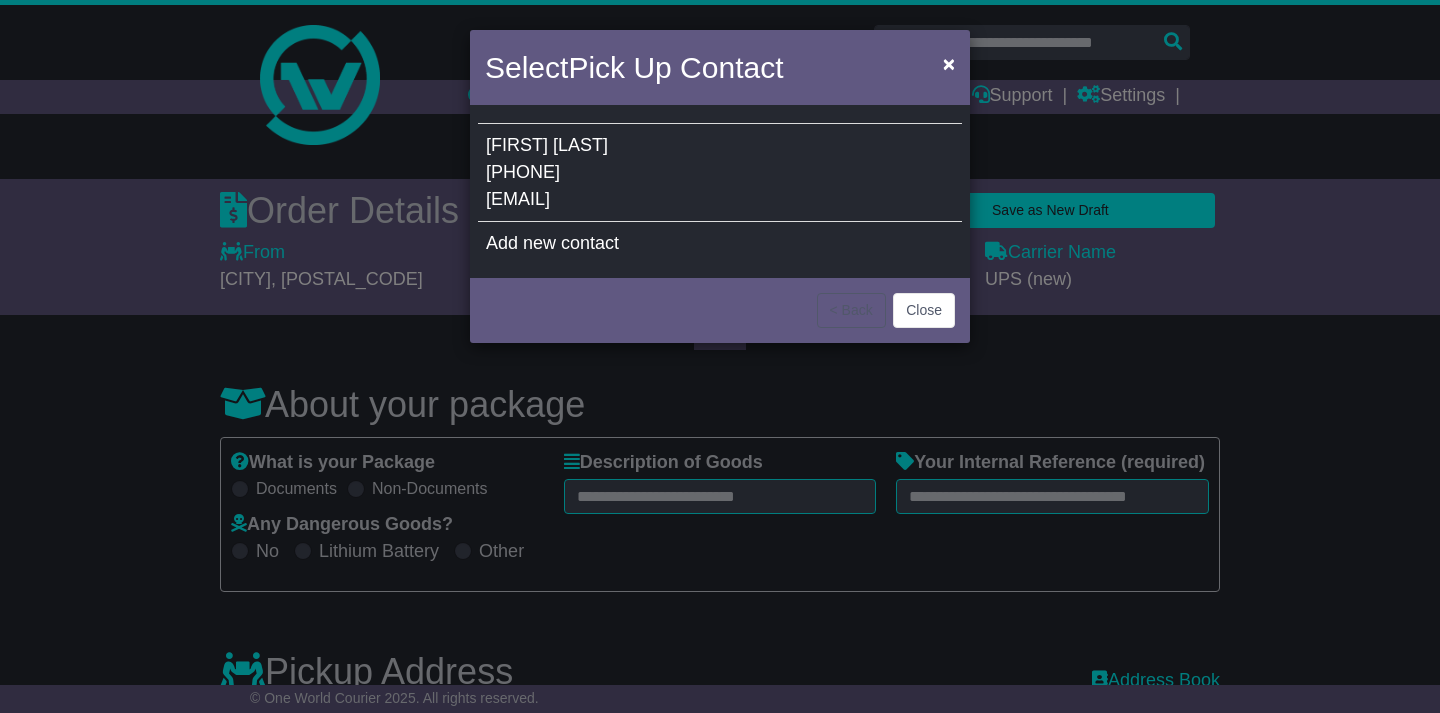 click on "Milka   Pacheco
954-616-8787
milka.pacheco@allmediasupply.com" at bounding box center [720, 173] 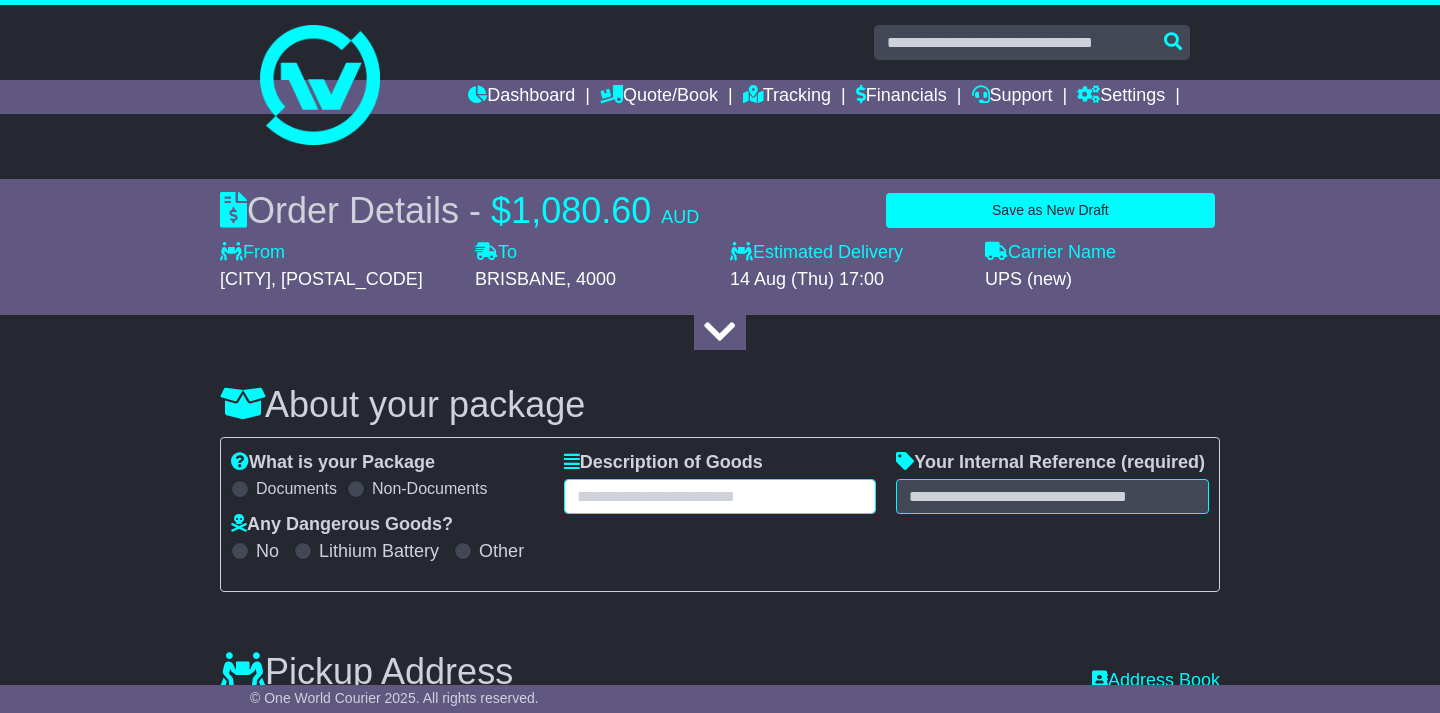 click at bounding box center [720, 496] 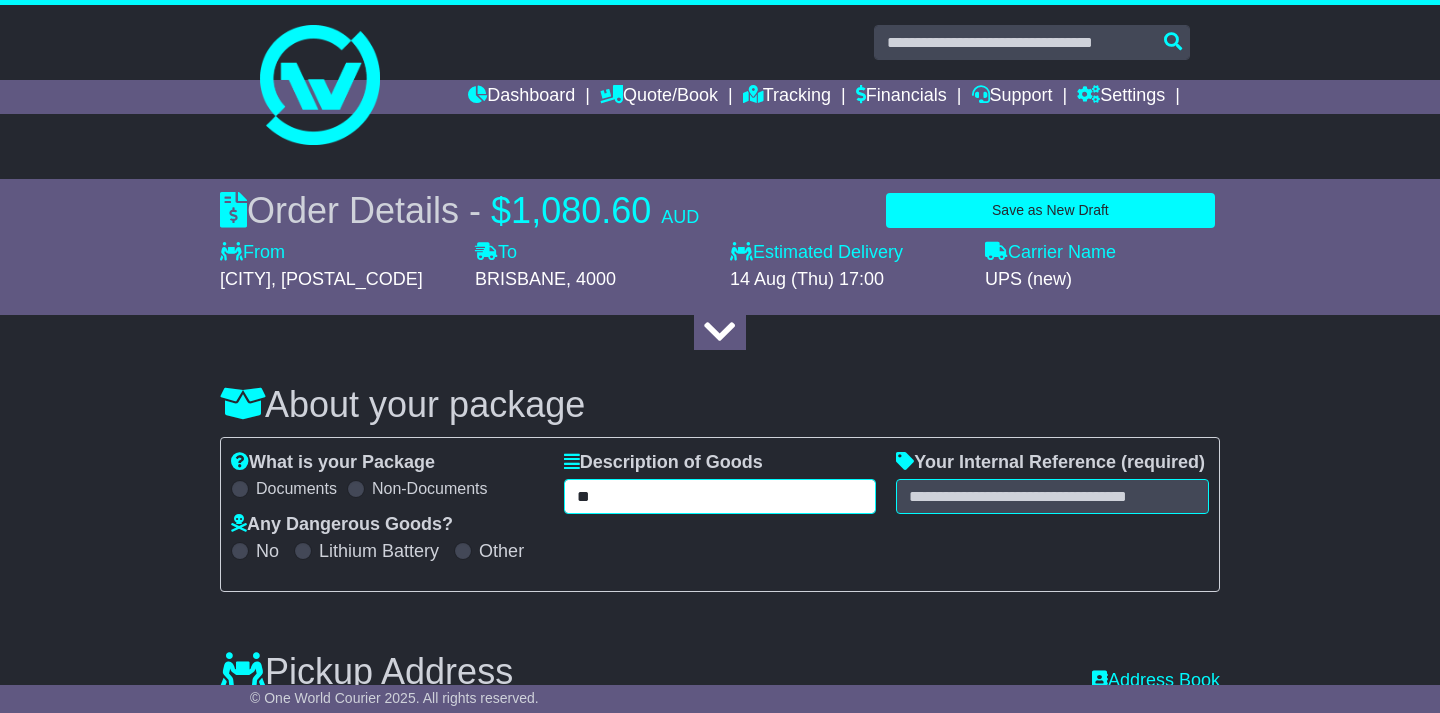 type on "*" 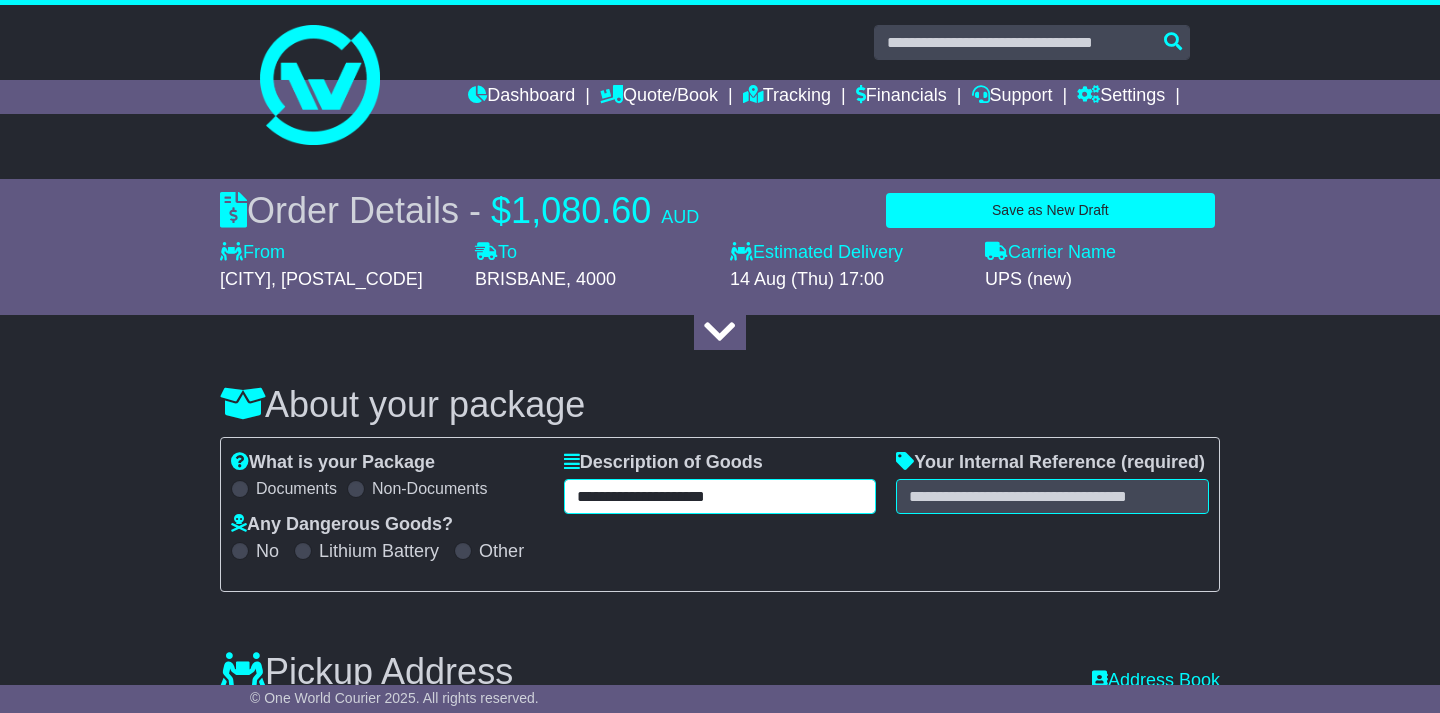 type on "**********" 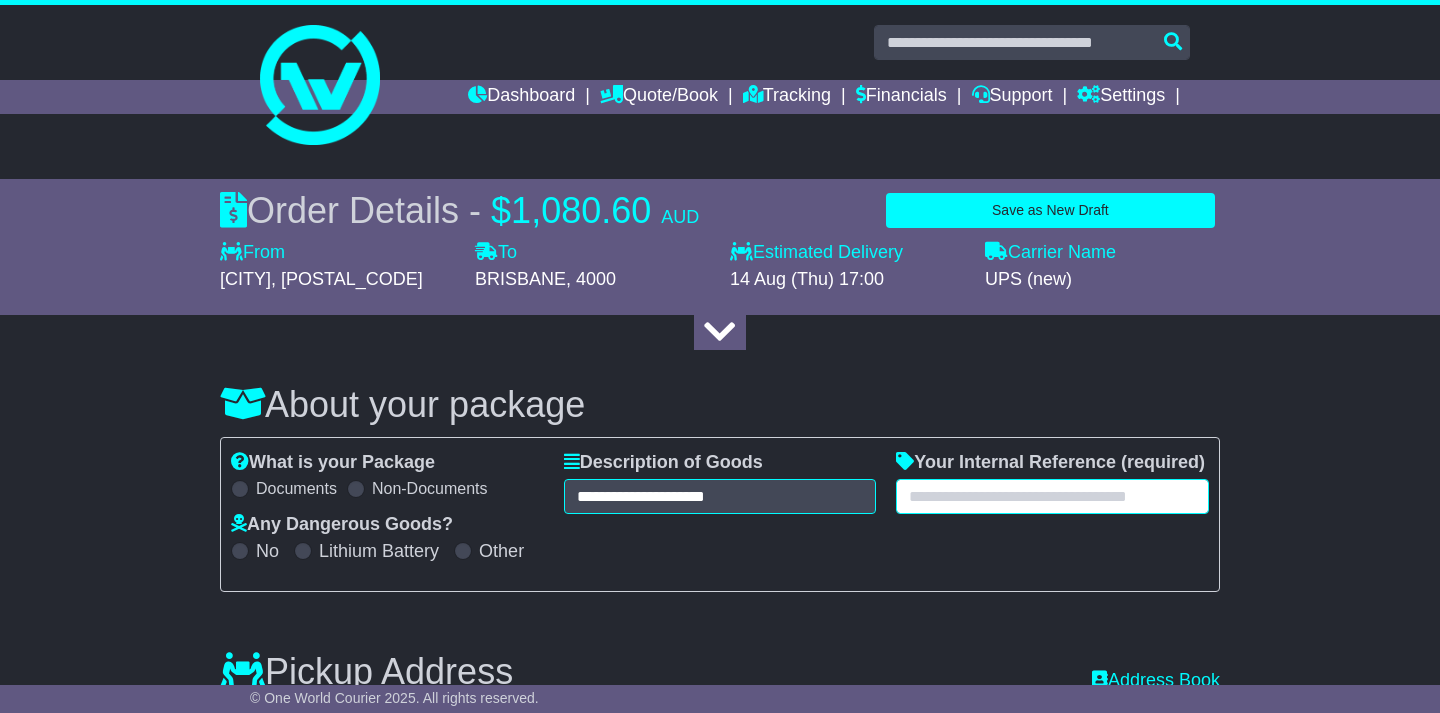 click at bounding box center (1052, 496) 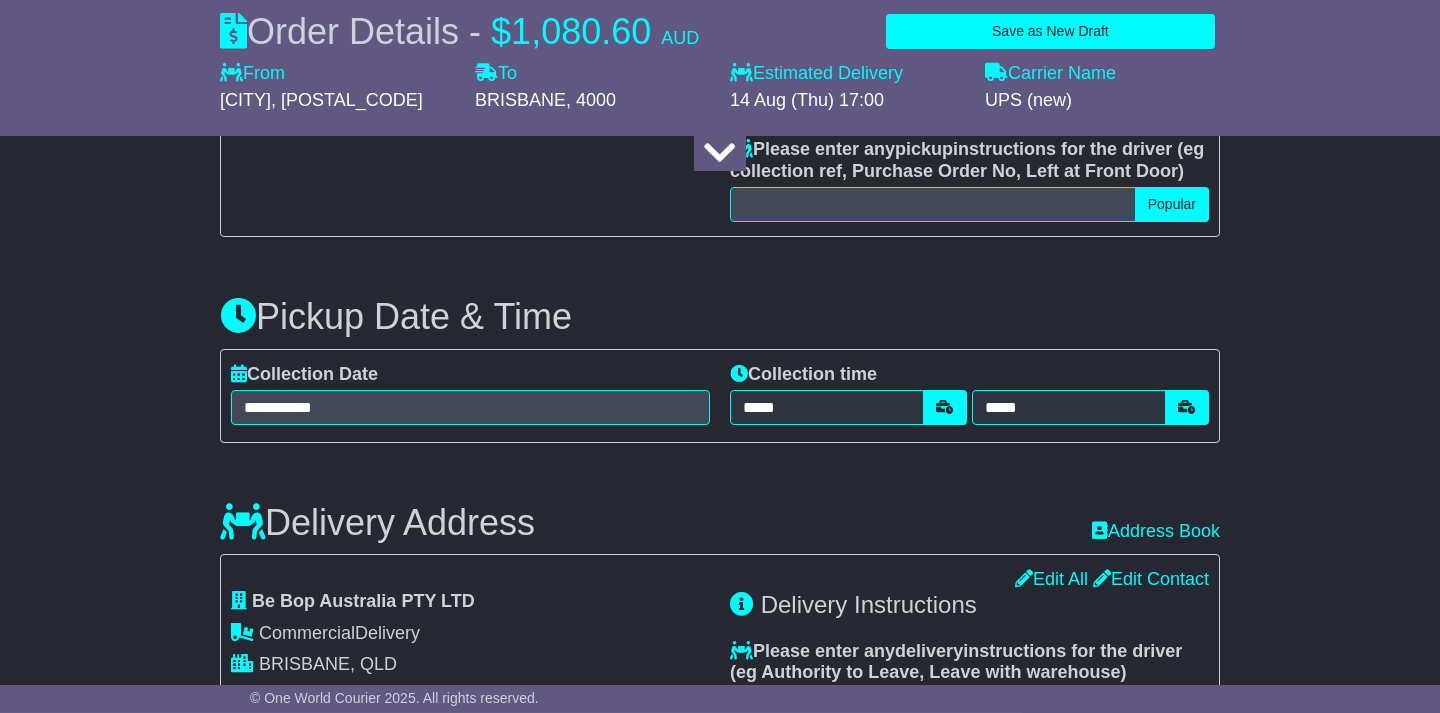 scroll, scrollTop: 1020, scrollLeft: 0, axis: vertical 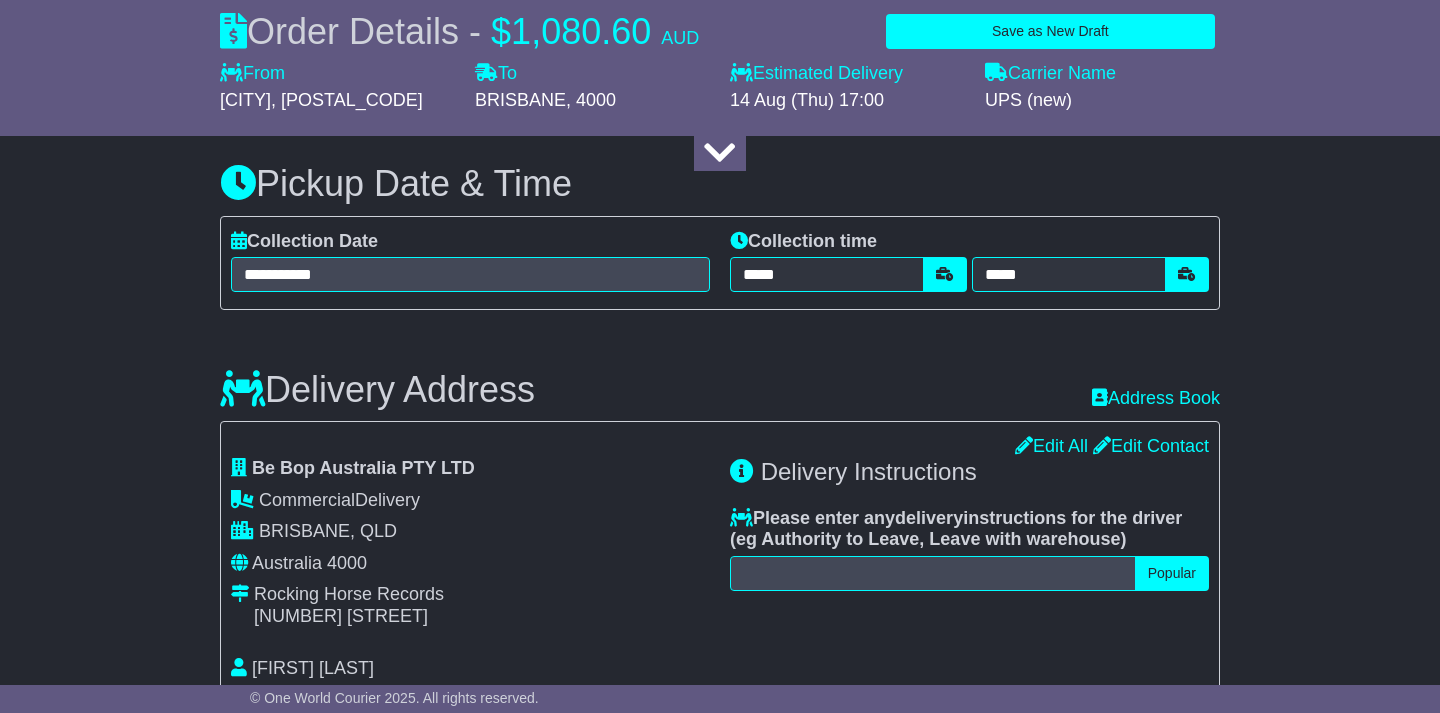 type on "*******" 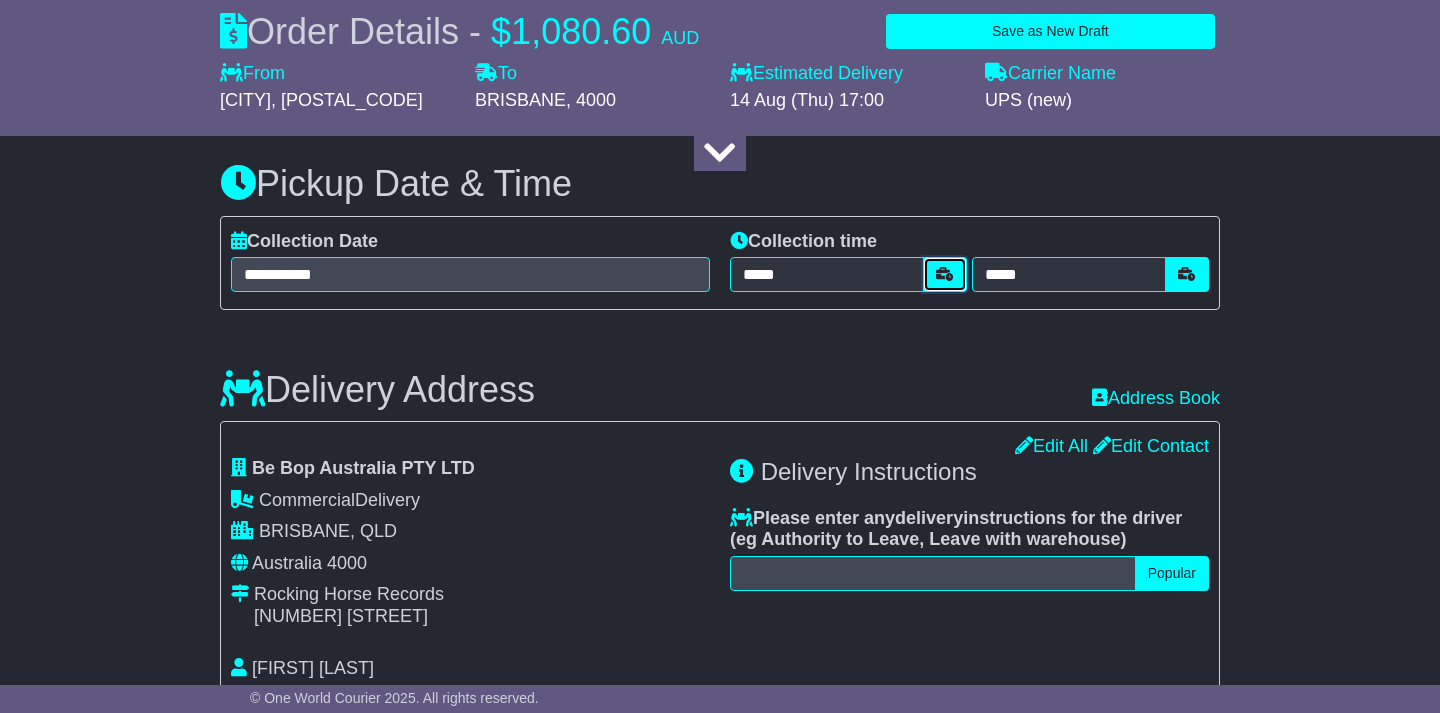 click at bounding box center (945, 274) 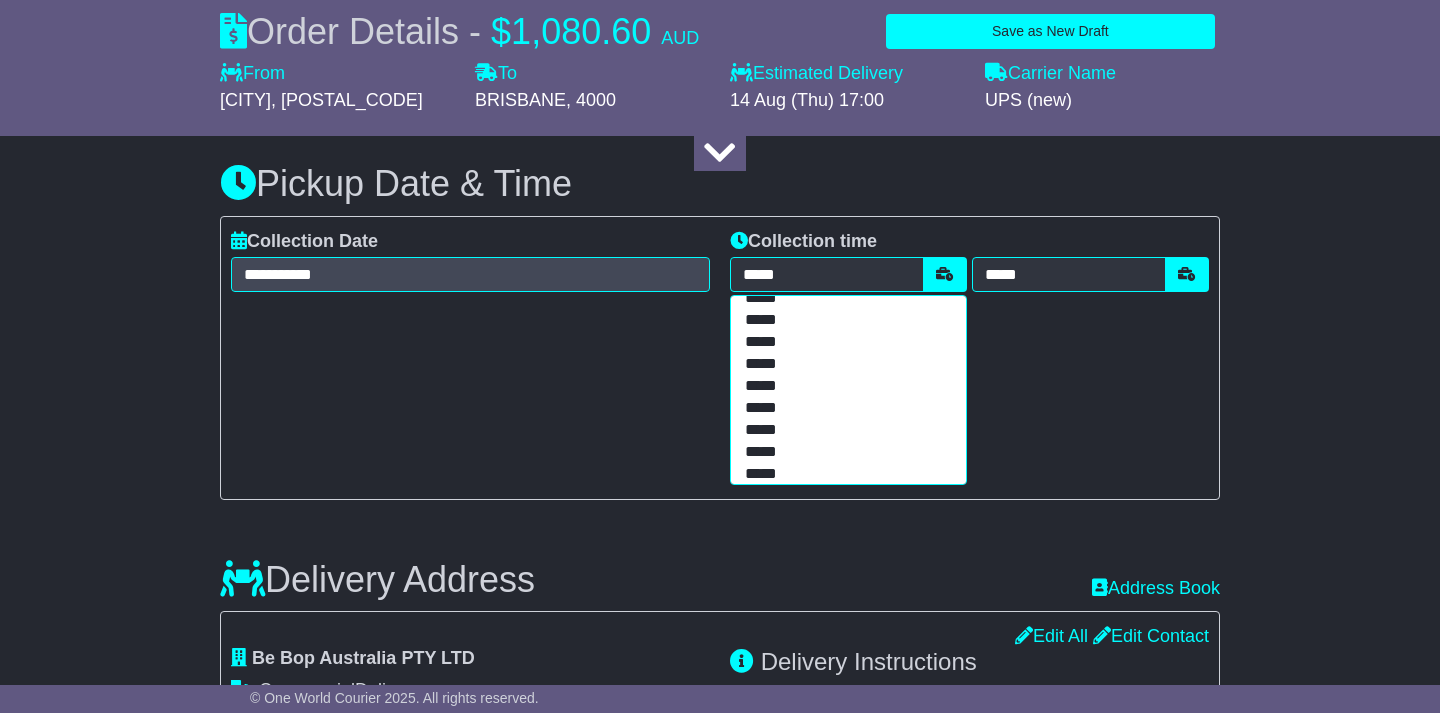 scroll, scrollTop: 204, scrollLeft: 0, axis: vertical 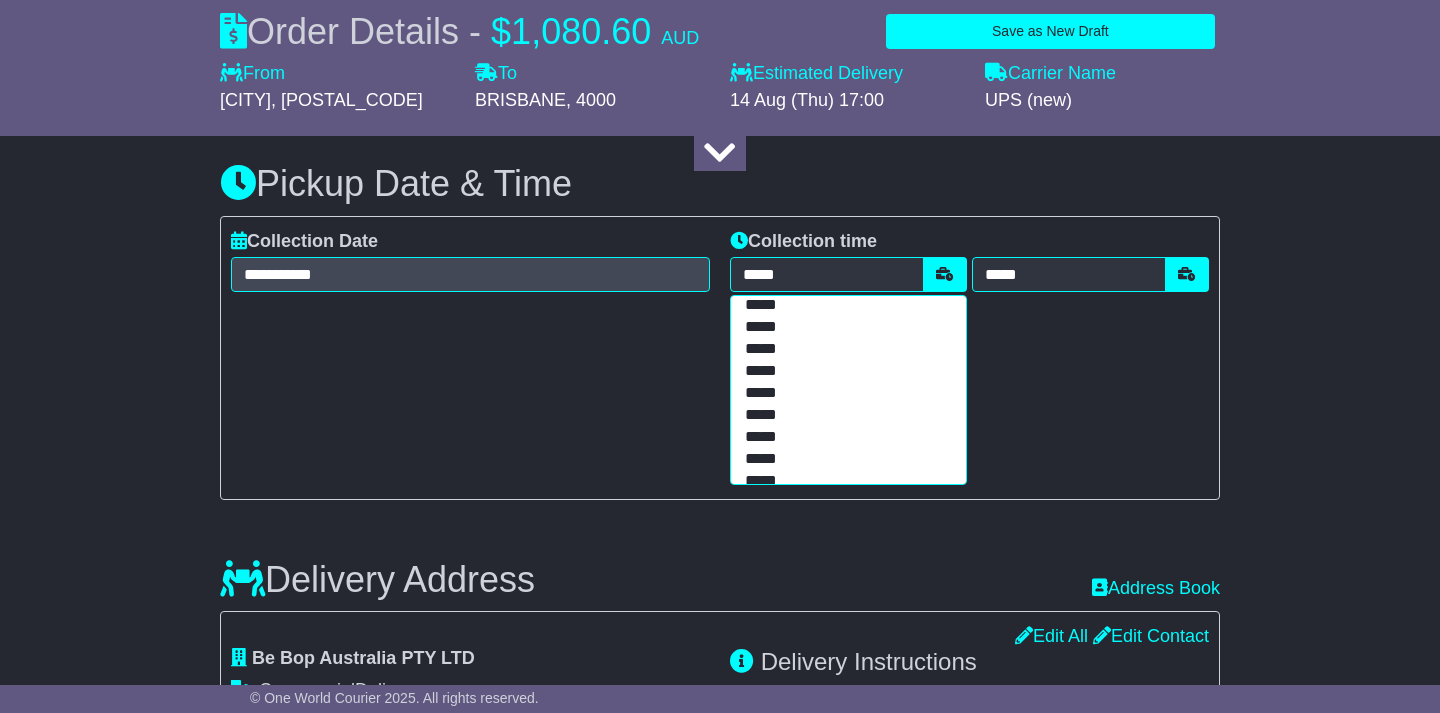 click on "*****" at bounding box center (848, 373) 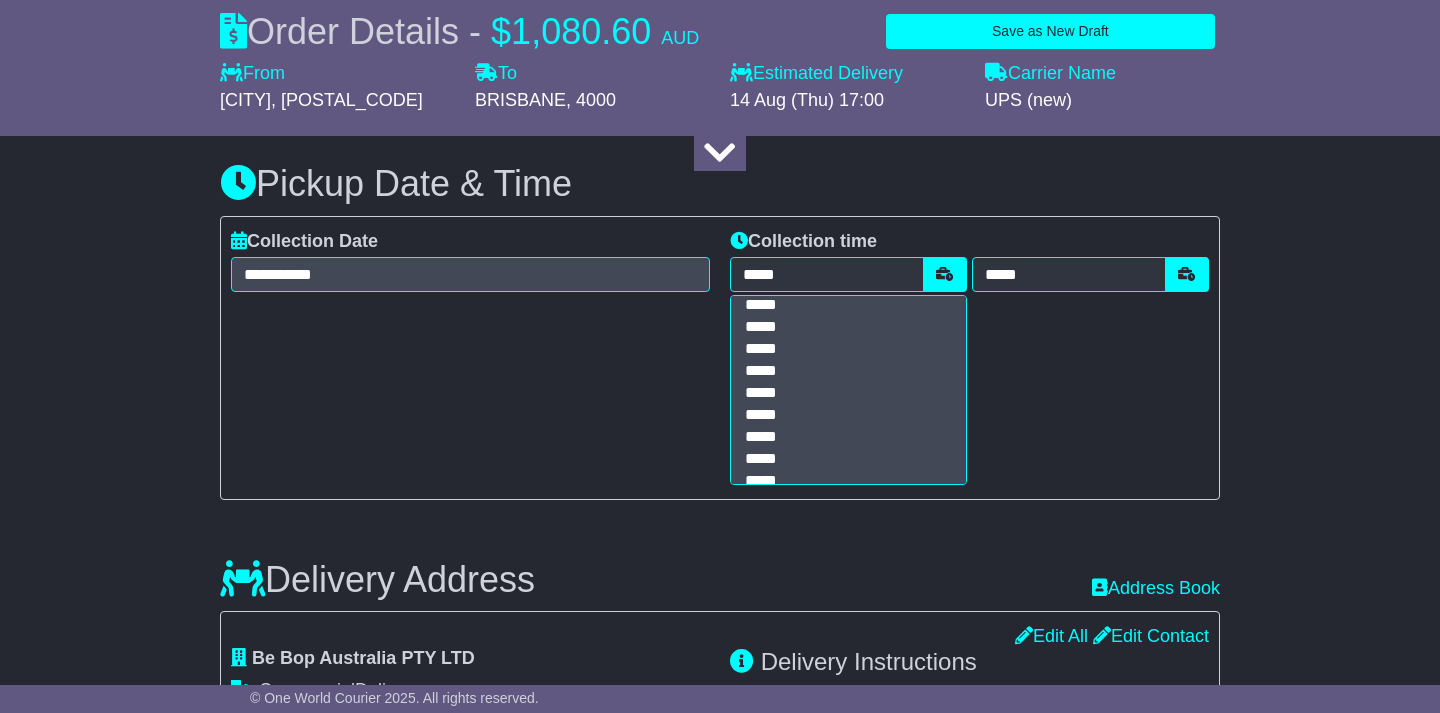type on "*****" 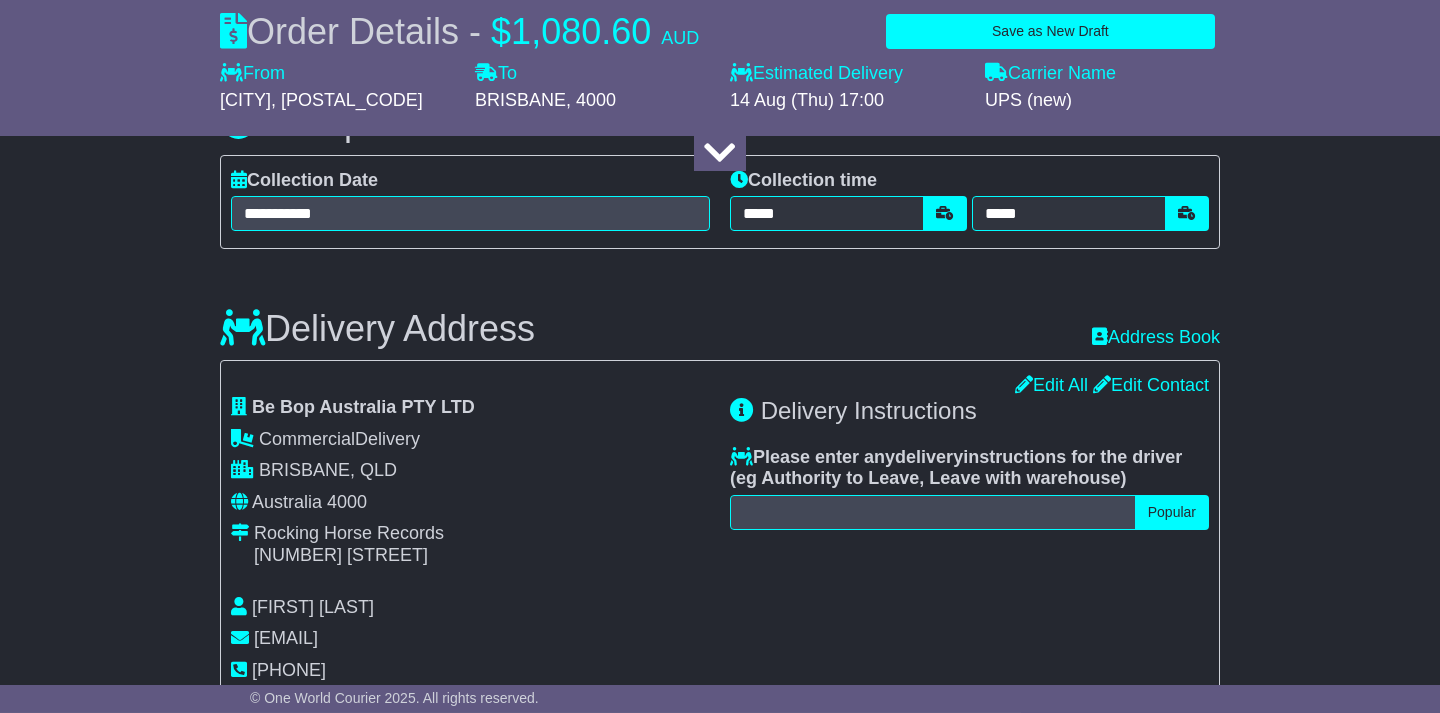 scroll, scrollTop: 1122, scrollLeft: 0, axis: vertical 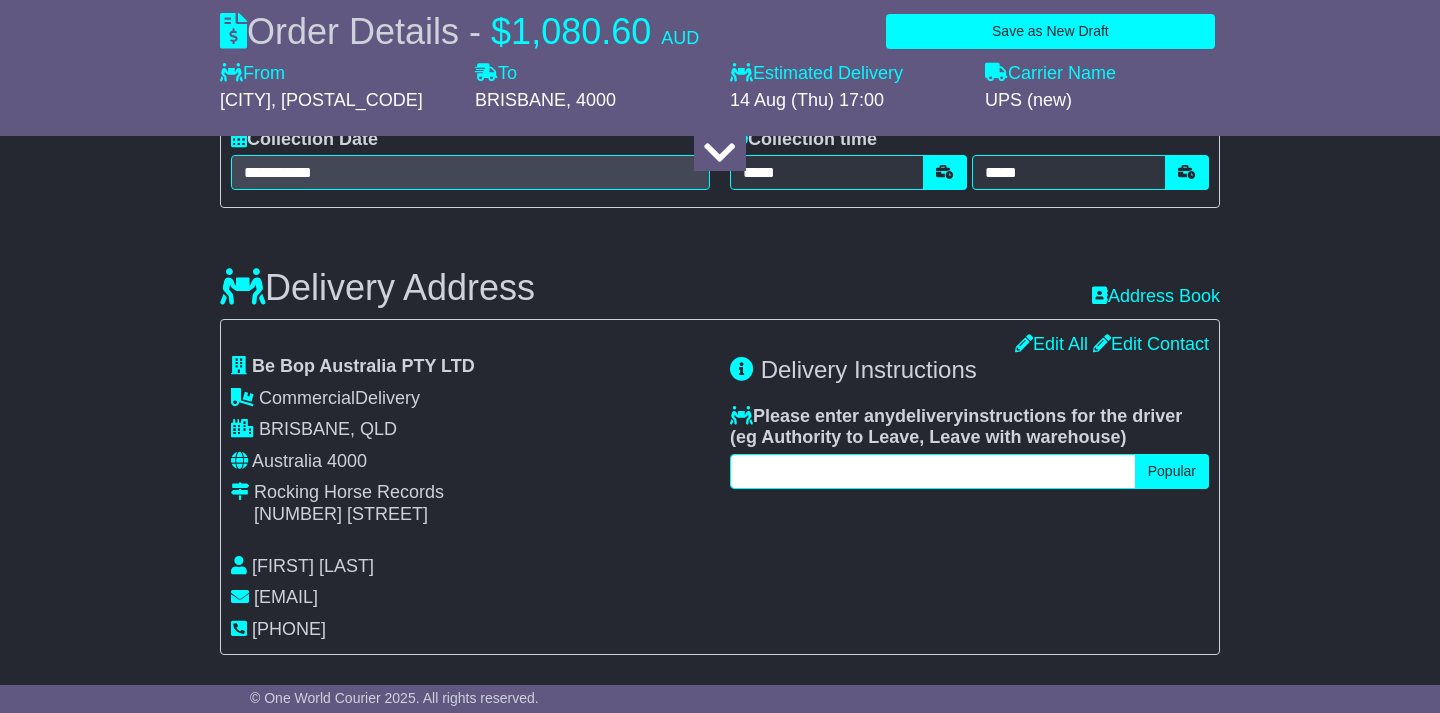 click at bounding box center (933, 471) 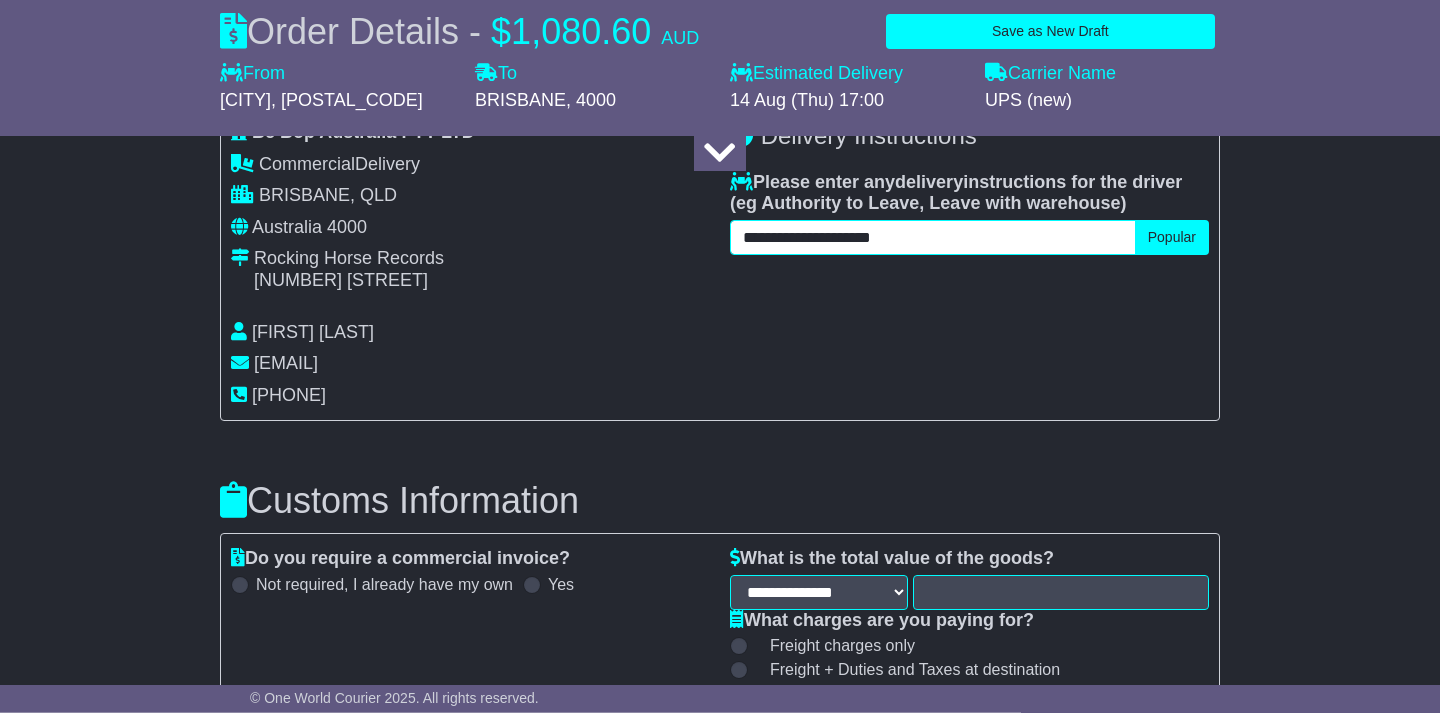 scroll, scrollTop: 1530, scrollLeft: 0, axis: vertical 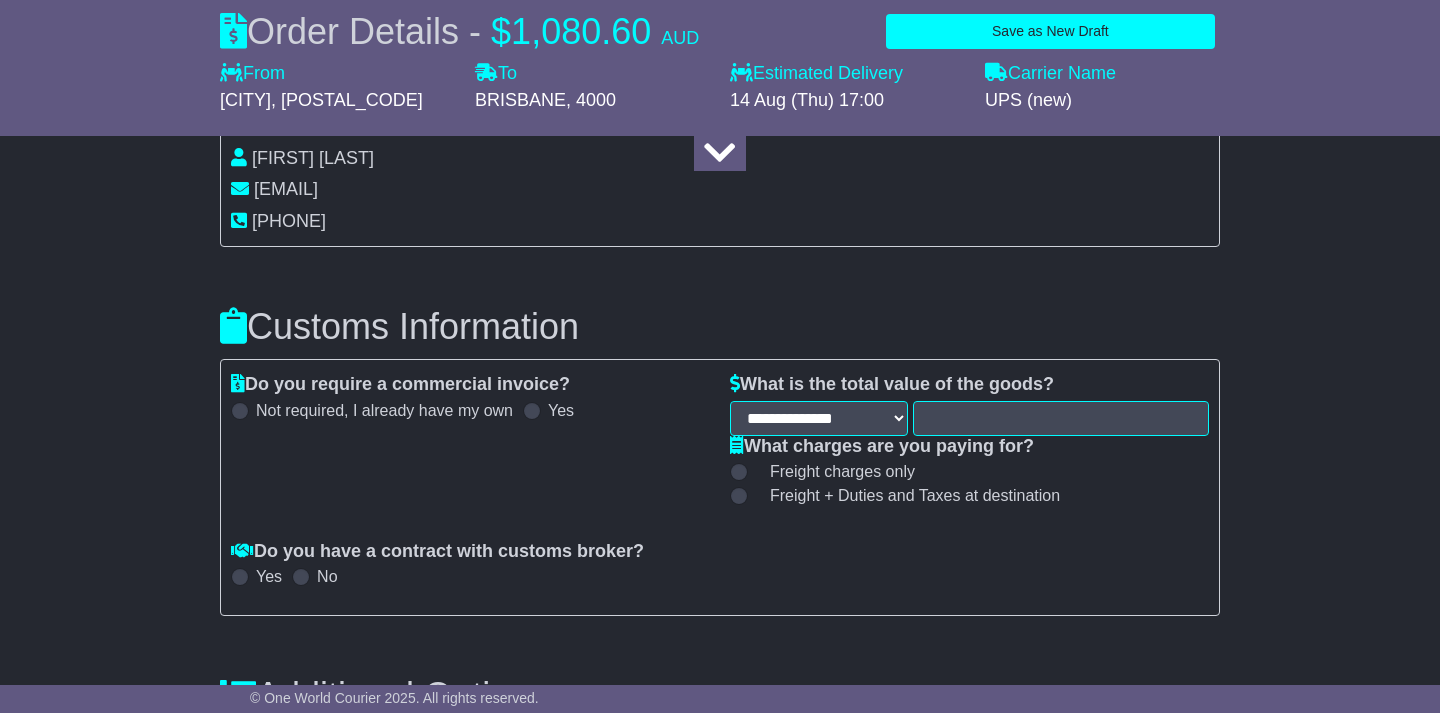 type on "**********" 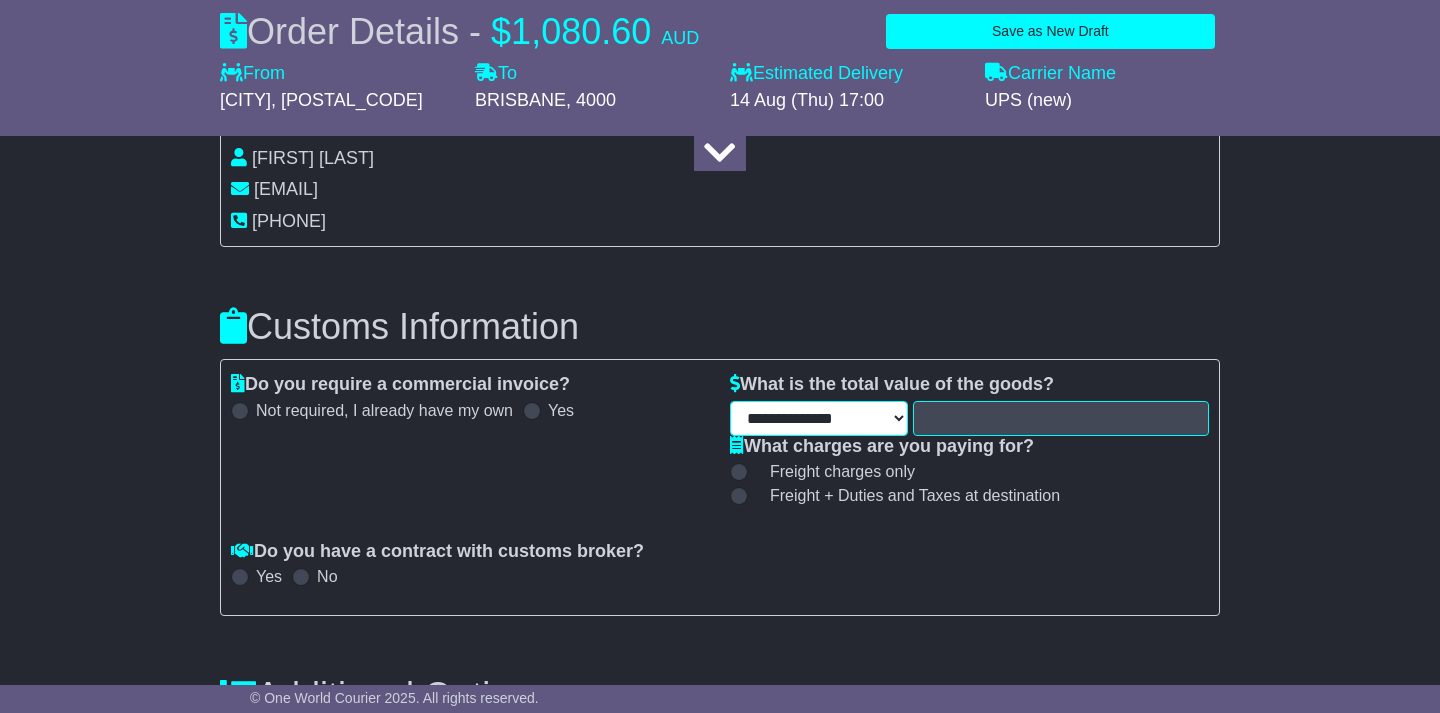 click on "**********" at bounding box center (819, 418) 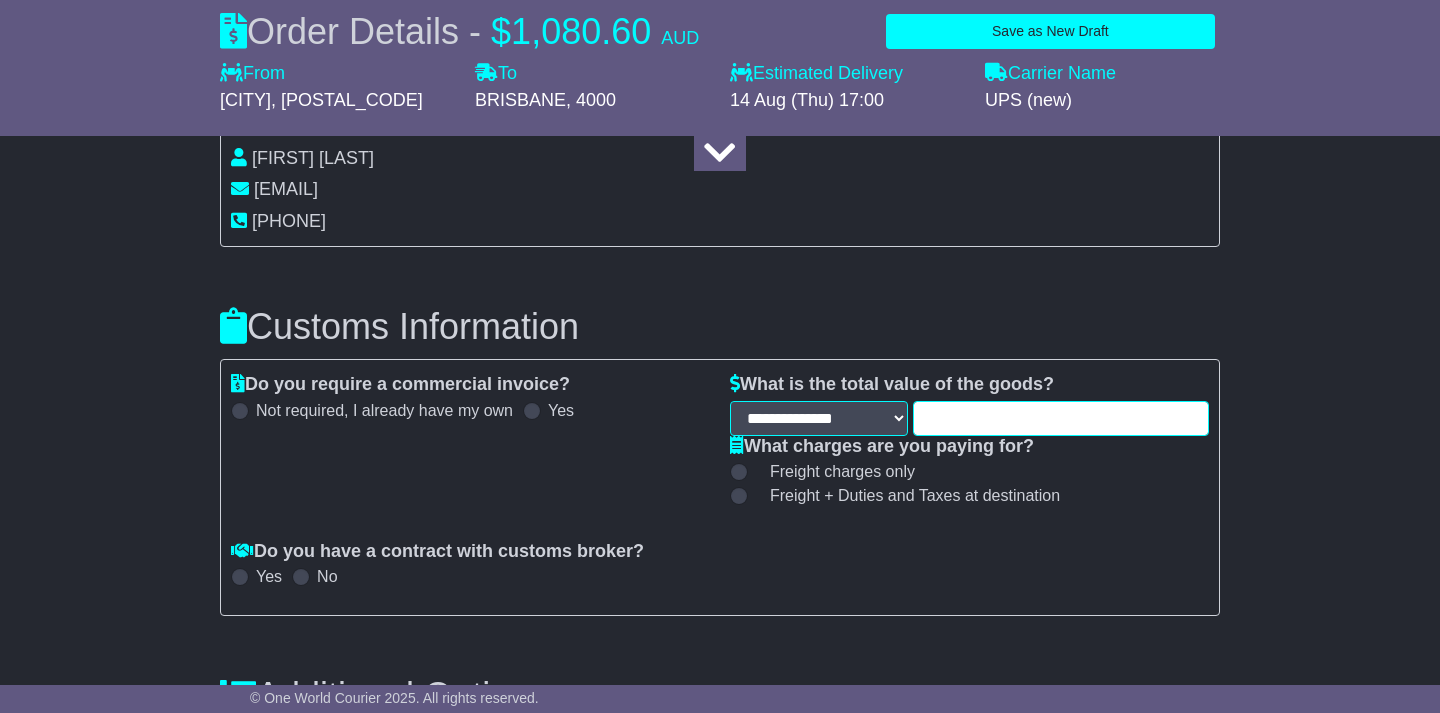 click at bounding box center [1061, 418] 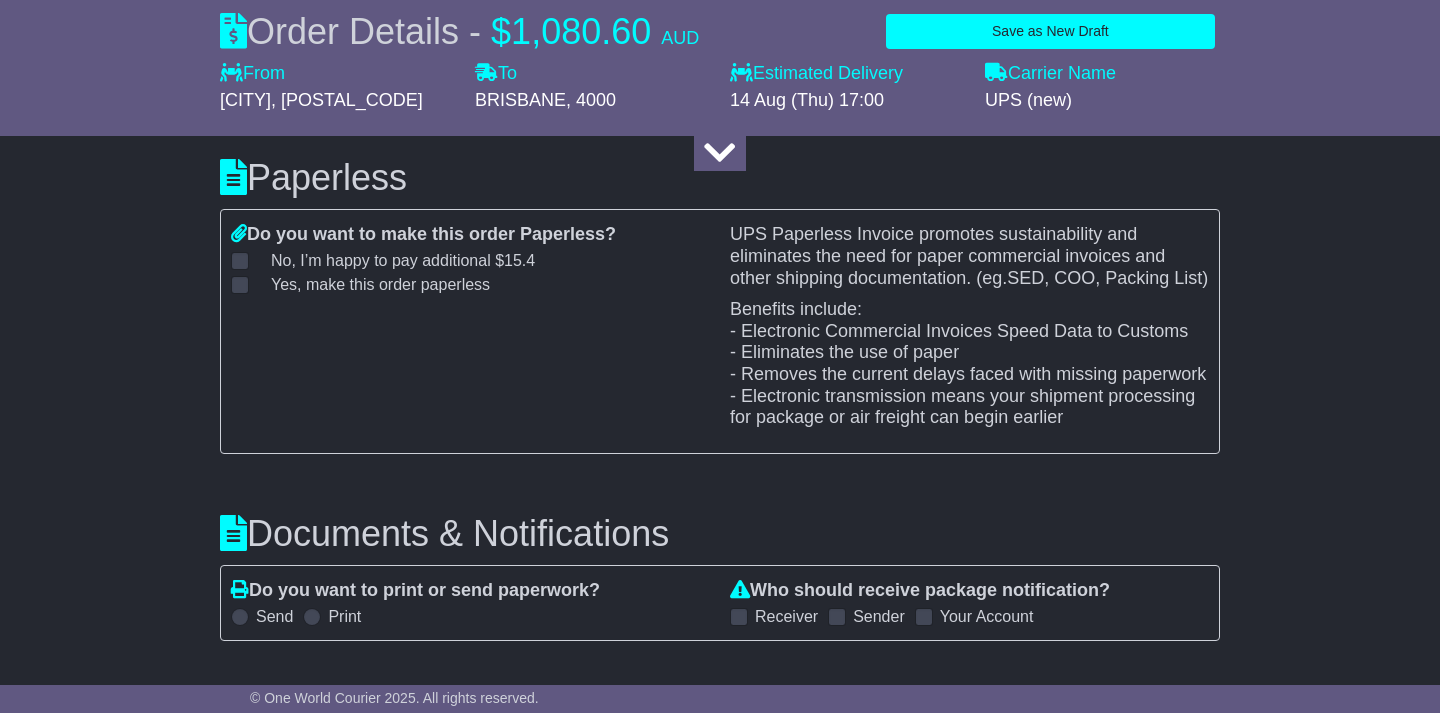 scroll, scrollTop: 2346, scrollLeft: 0, axis: vertical 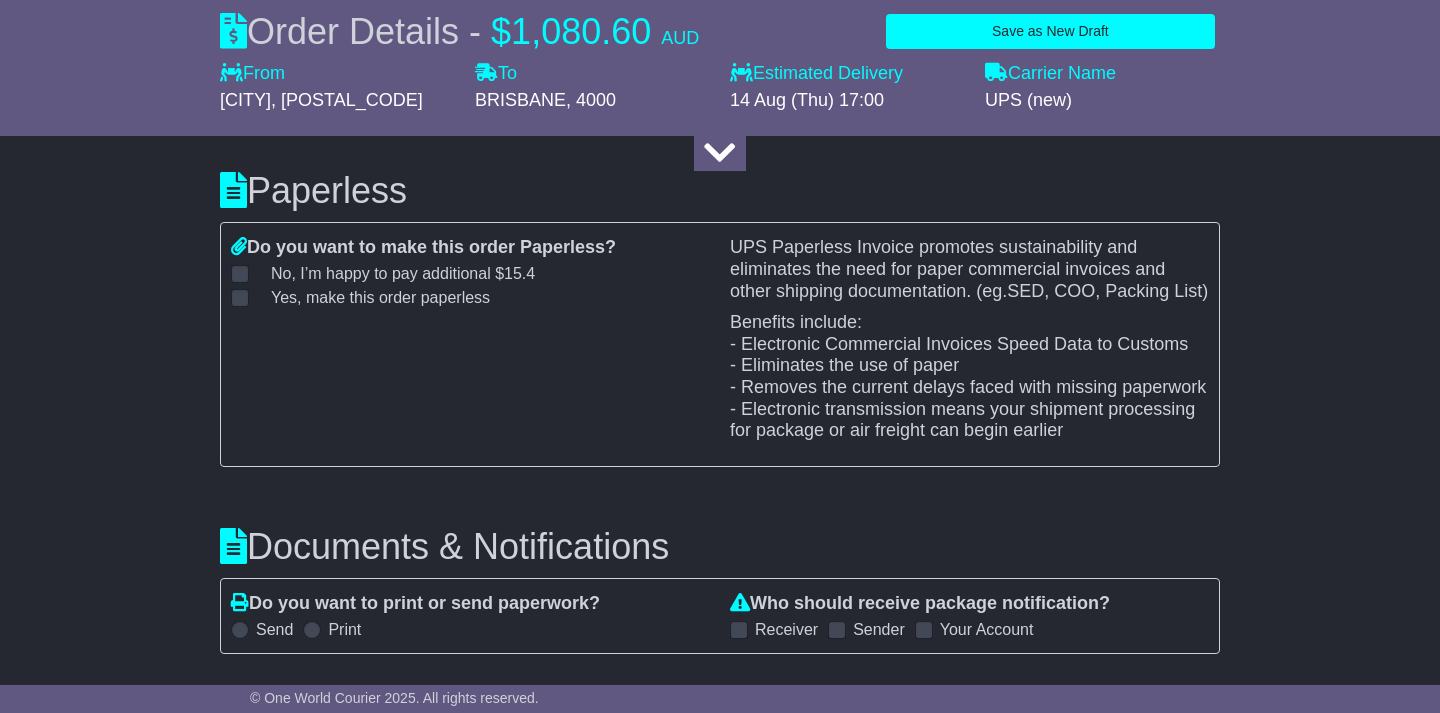 type on "*******" 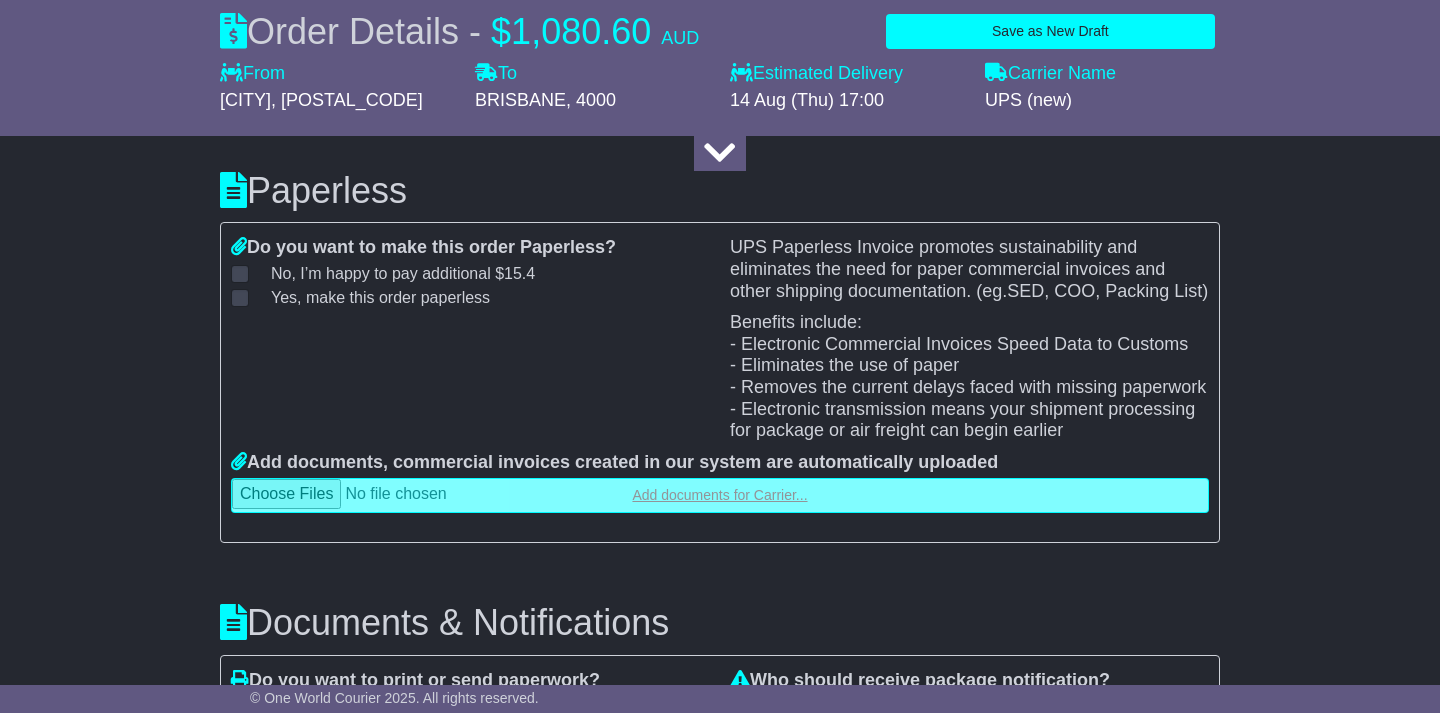 click at bounding box center (720, 495) 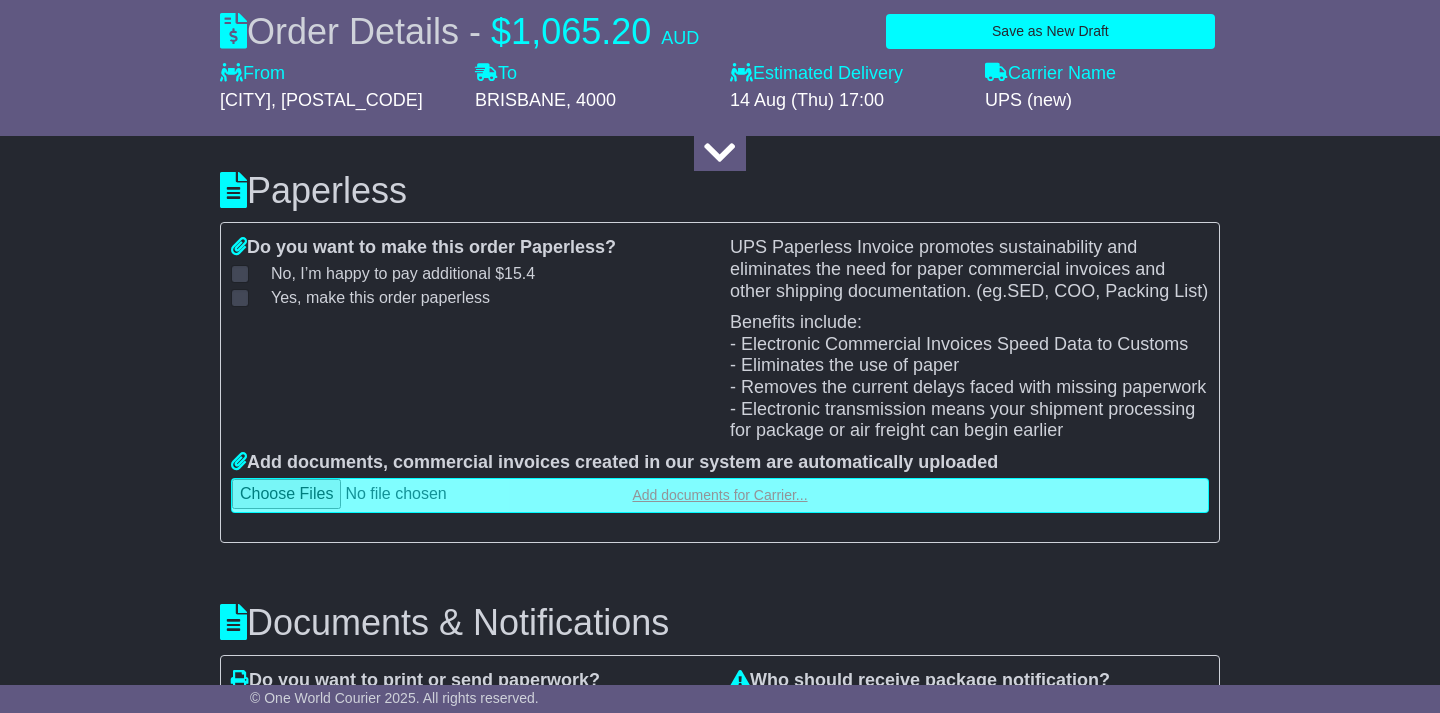 type on "**********" 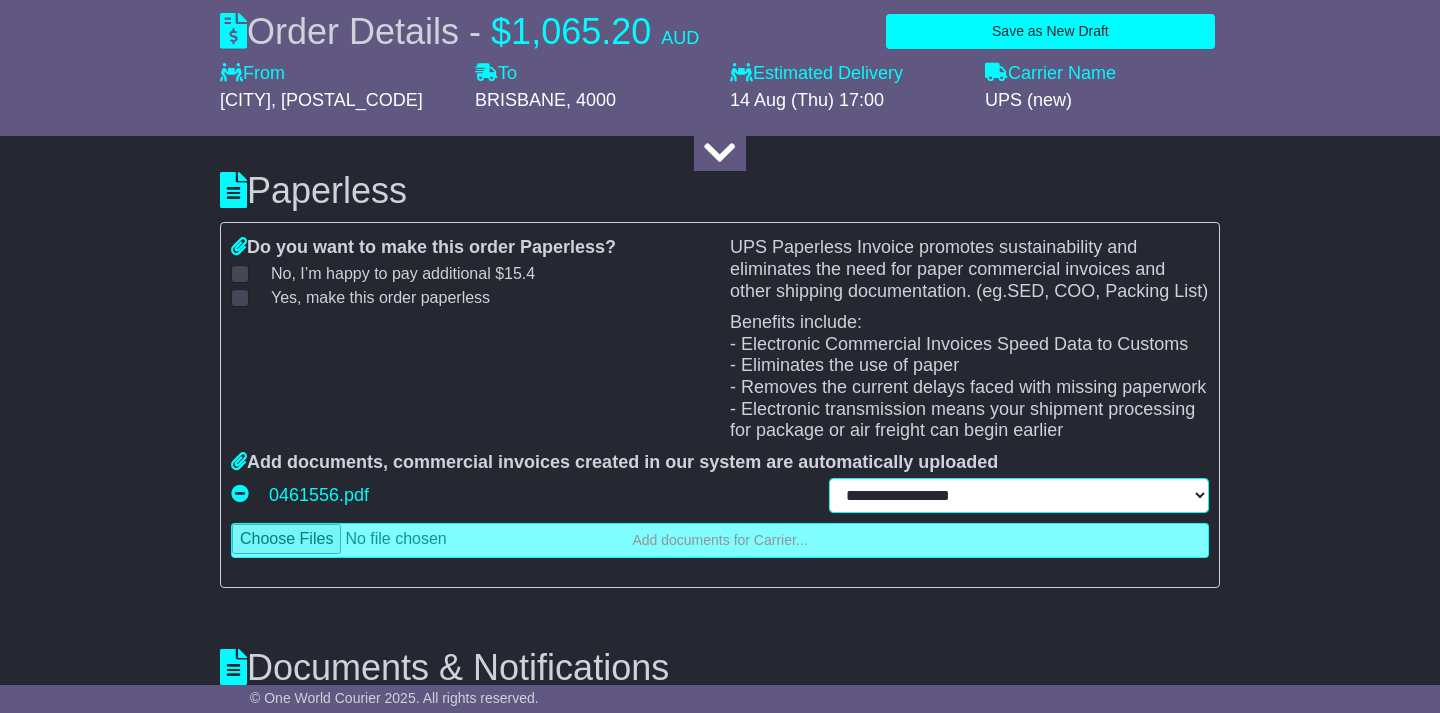 click on "**********" at bounding box center (1019, 495) 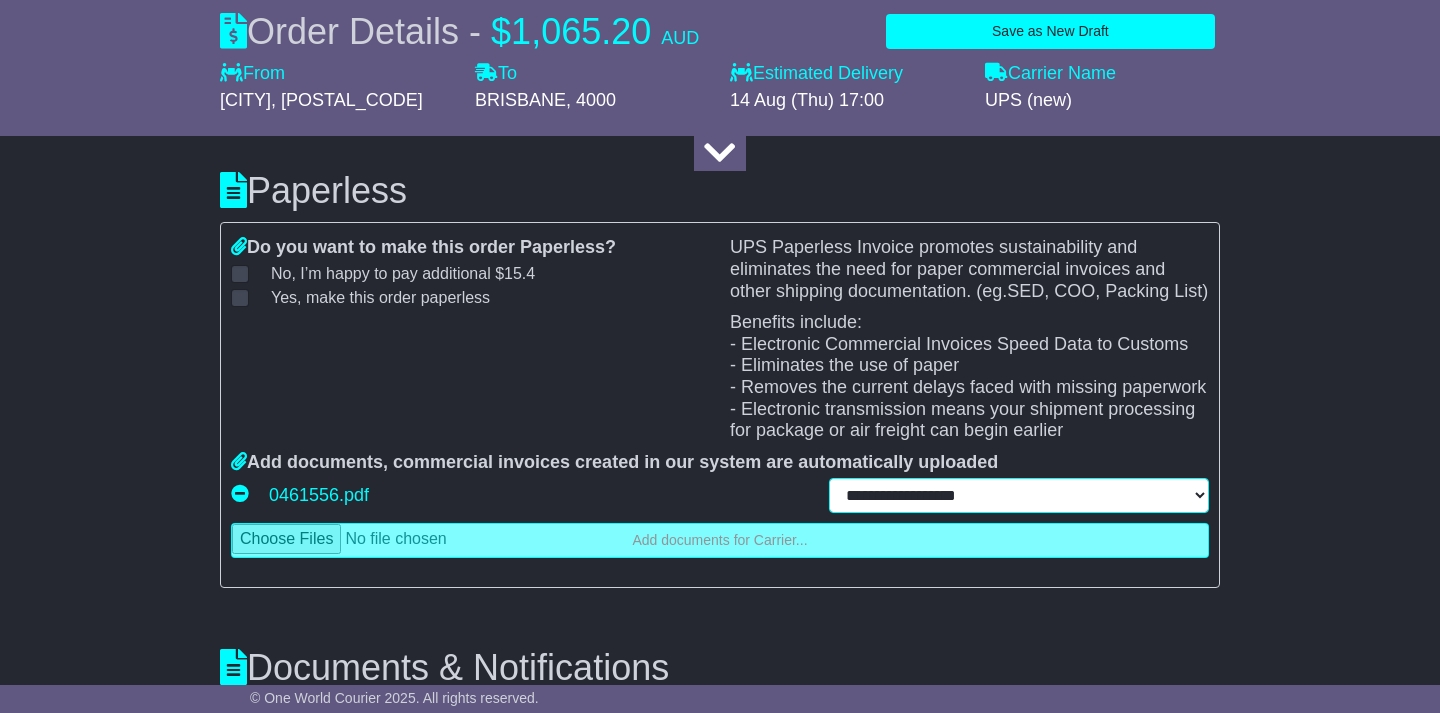 click on "**********" at bounding box center (0, 0) 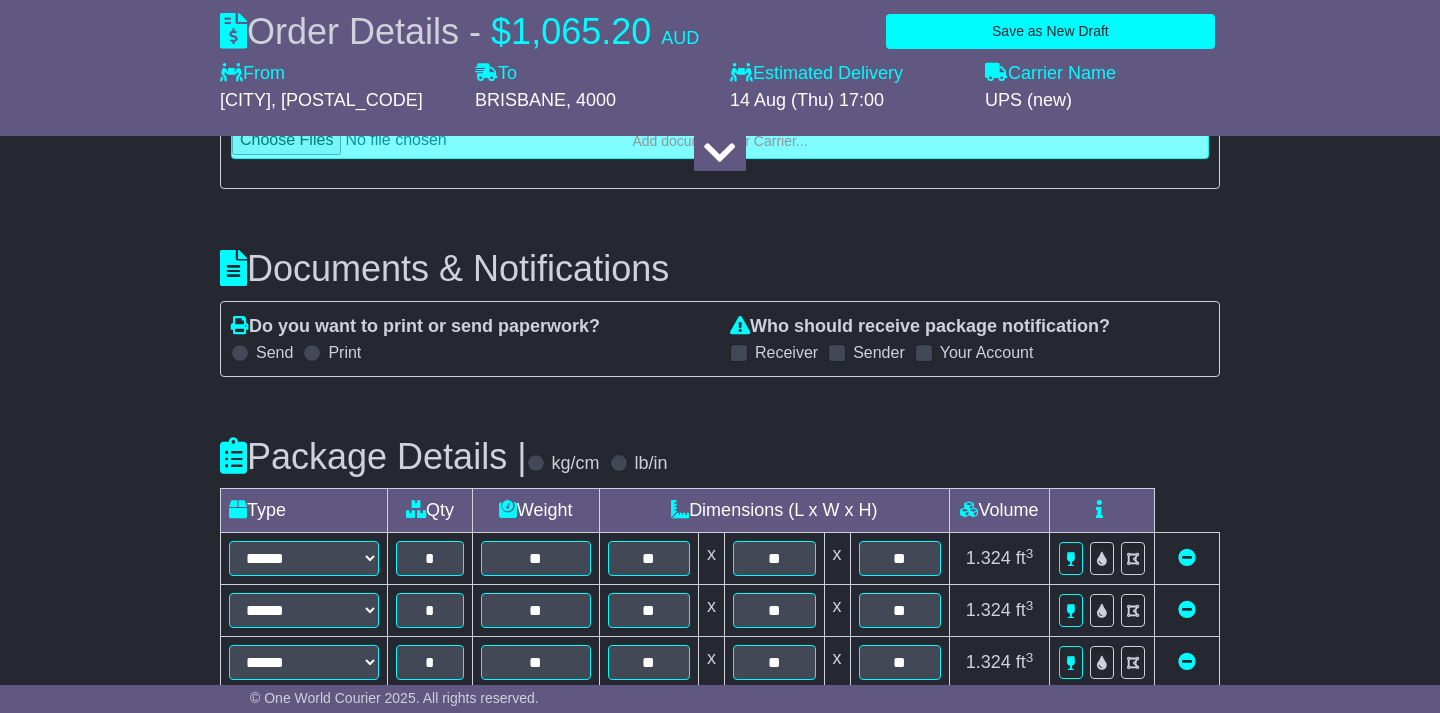 scroll, scrollTop: 2754, scrollLeft: 0, axis: vertical 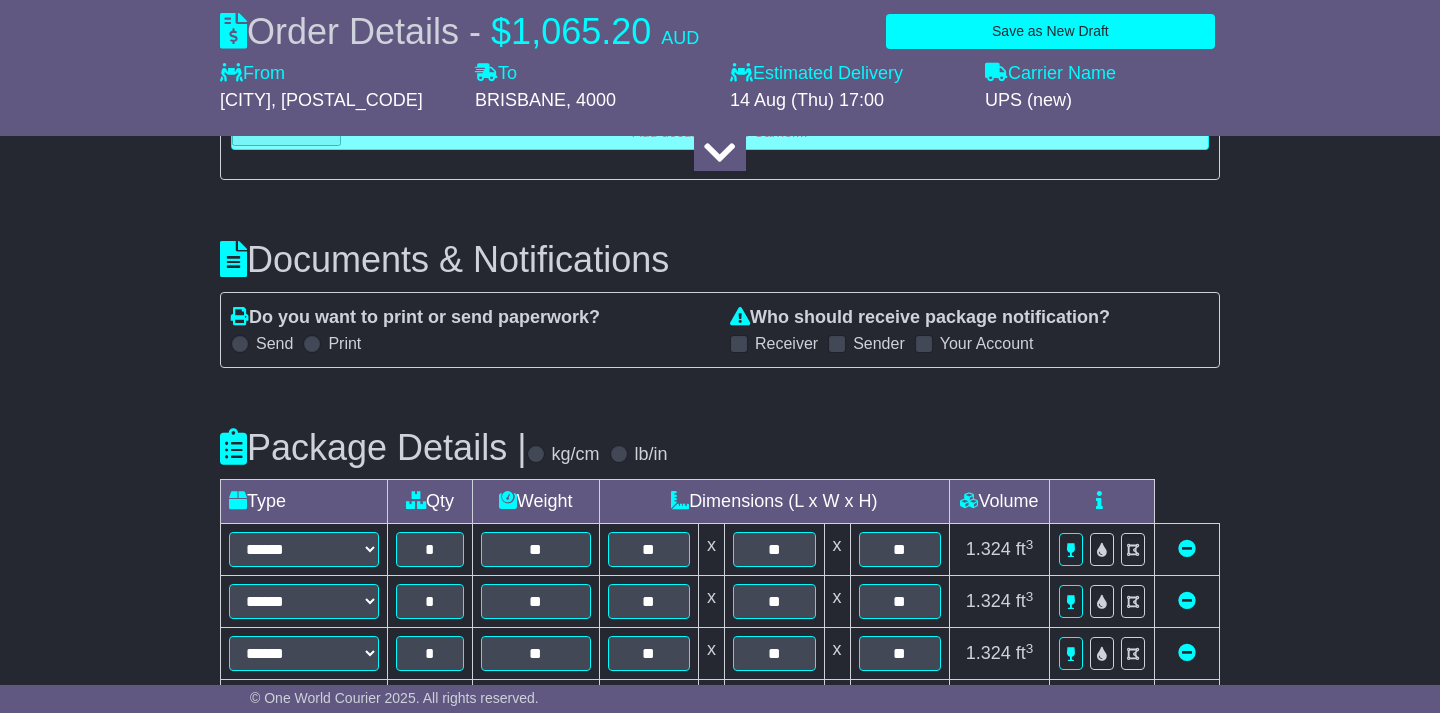 click at bounding box center [240, 344] 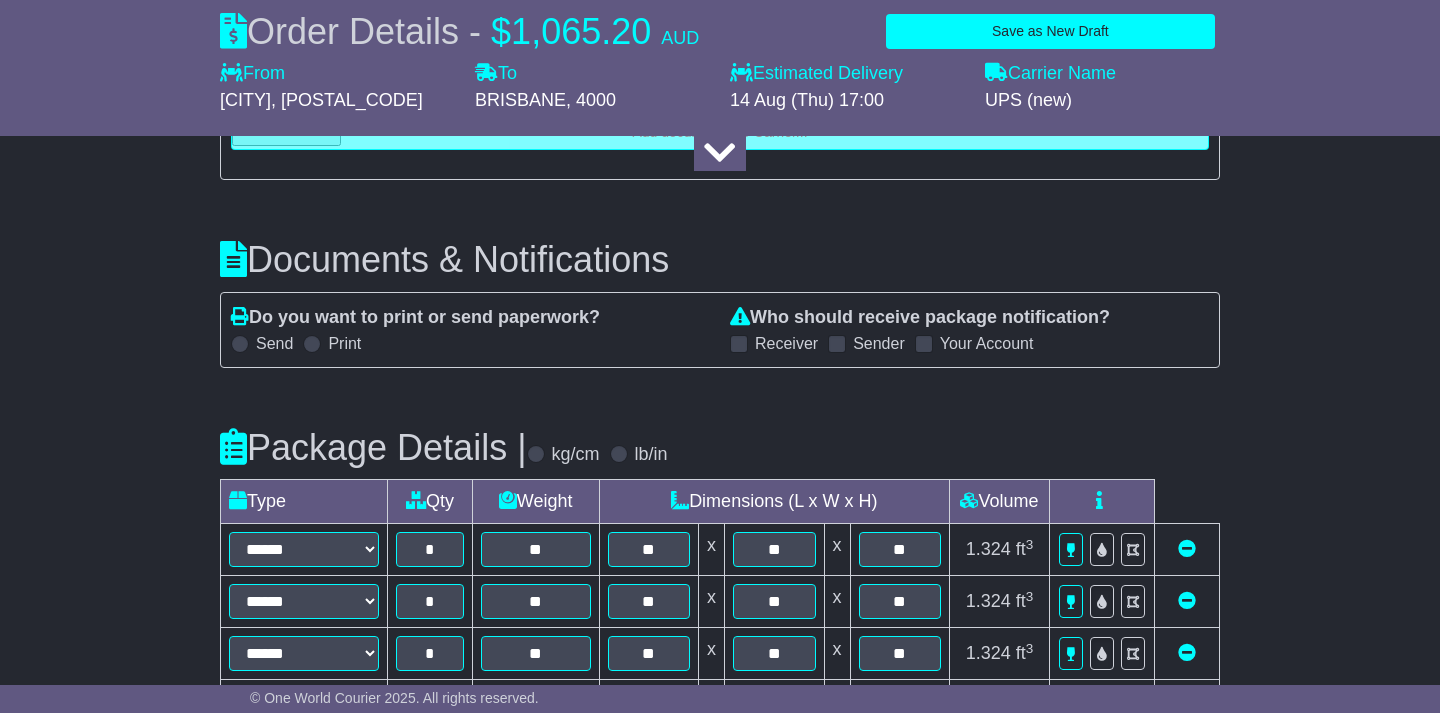 click at bounding box center (739, 344) 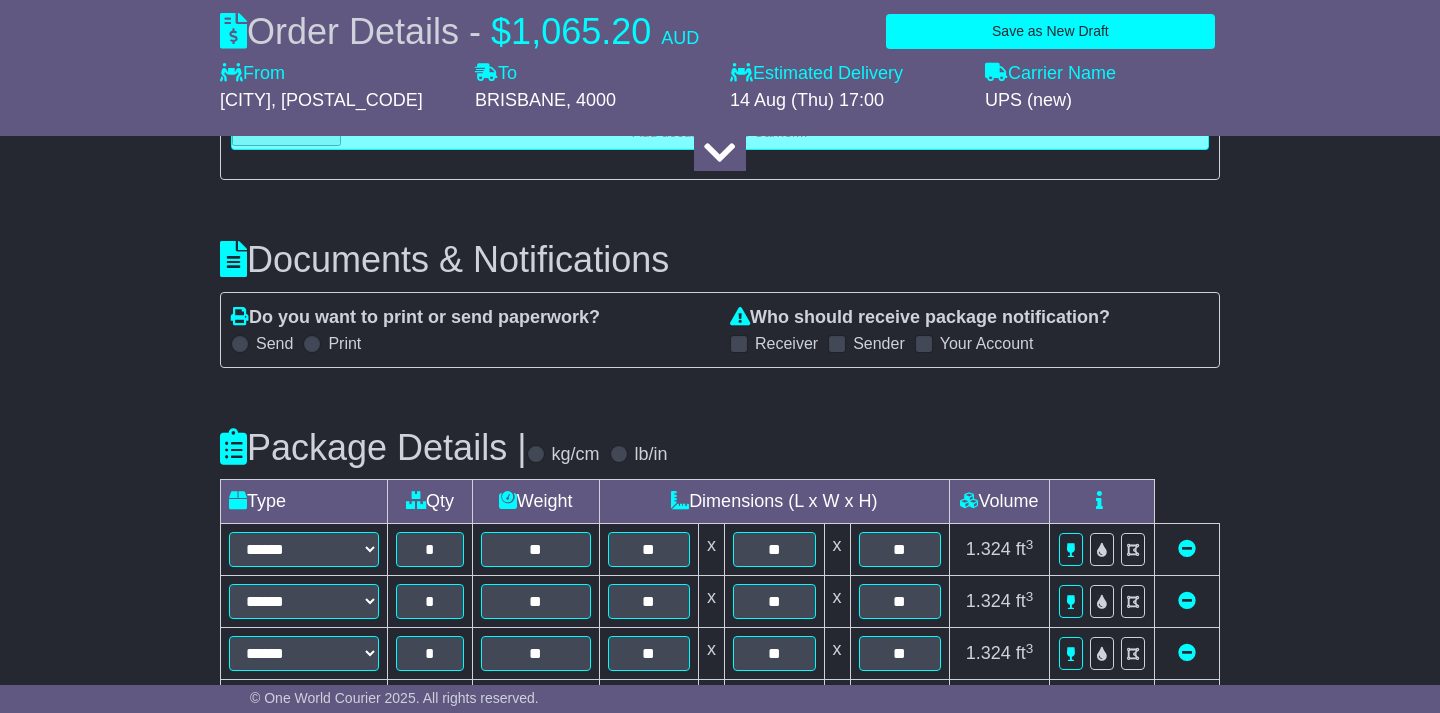 click at bounding box center (837, 344) 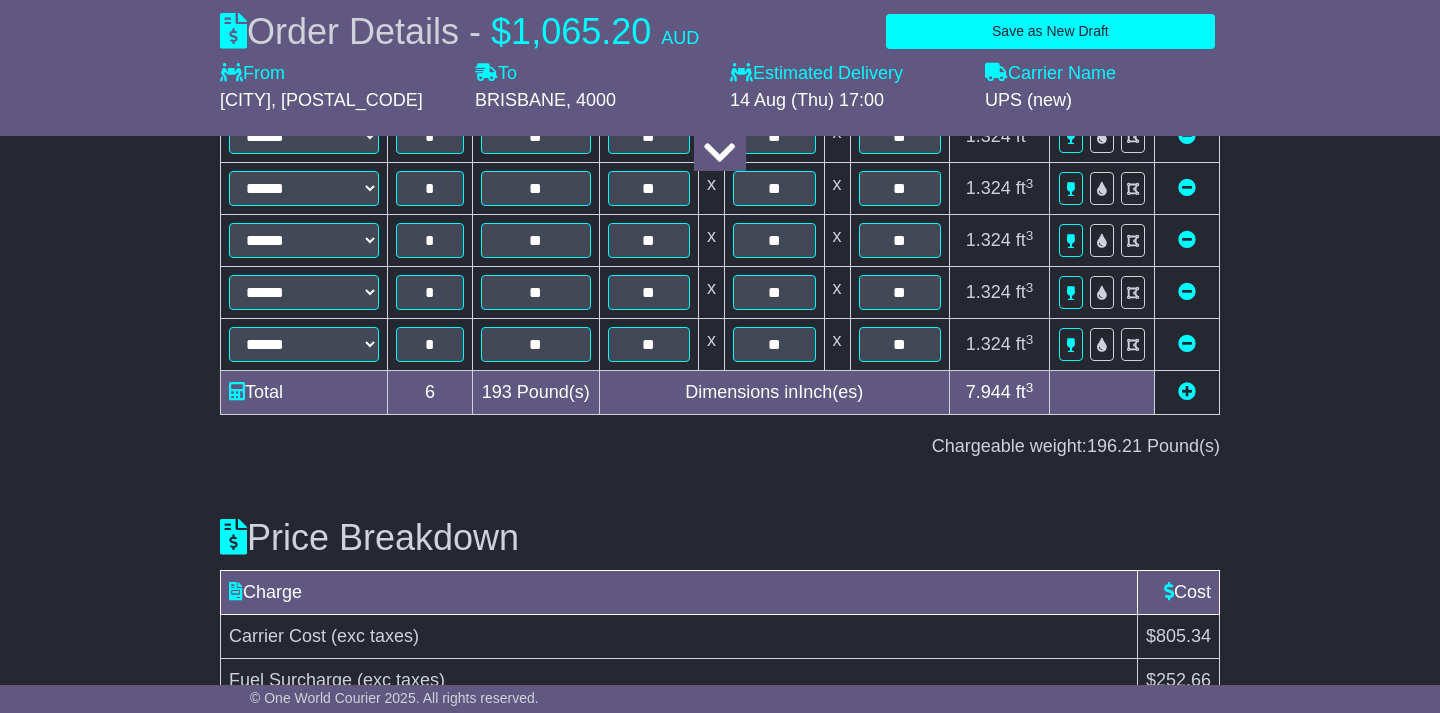 scroll, scrollTop: 3423, scrollLeft: 0, axis: vertical 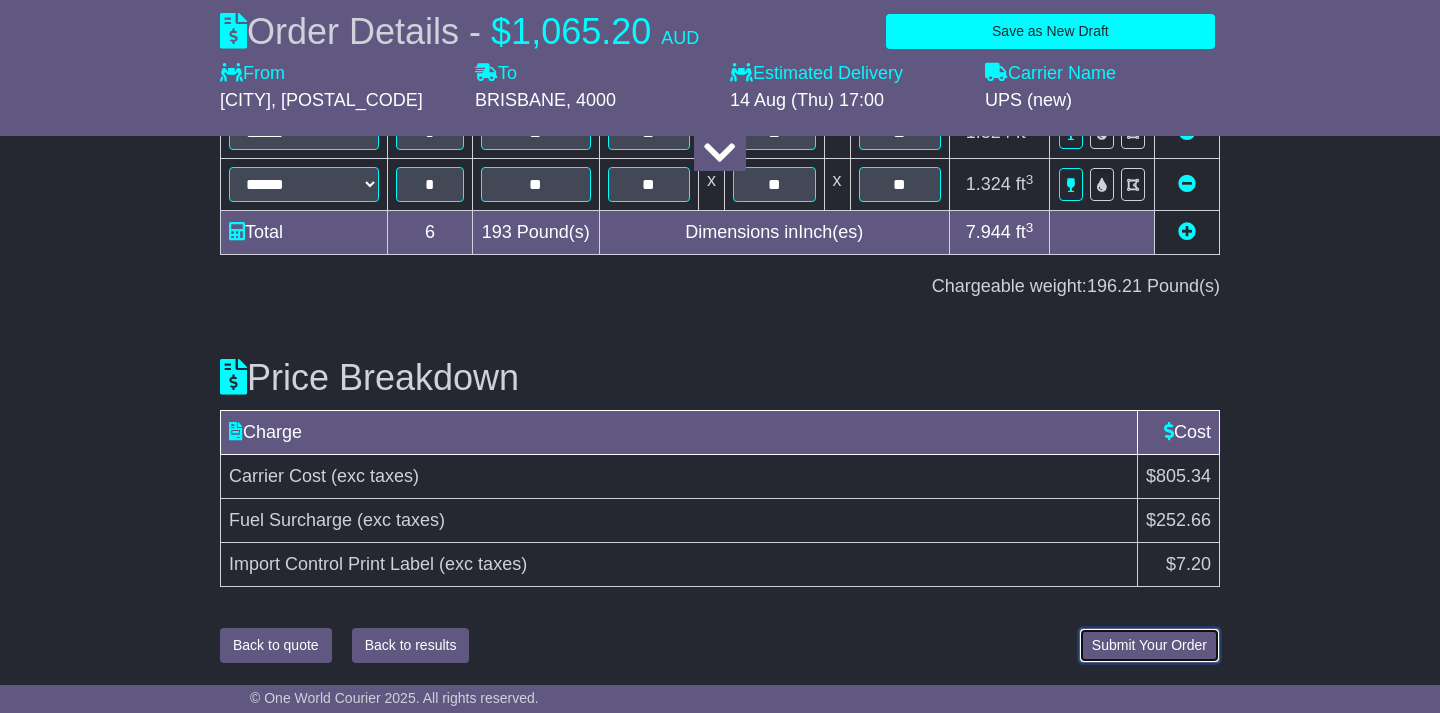 click on "Submit Your Order" at bounding box center (1149, 645) 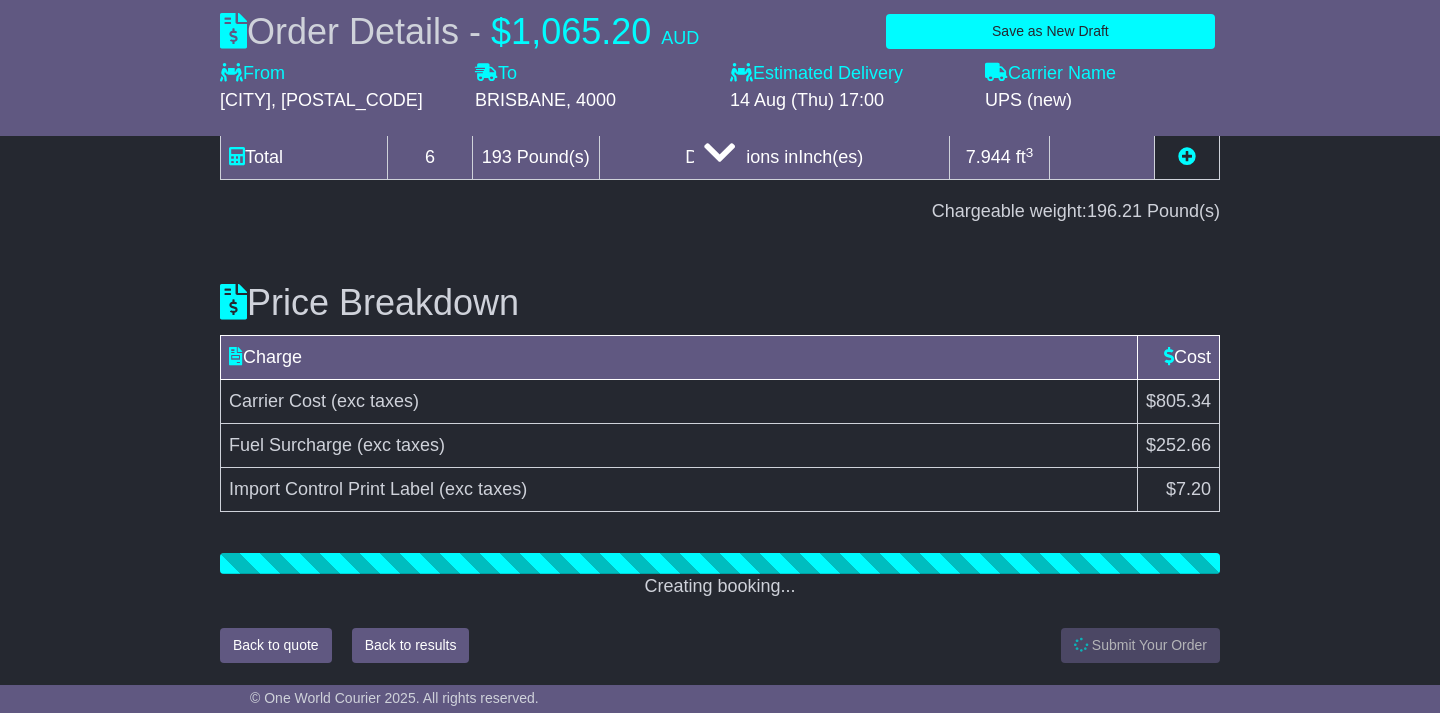 scroll, scrollTop: 3498, scrollLeft: 0, axis: vertical 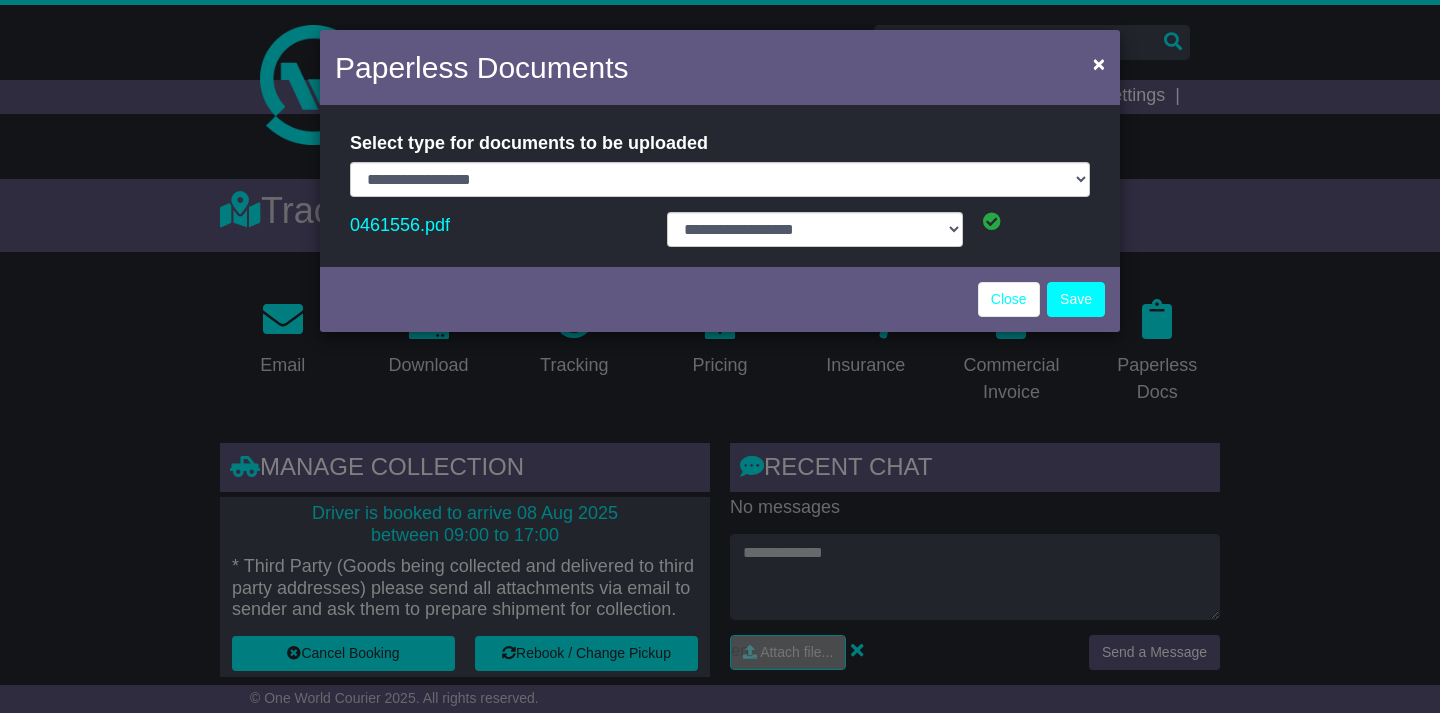 select on "**********" 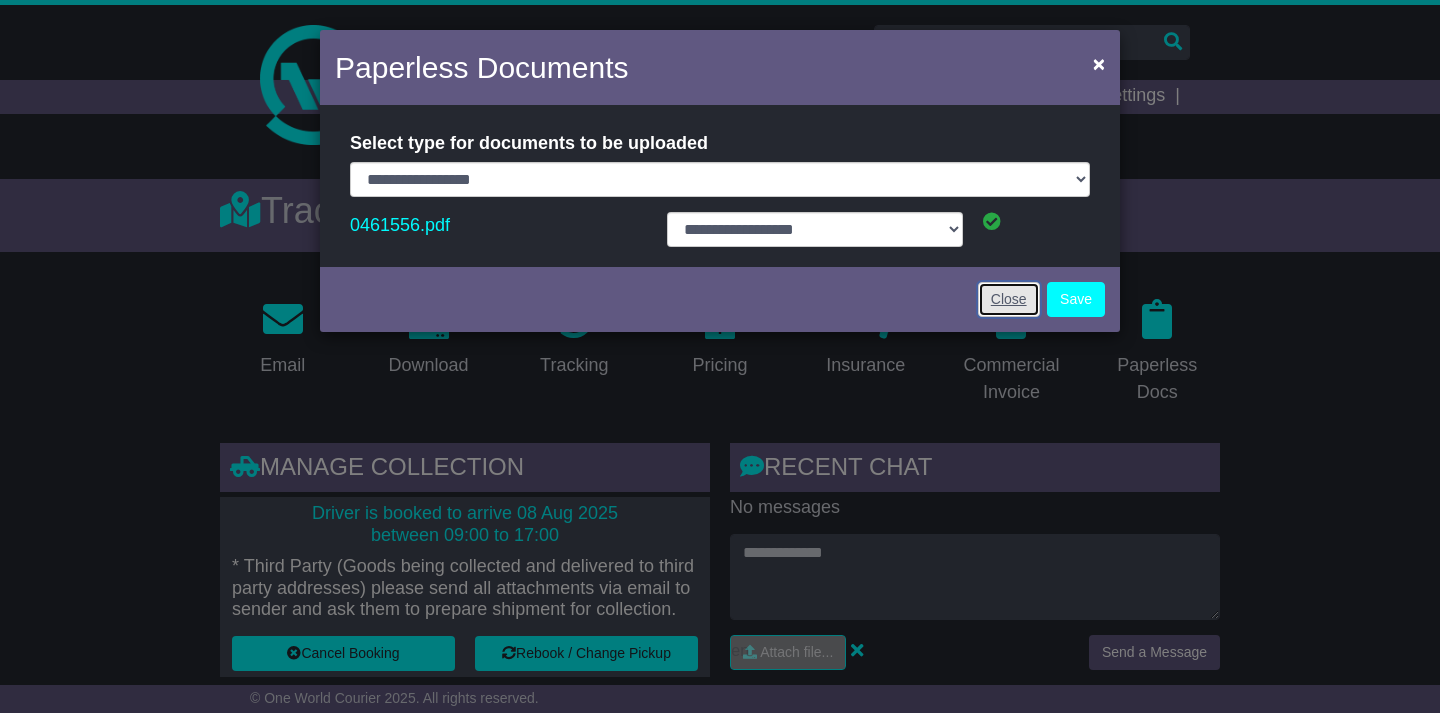 click on "Close" at bounding box center [1009, 299] 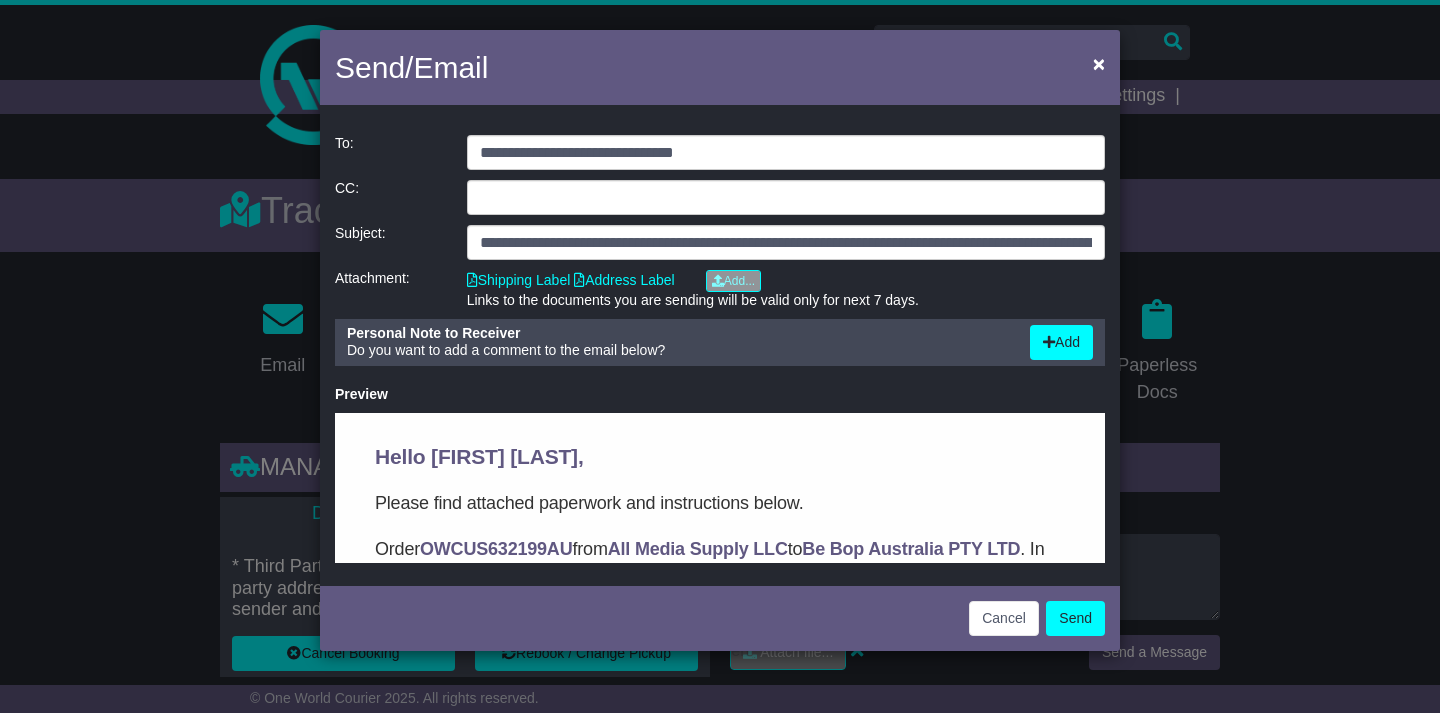scroll, scrollTop: 0, scrollLeft: 0, axis: both 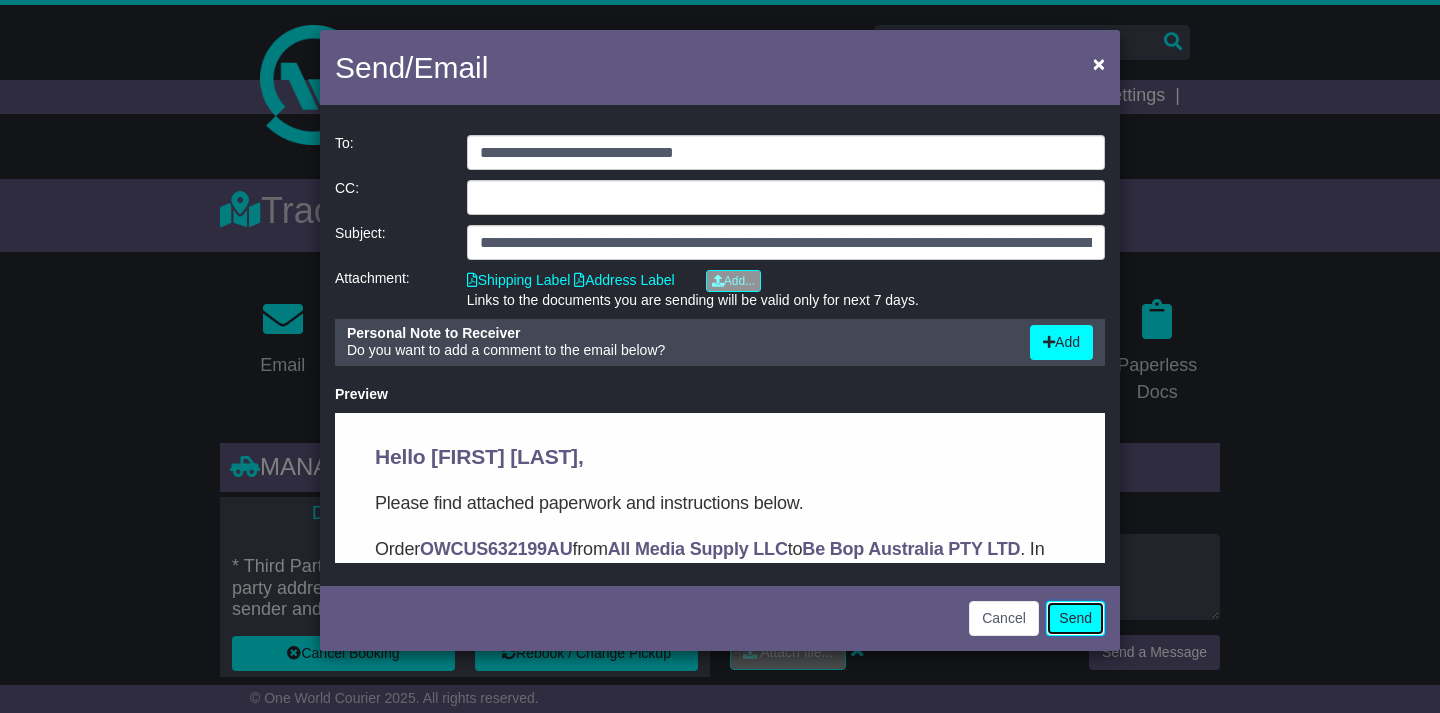 click on "Send" 